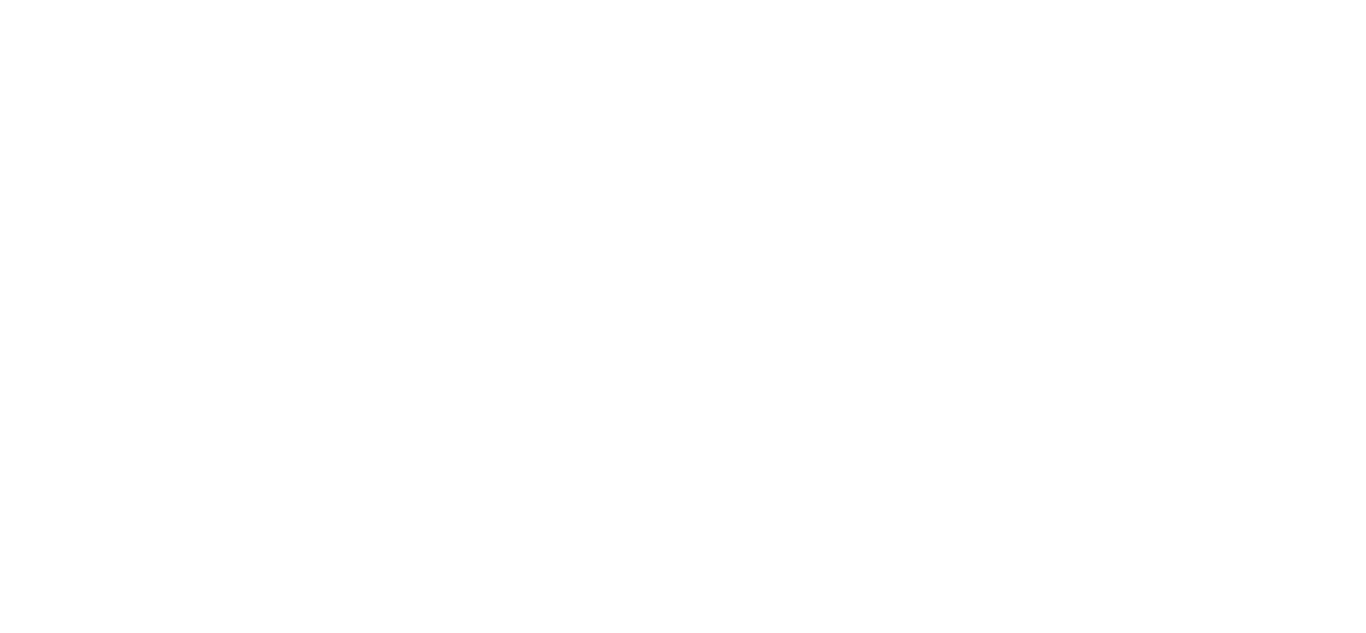 scroll, scrollTop: 0, scrollLeft: 0, axis: both 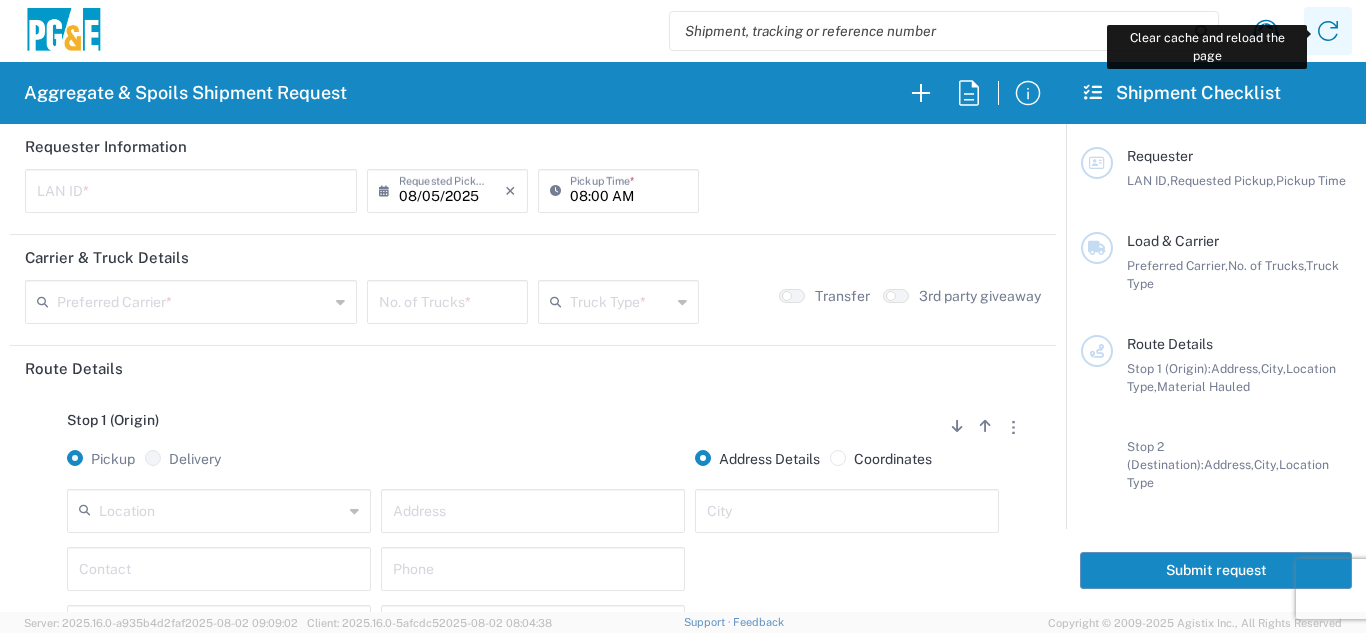 click 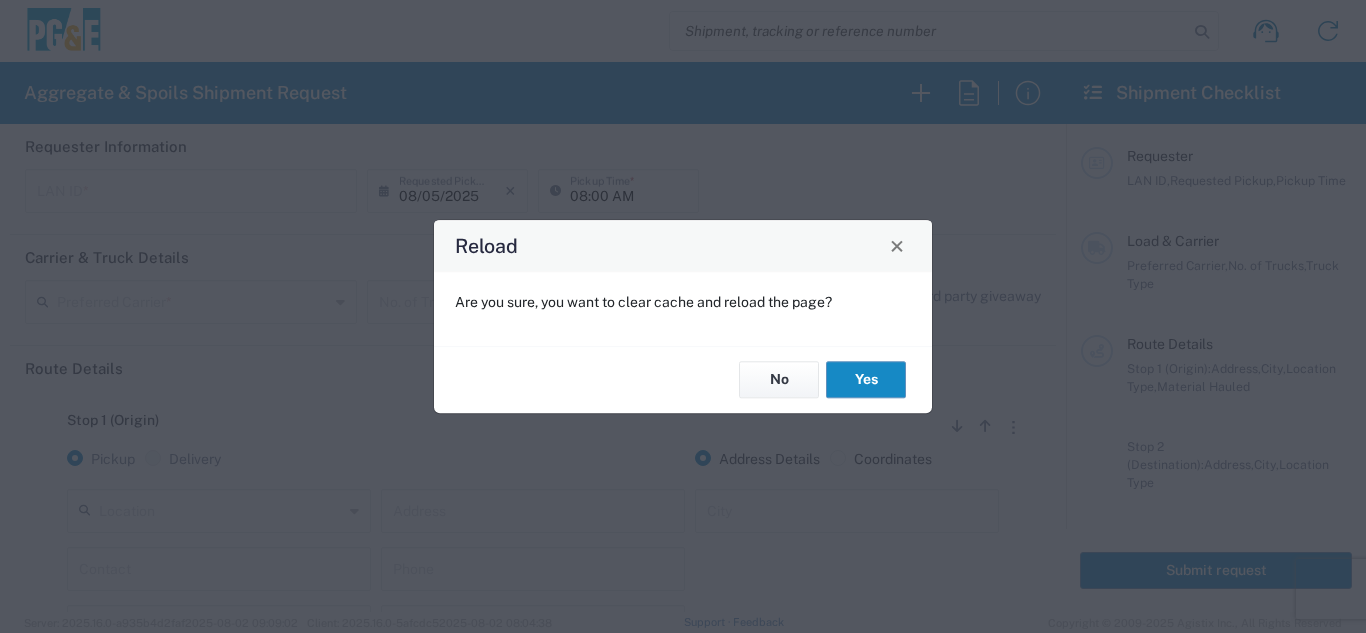 click on "Yes" 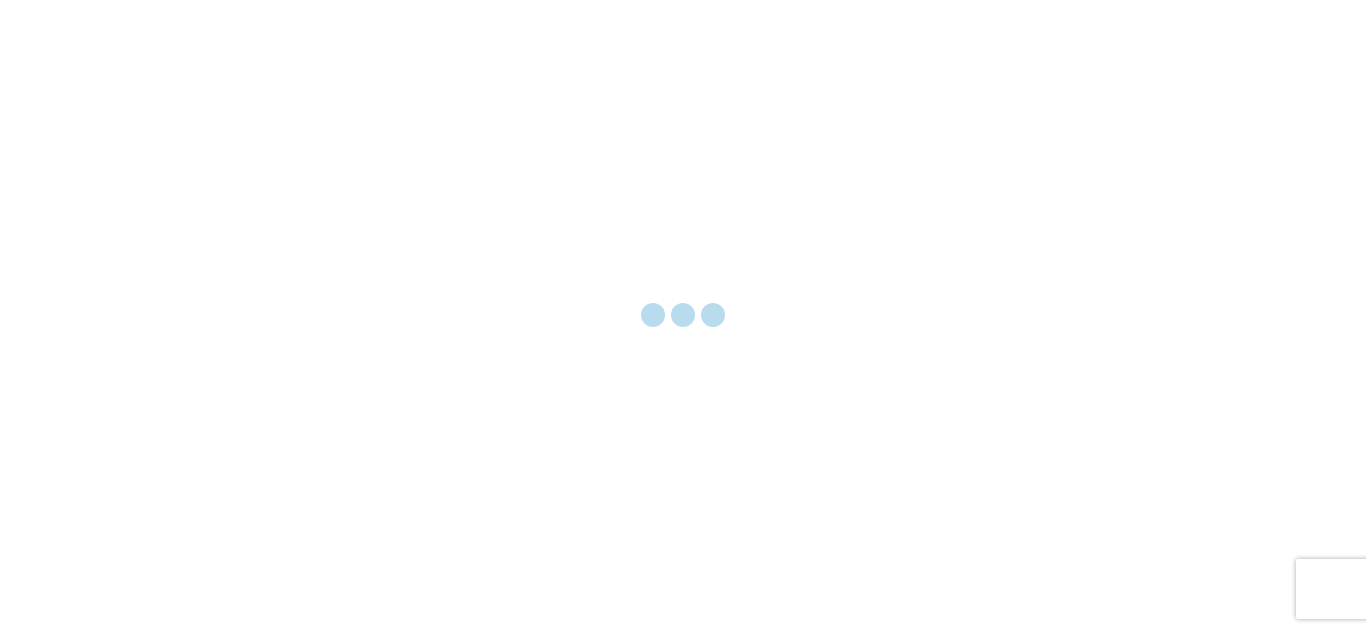 scroll, scrollTop: 0, scrollLeft: 0, axis: both 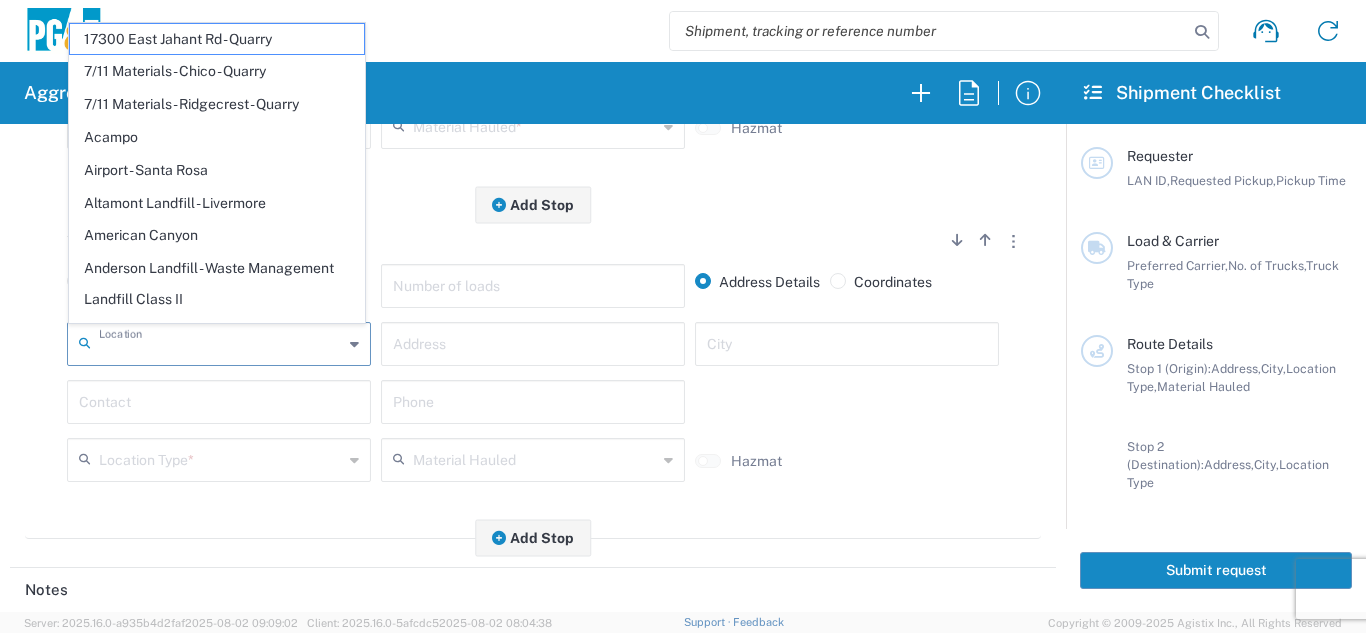 click at bounding box center [221, 342] 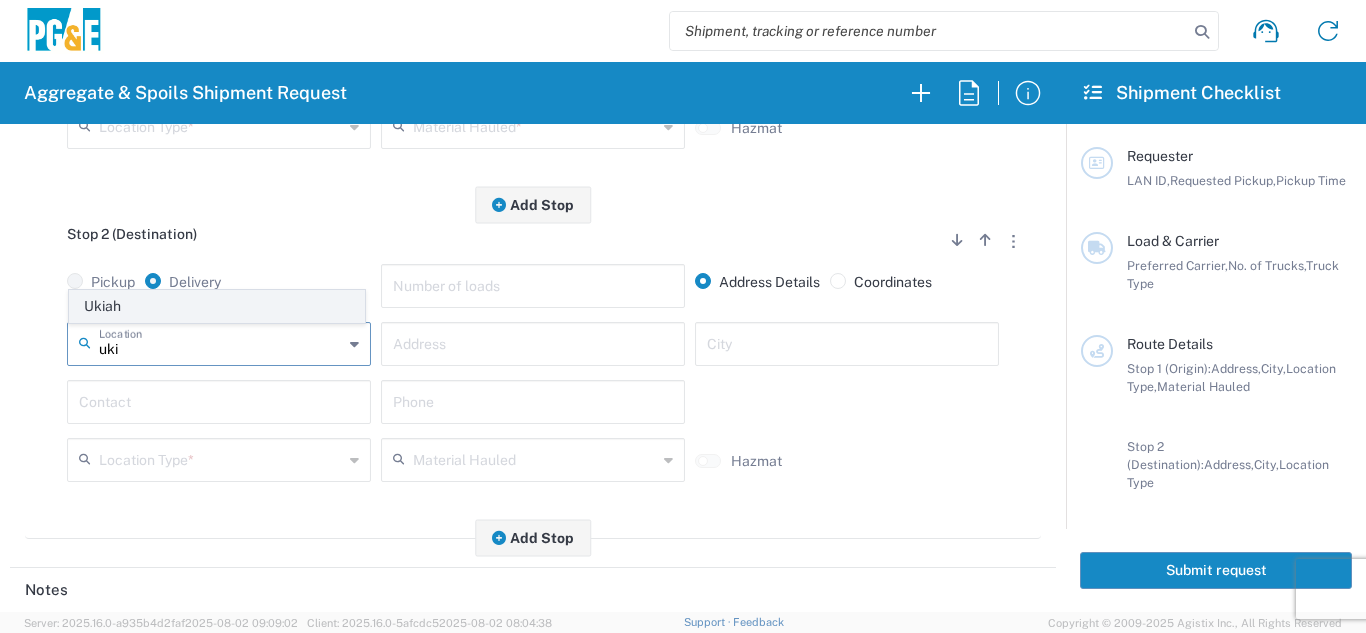 click on "Ukiah" 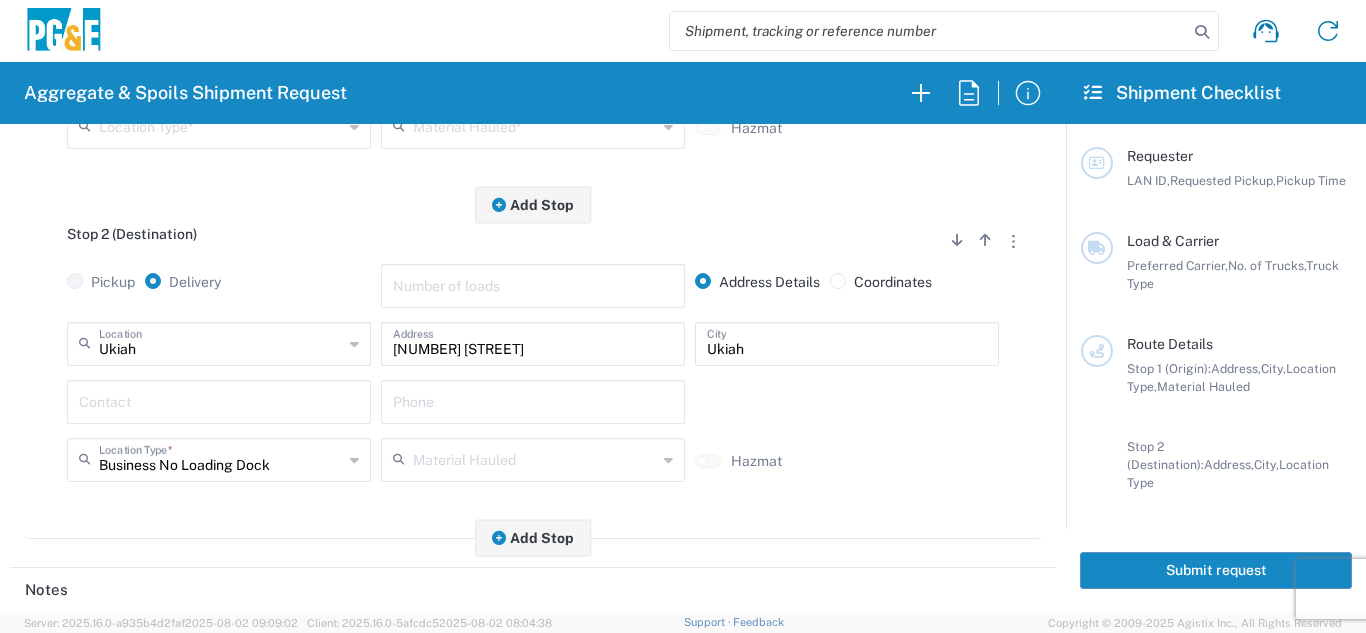 scroll, scrollTop: 0, scrollLeft: 0, axis: both 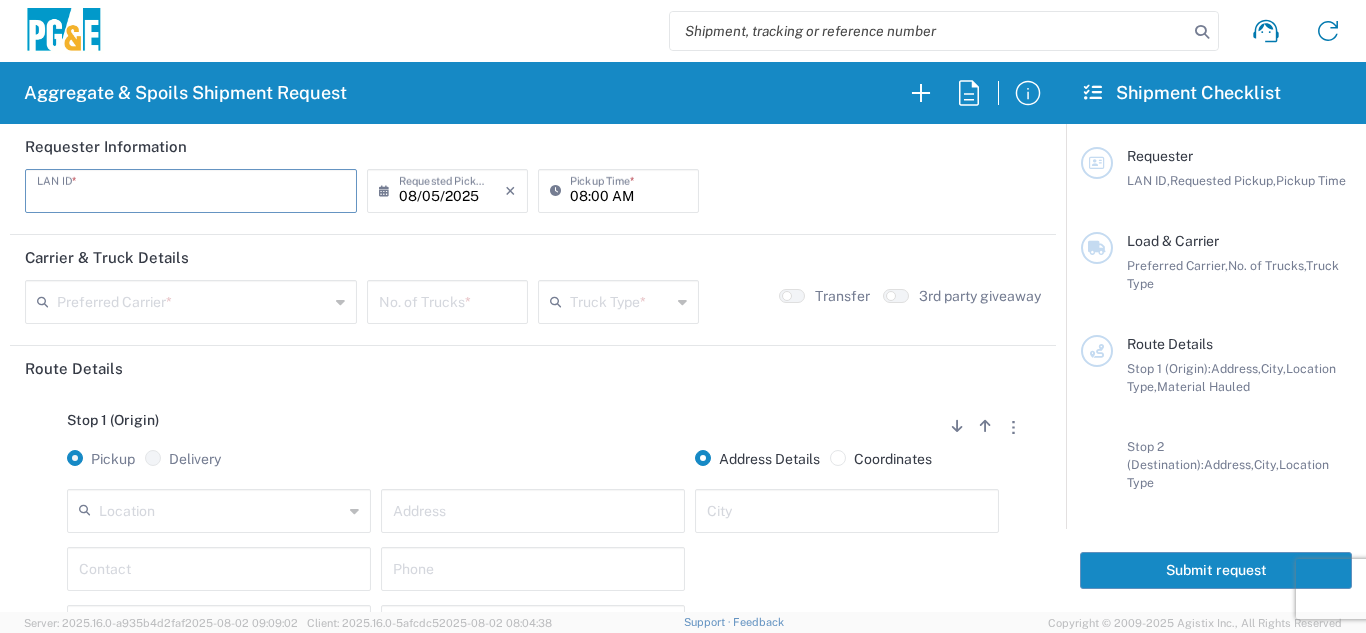click at bounding box center (191, 189) 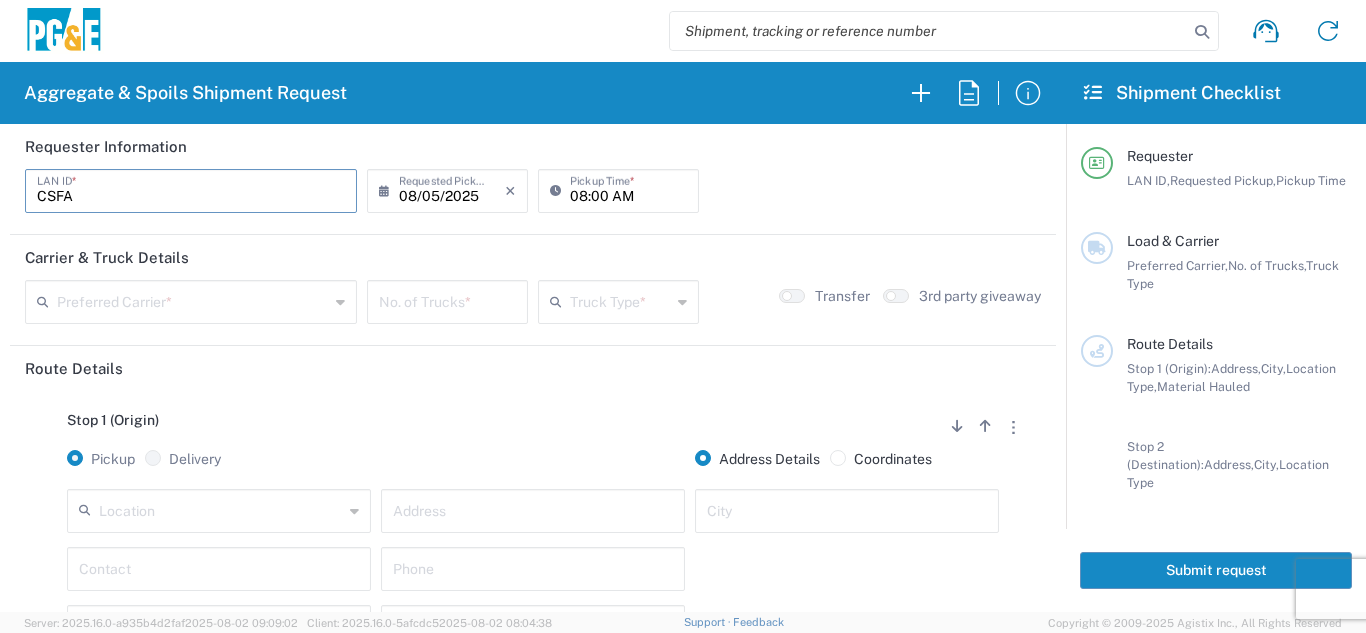 type on "CSFA" 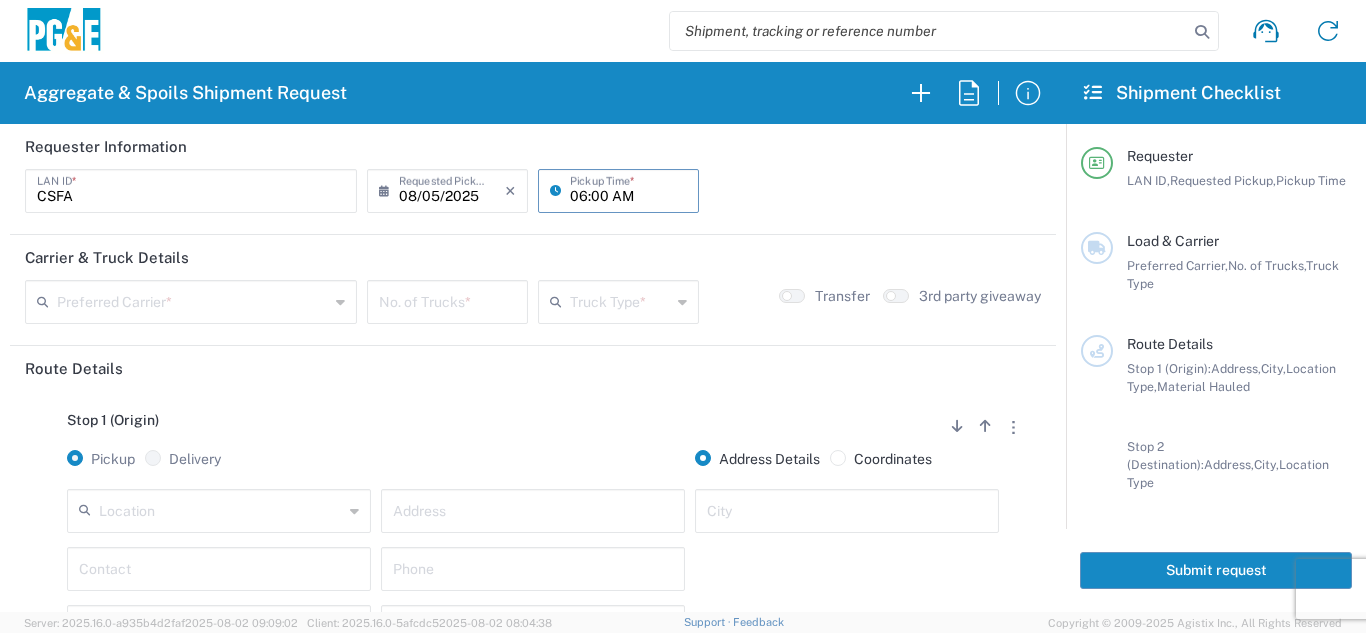 click on "06:00 AM" at bounding box center [628, 189] 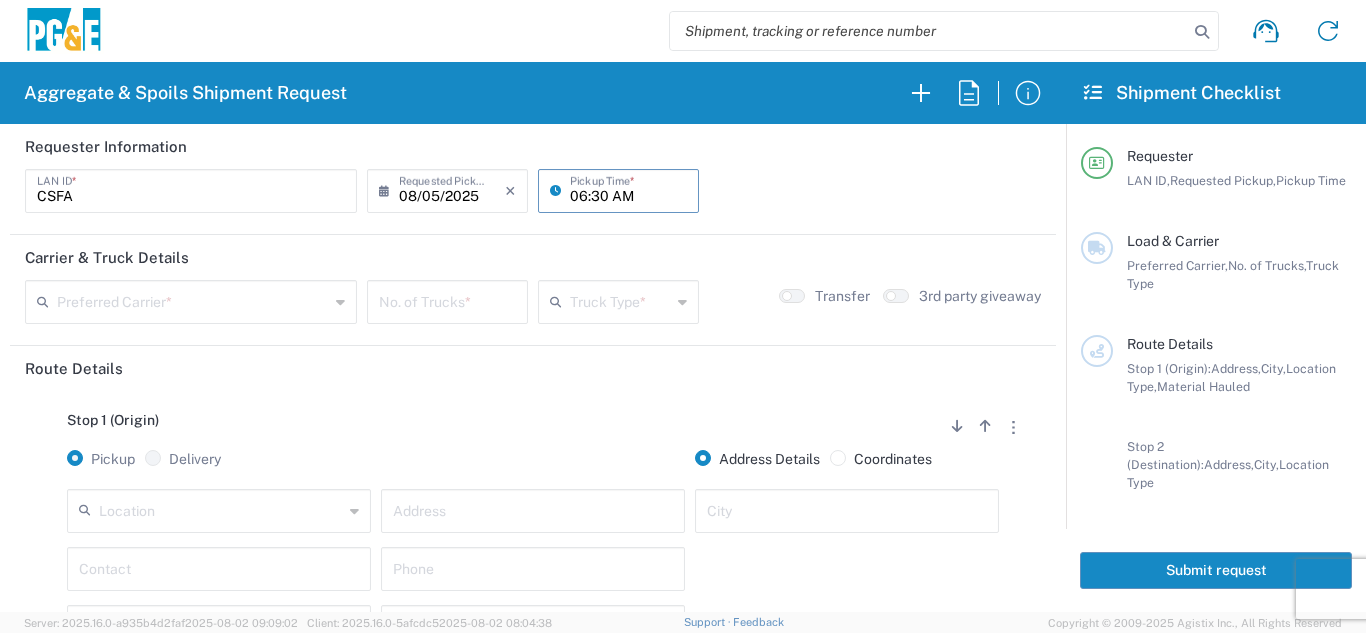 type on "06:30 AM" 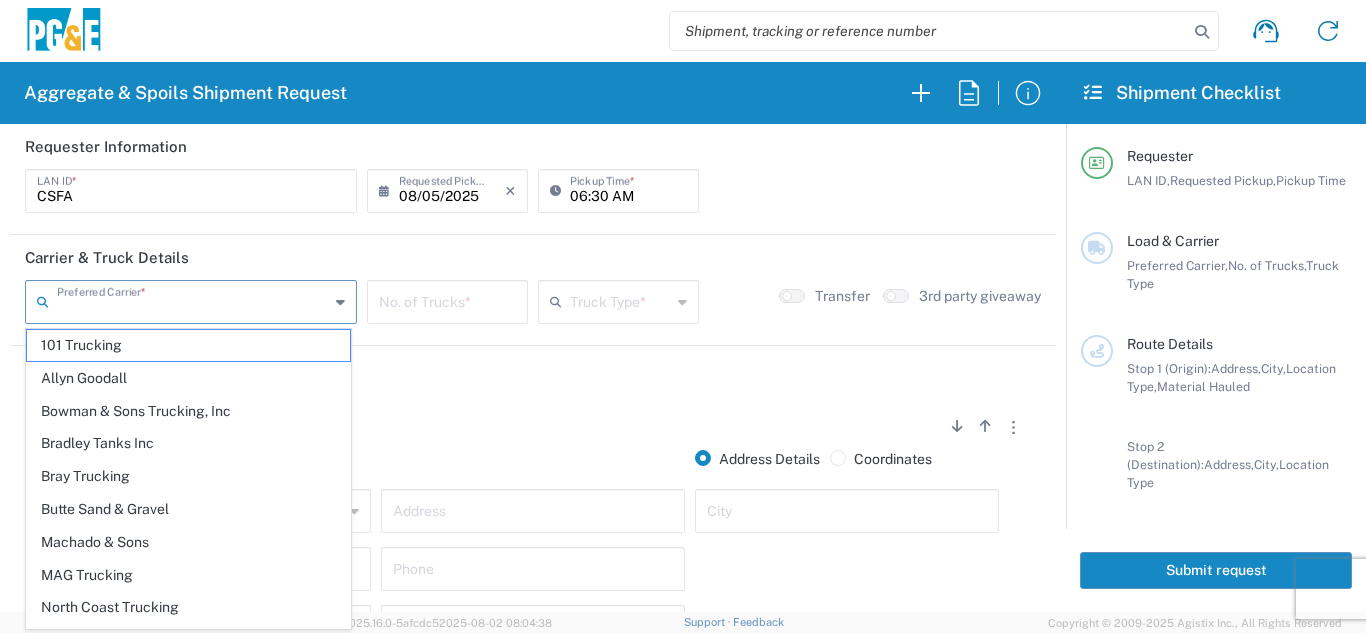 click at bounding box center (193, 300) 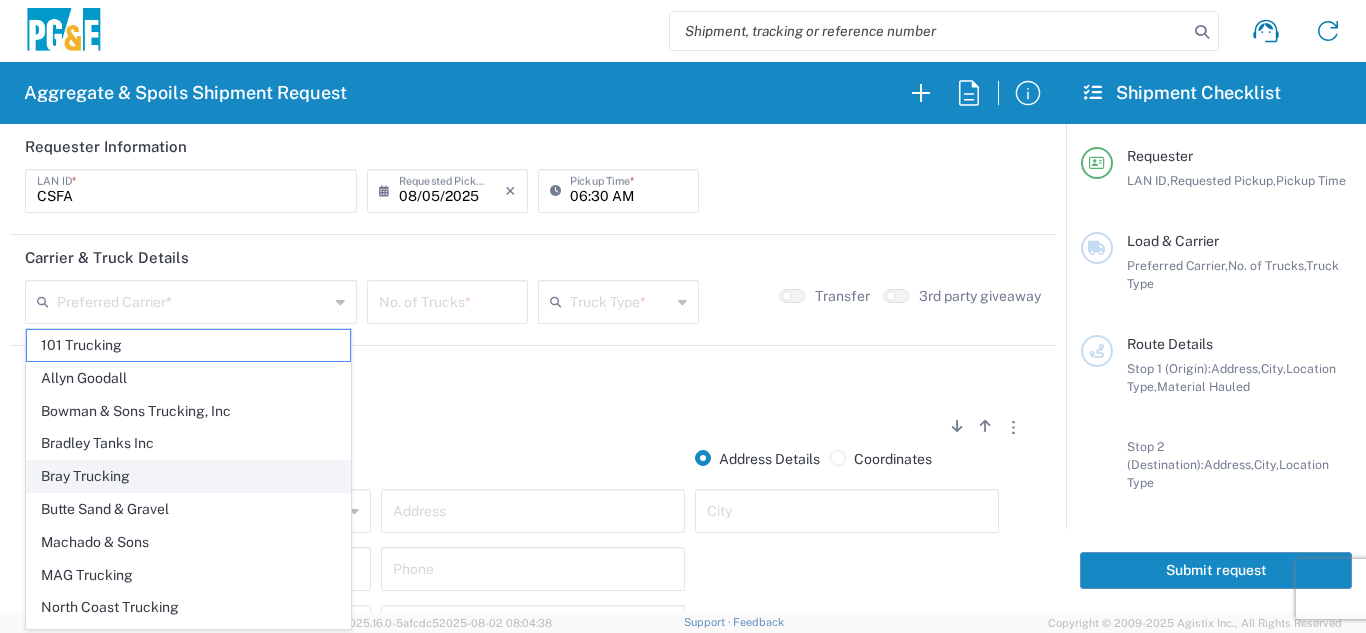 click on "Bray Trucking" 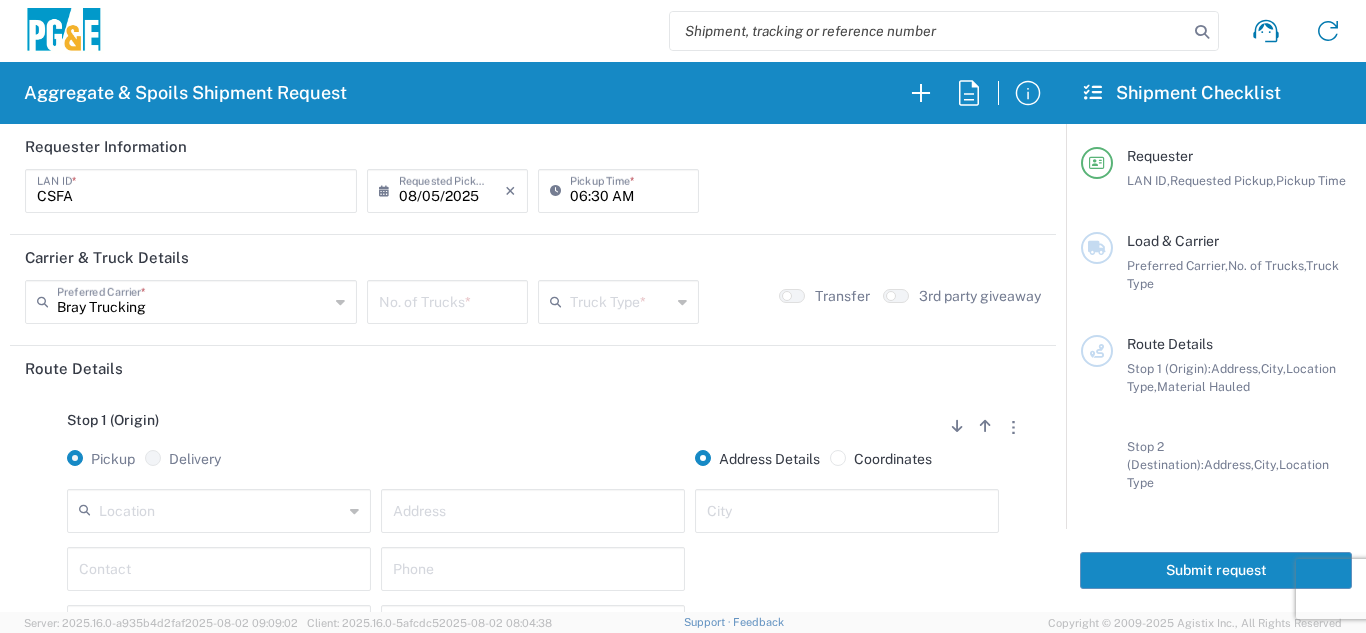 click at bounding box center [447, 300] 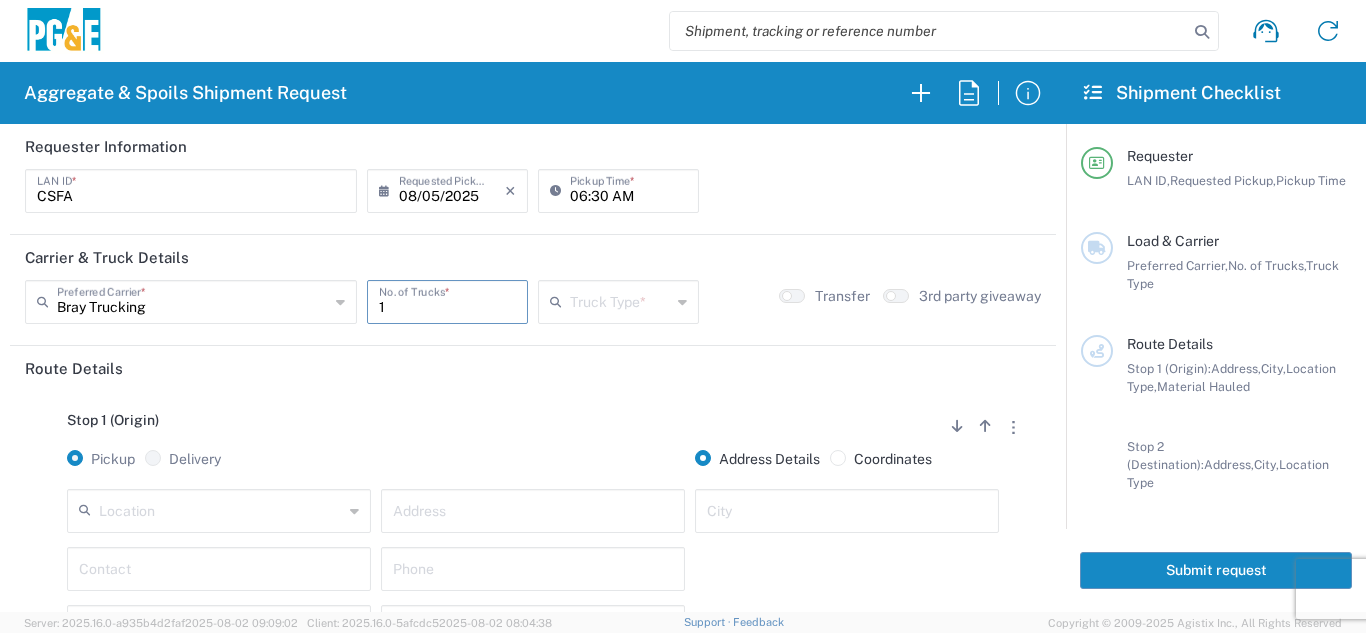 type on "1" 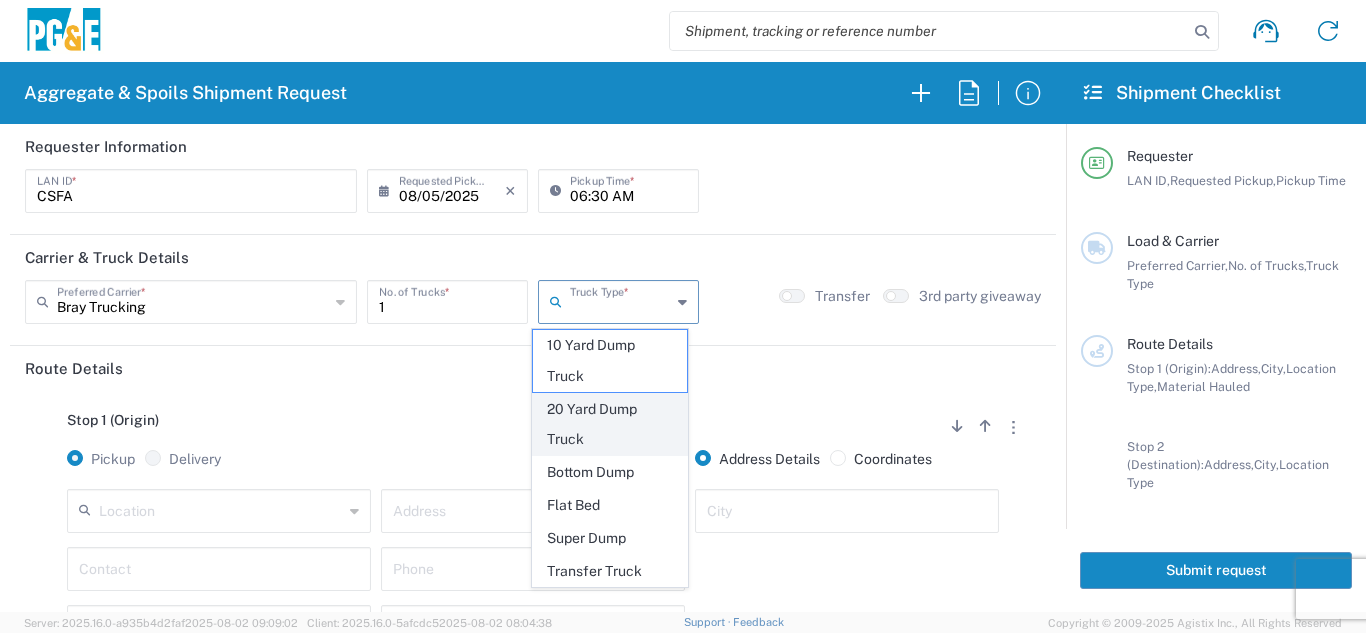 click on "20 Yard Dump Truck" 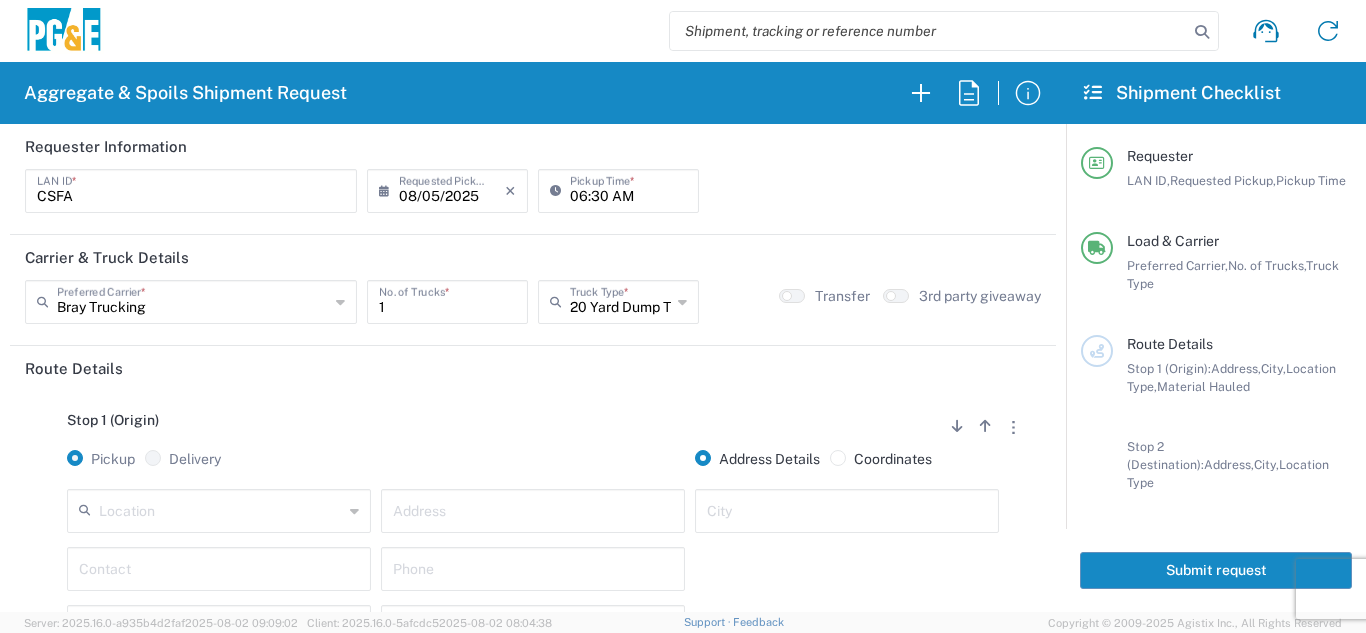 click on "20 Yard Dump Truck" at bounding box center [620, 300] 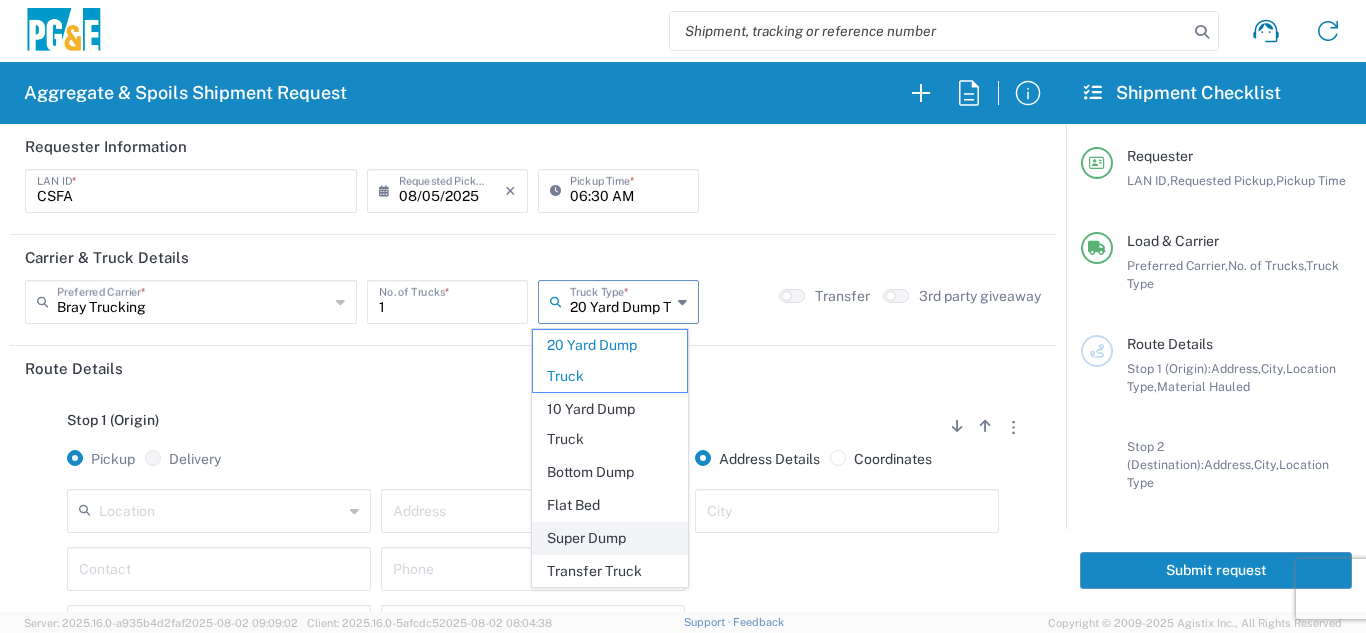 click on "Super Dump" 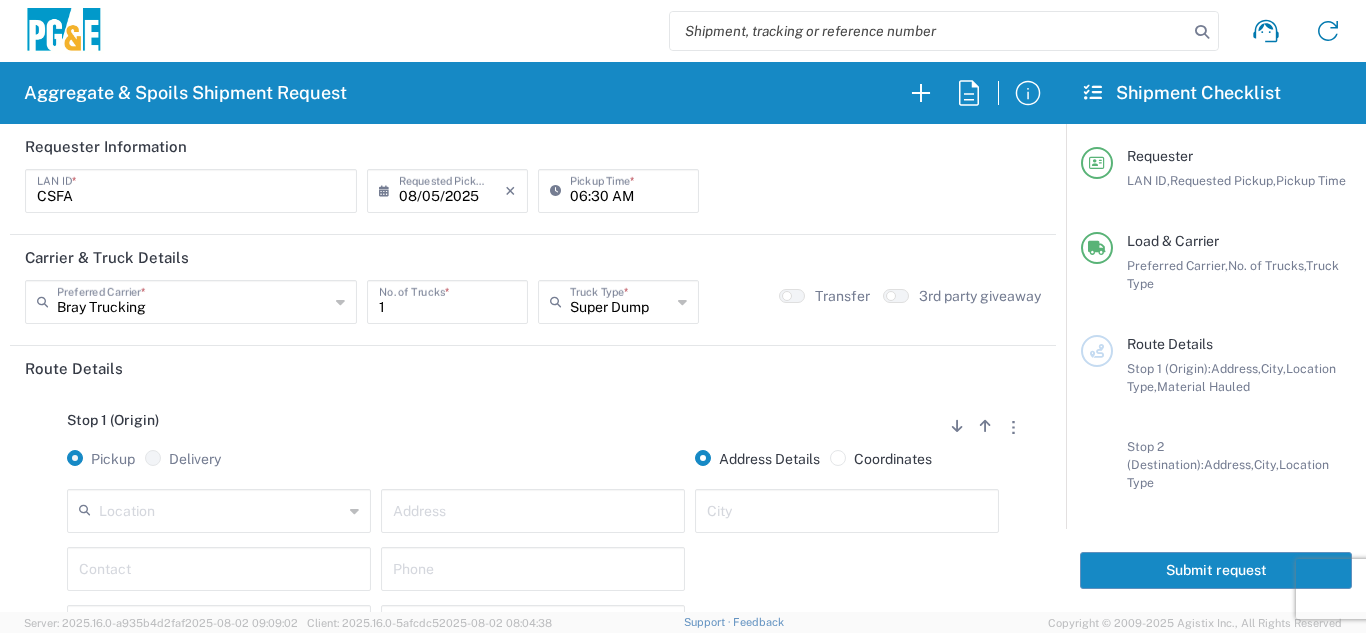 click on "Stop 1 (Origin)
Add Stop Above   Add Stop Below   Remove Stop" 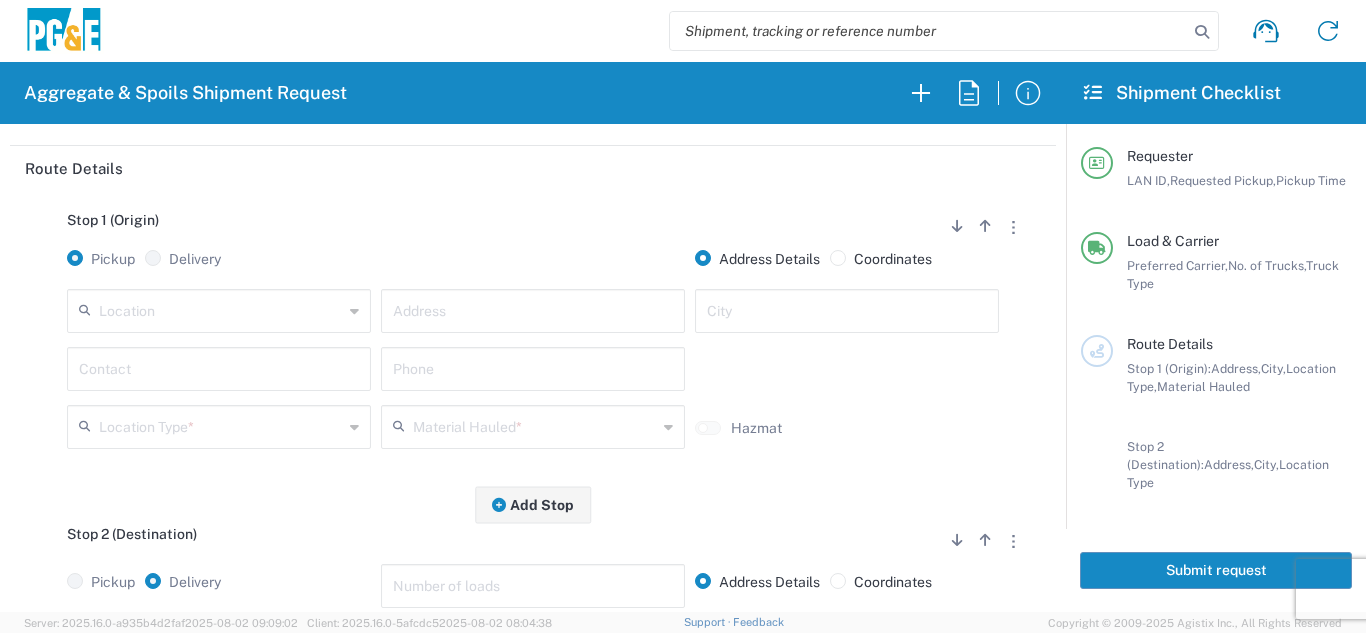 click at bounding box center (221, 309) 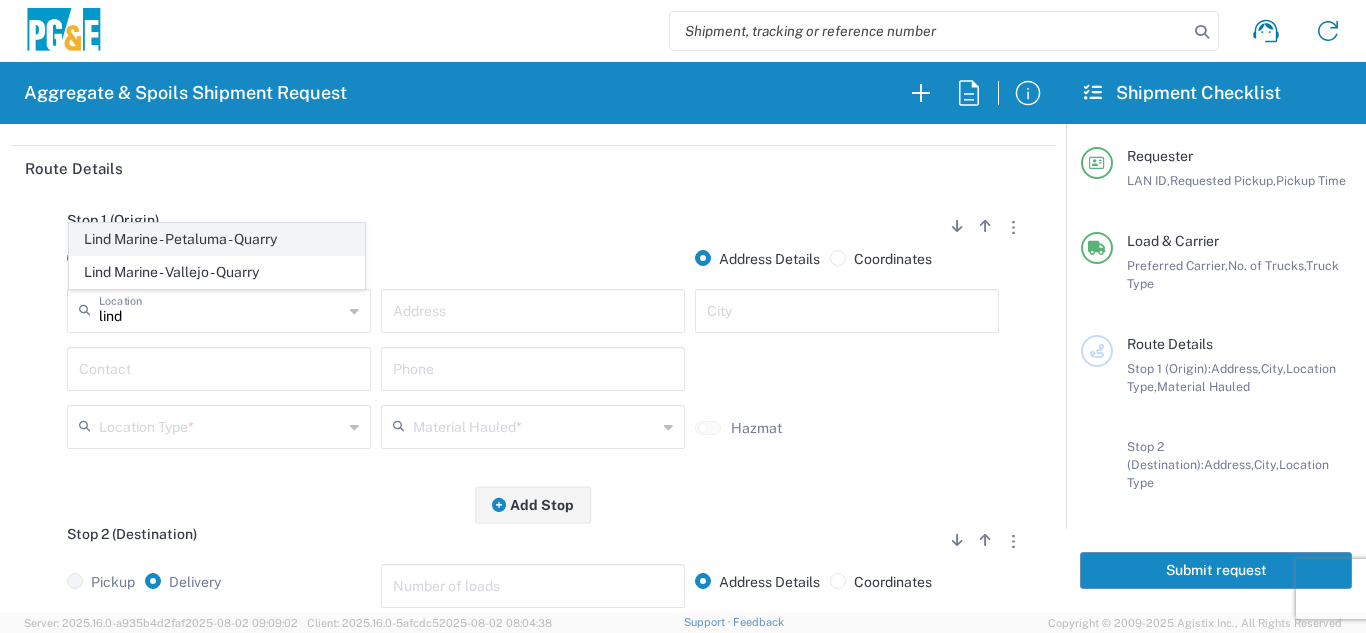 click on "Lind Marine - Petaluma - Quarry" 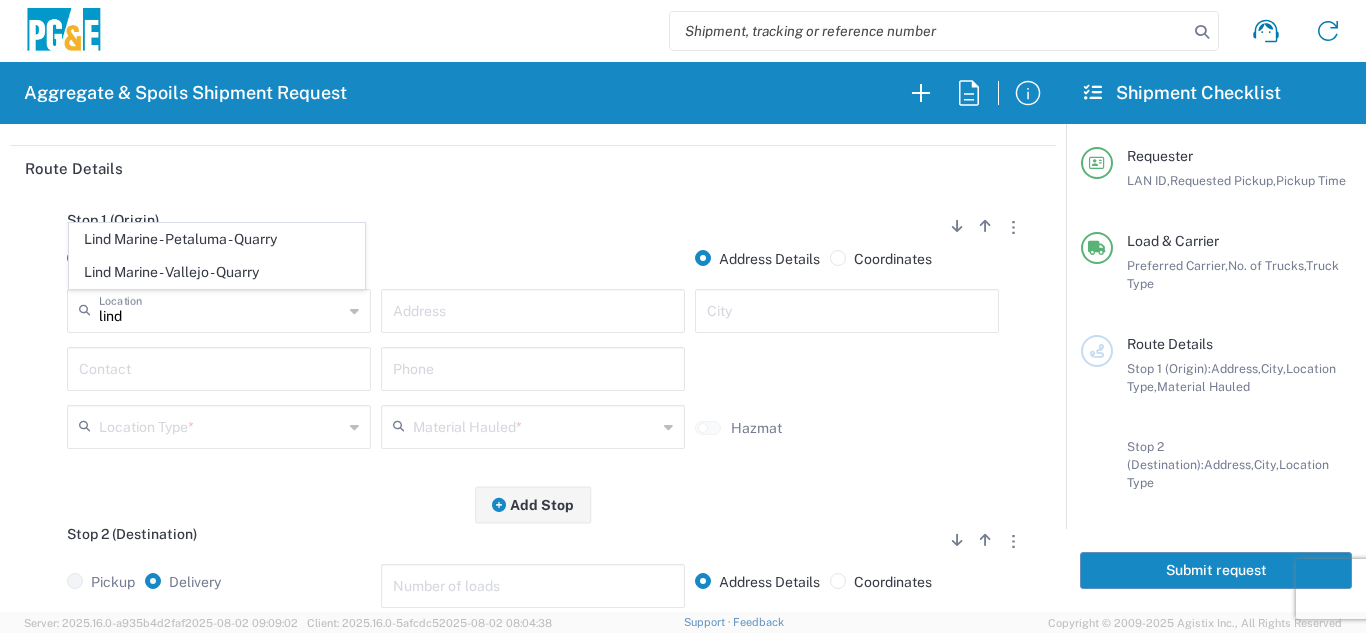 type on "Lind Marine - Petaluma - Quarry" 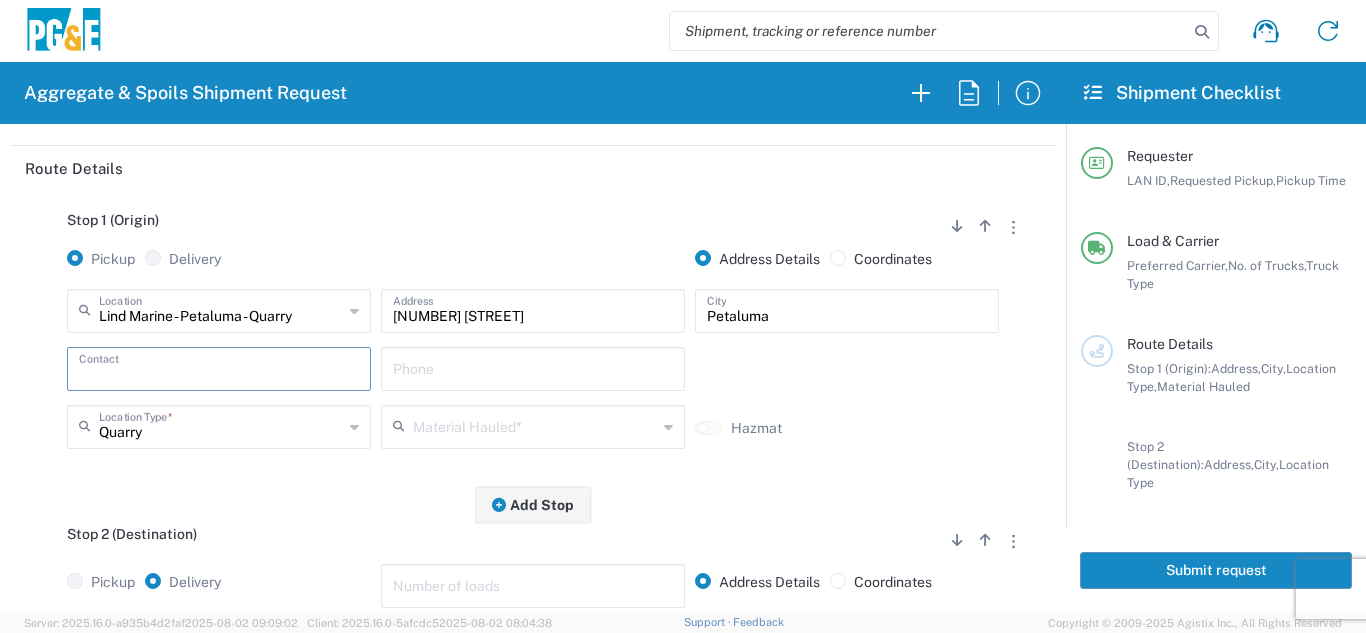 click at bounding box center (219, 367) 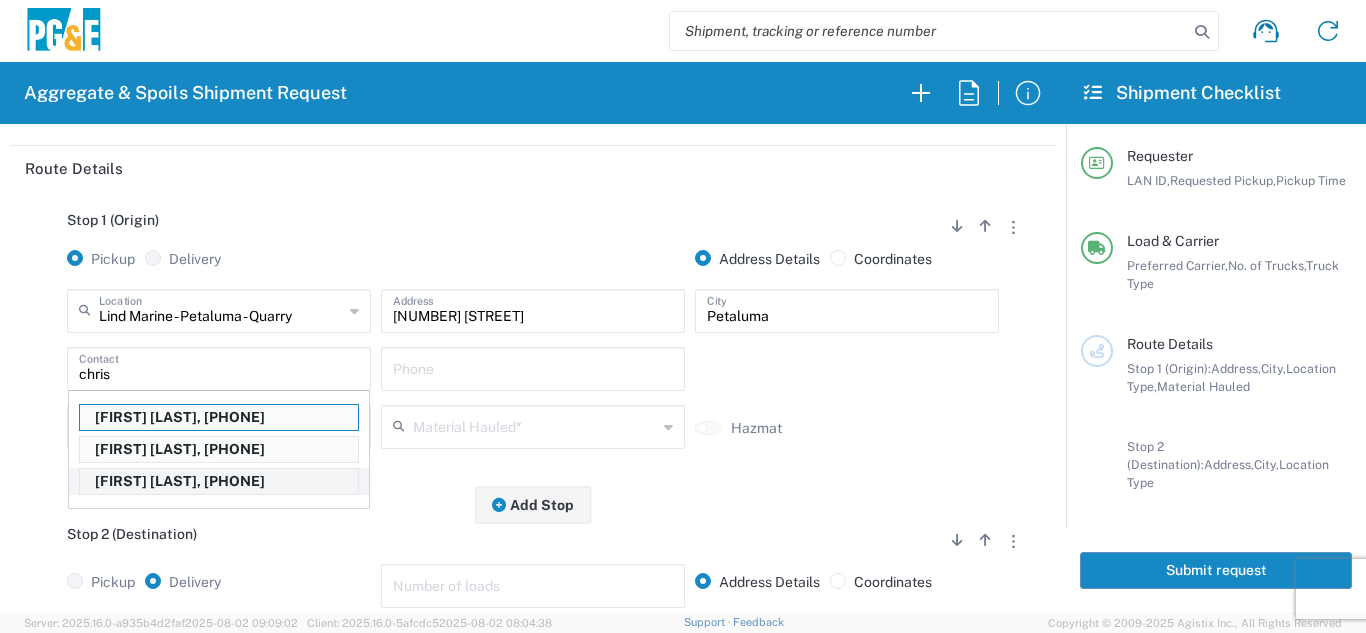 click on "[FIRST] [LAST], [PHONE]" at bounding box center [219, 481] 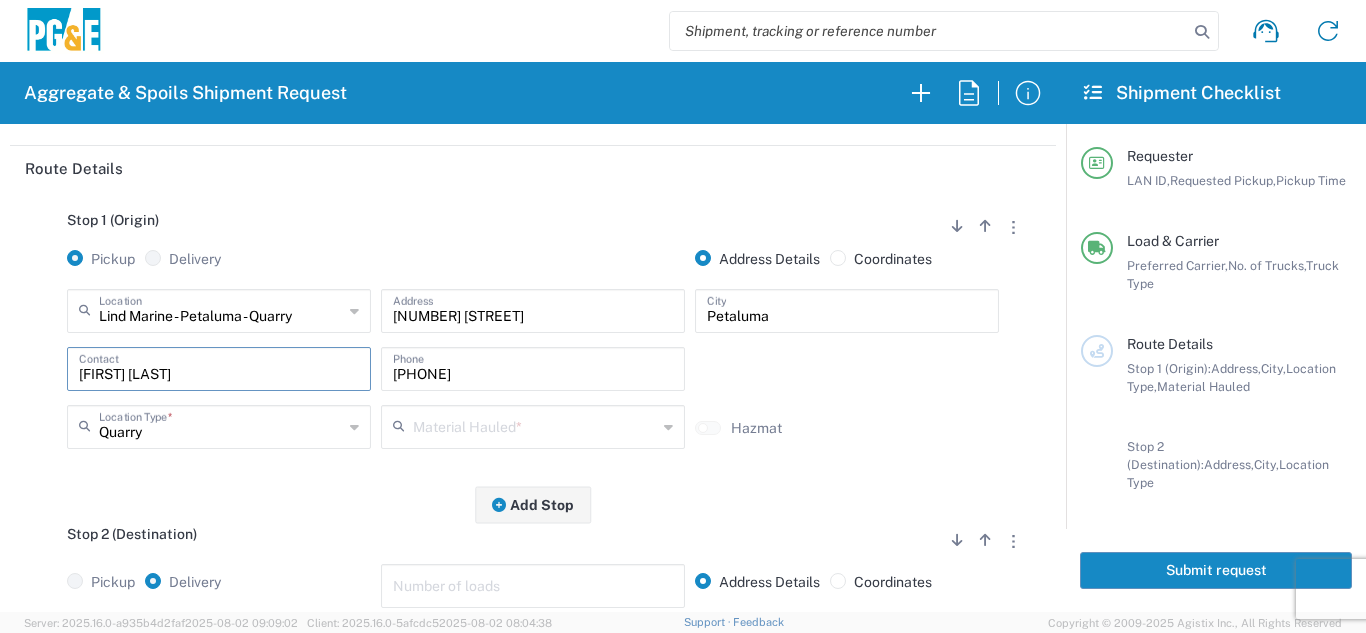 click at bounding box center (535, 425) 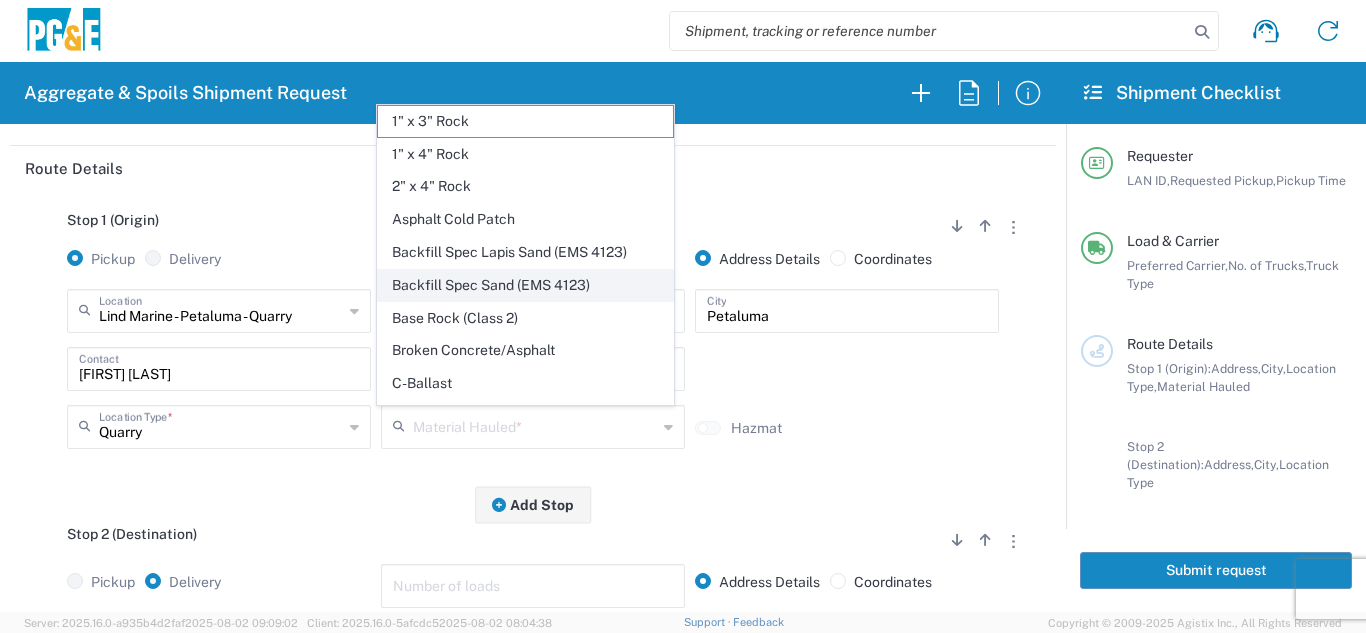 click on "Backfill Spec Sand (EMS 4123)" 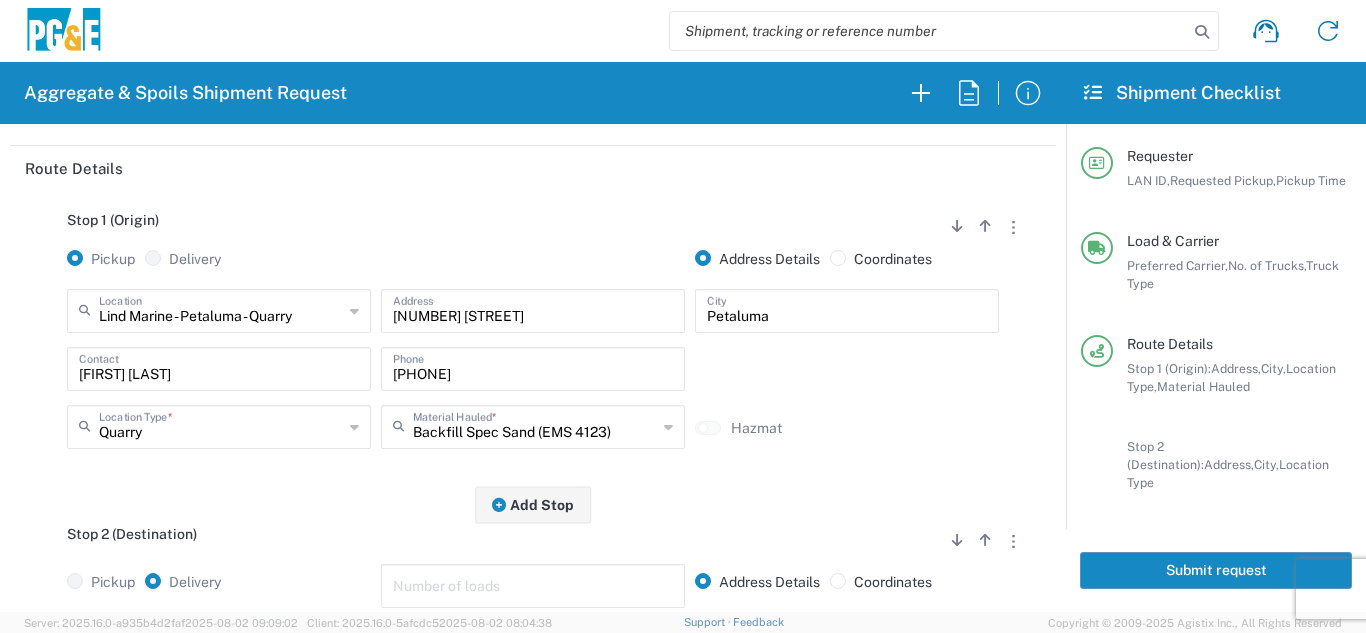 click on "Stop 1 (Origin)
Add Stop Above   Add Stop Below   Remove Stop   Pickup   Delivery   Address Details   Coordinates  Lind Marine - Petaluma - Quarry  Location  Lind Marine - Petaluma - Quarry 17300 East Jahant Rd - Quarry 7/11 Materials - Chico - Quarry 7/11 Materials - Ridgecrest - Quarry Acampo Airport - Santa Rosa Altamont Landfill - Livermore American Canyon Anderson Landfill - Waste Management Landfill Class II Antioch Building Materials Antioch SC Argent Materials - Oakland - Quarry Auburn Auburn HUB Yard Auburn SC Avenal Regional Landfill Bakersfield SC Bakersfield Sub Bangor Rock Quarry Bear River Aggregates - Meadow Vista - Quarry Best Rock Quarry - Barstow Blue Mountain Minerals - Columbia - Quarry Bodean Bowman & Sons Brisbane Recycling Burney SC Butte Sand & Gravel - Sutter - Quarry Calaveras Materials Inc - Merced - Quarry Canyon Rock Co Inc - Forestville - Quarry Carlotta Cedar Avenue Recycling - Fresno - Quarry Cemex - Antioch - Quarry Chico SC * *" 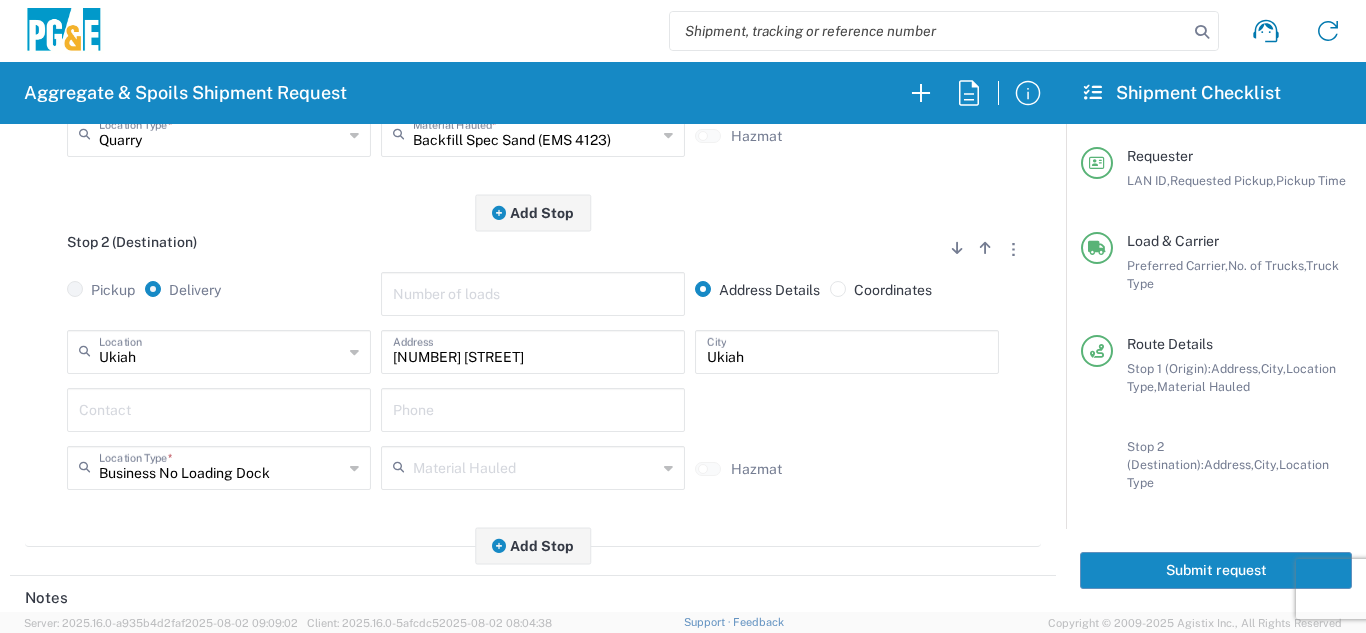 scroll, scrollTop: 500, scrollLeft: 0, axis: vertical 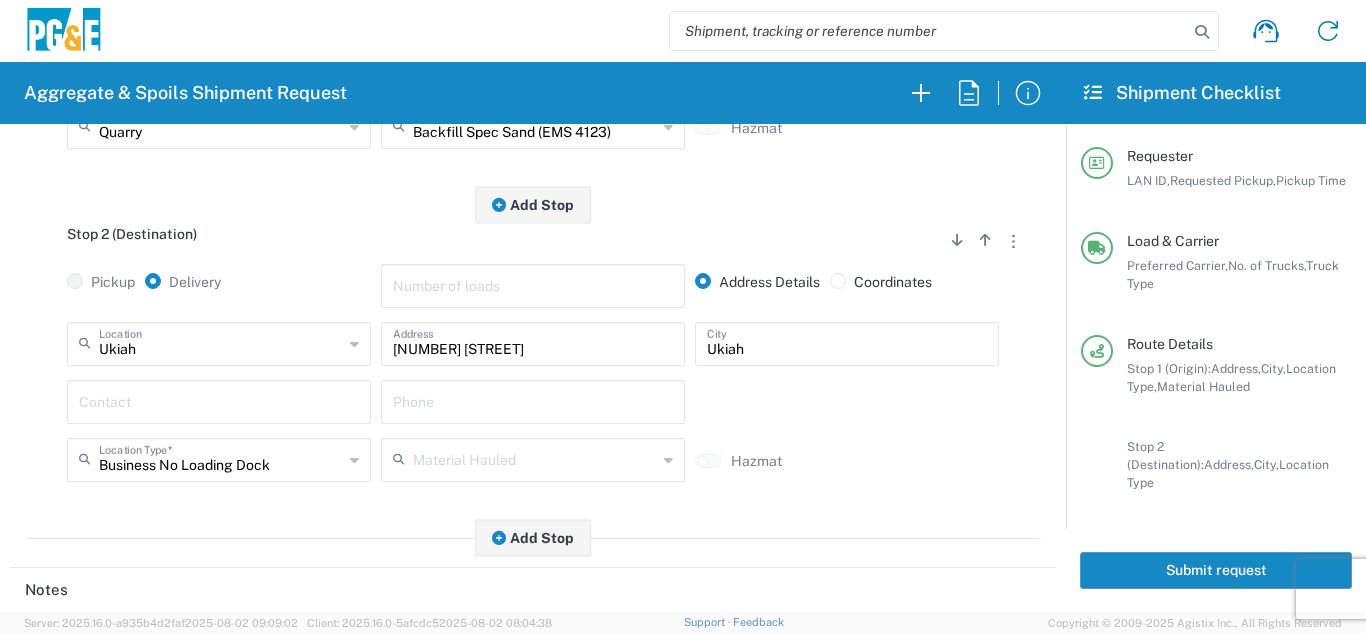click at bounding box center (219, 400) 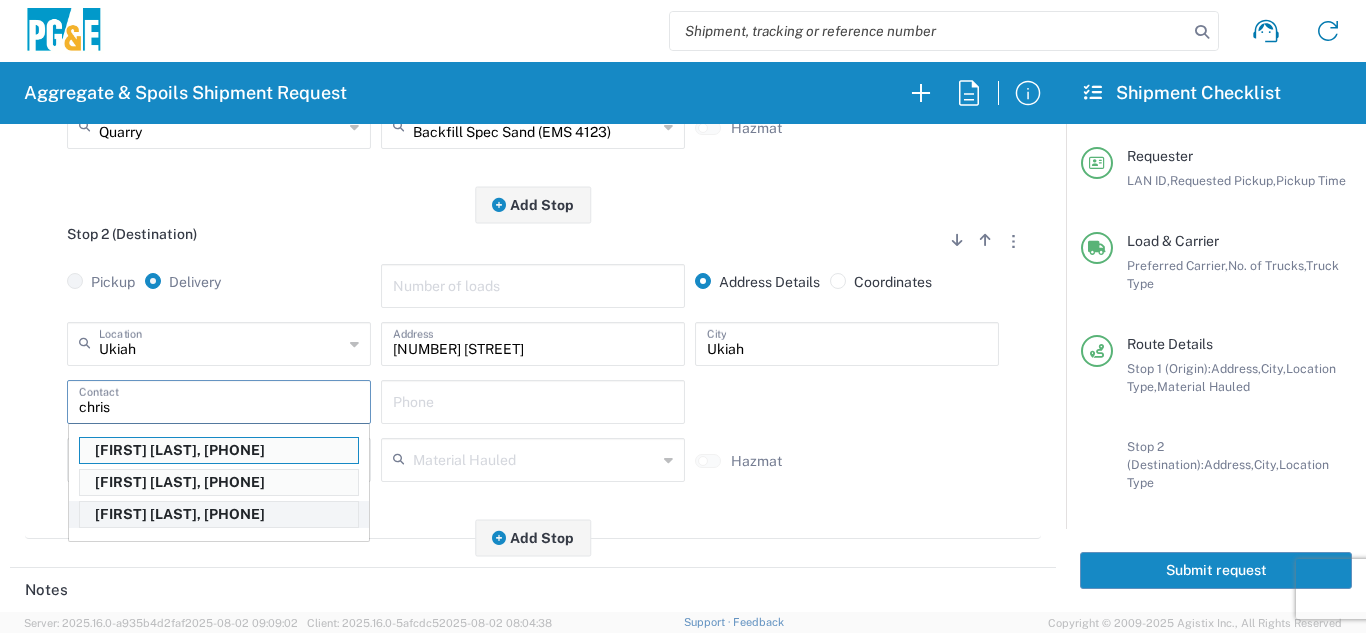click on "[FIRST] [LAST], [PHONE]" at bounding box center (219, 514) 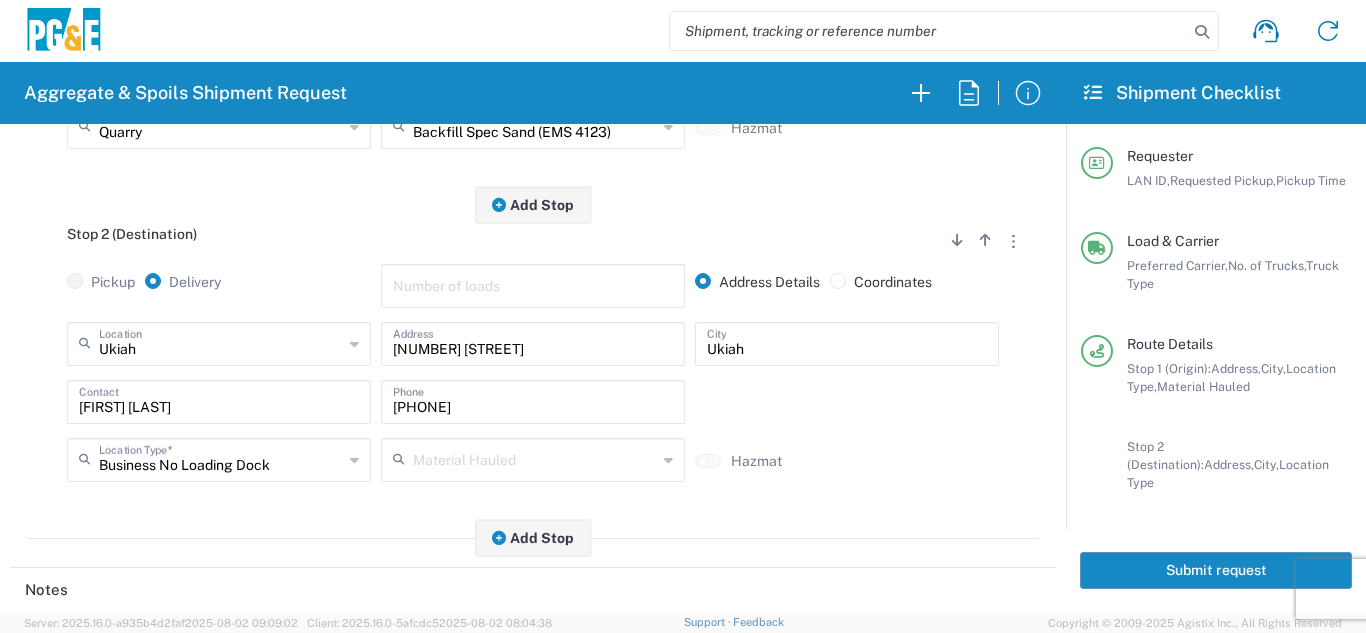 click on "Stop 1 (Origin)
Add Stop Above   Add Stop Below   Remove Stop   Pickup   Delivery   Address Details   Coordinates  Lind Marine - Petaluma - Quarry  Location  Lind Marine - Petaluma - Quarry 17300 East Jahant Rd - Quarry 7/11 Materials - Chico - Quarry 7/11 Materials - Ridgecrest - Quarry Acampo Airport - Santa Rosa Altamont Landfill - Livermore American Canyon Anderson Landfill - Waste Management Landfill Class II Antioch Building Materials Antioch SC Argent Materials - Oakland - Quarry Auburn Auburn HUB Yard Auburn SC Avenal Regional Landfill Bakersfield SC Bakersfield Sub Bangor Rock Quarry Bear River Aggregates - Meadow Vista - Quarry Best Rock Quarry - Barstow Blue Mountain Minerals - Columbia - Quarry Bodean Bowman & Sons Brisbane Recycling Burney SC Butte Sand & Gravel - Sutter - Quarry Calaveras Materials Inc - Merced - Quarry Canyon Rock Co Inc - Forestville - Quarry Carlotta Cedar Avenue Recycling - Fresno - Quarry Cemex - Antioch - Quarry Chico SC * *" 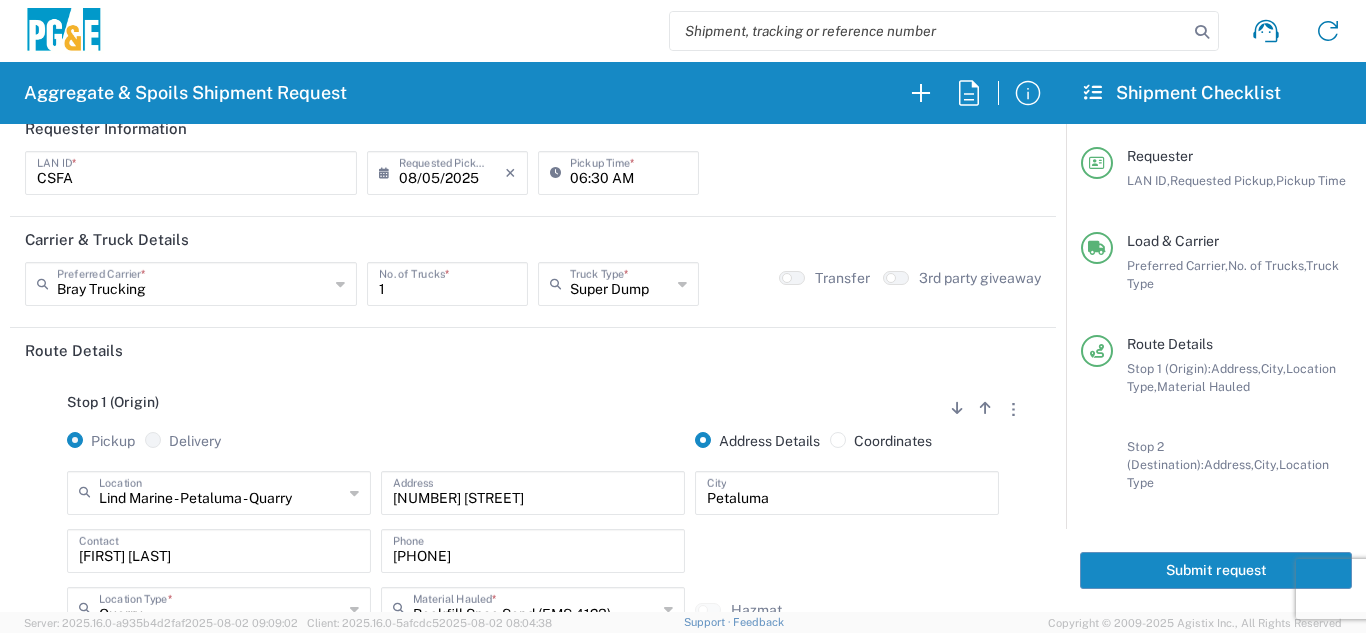 scroll, scrollTop: 0, scrollLeft: 0, axis: both 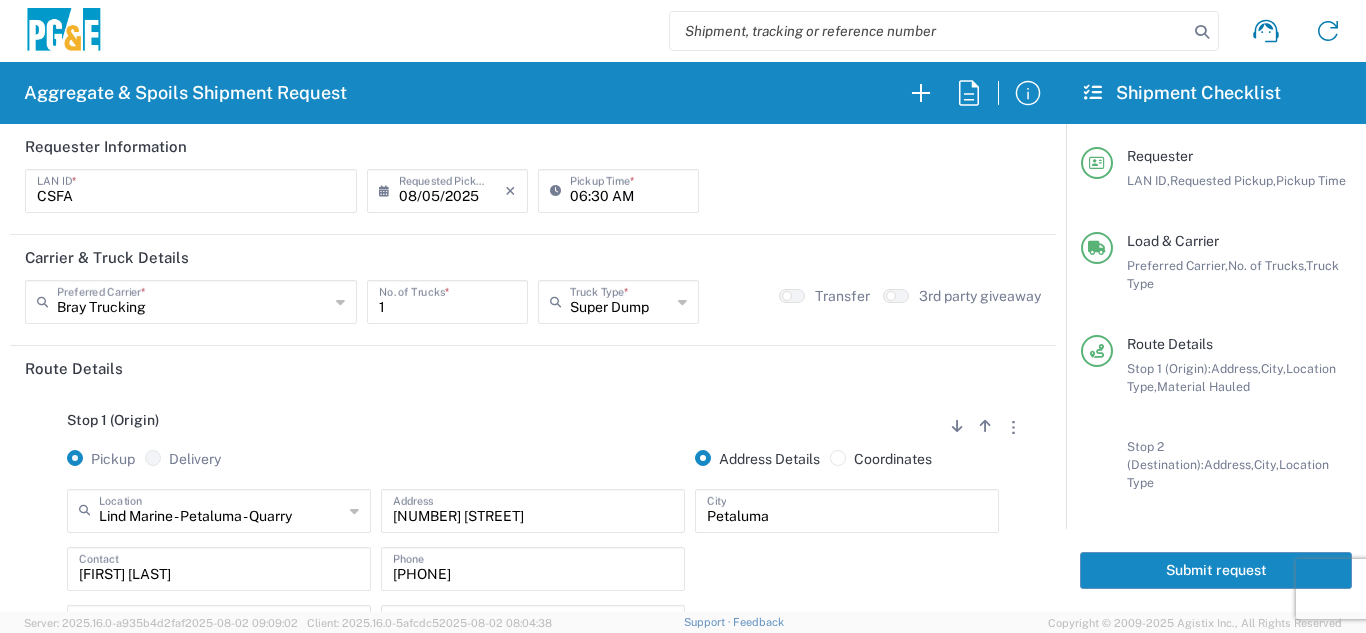 click on "Submit request" 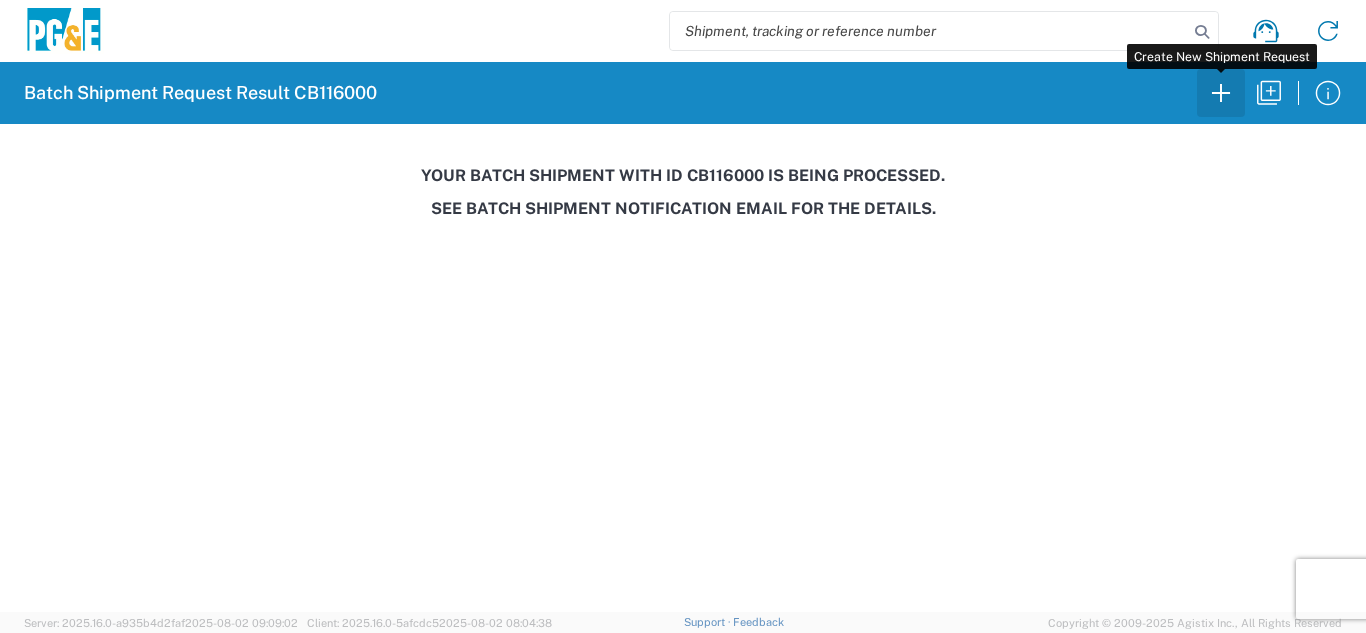click 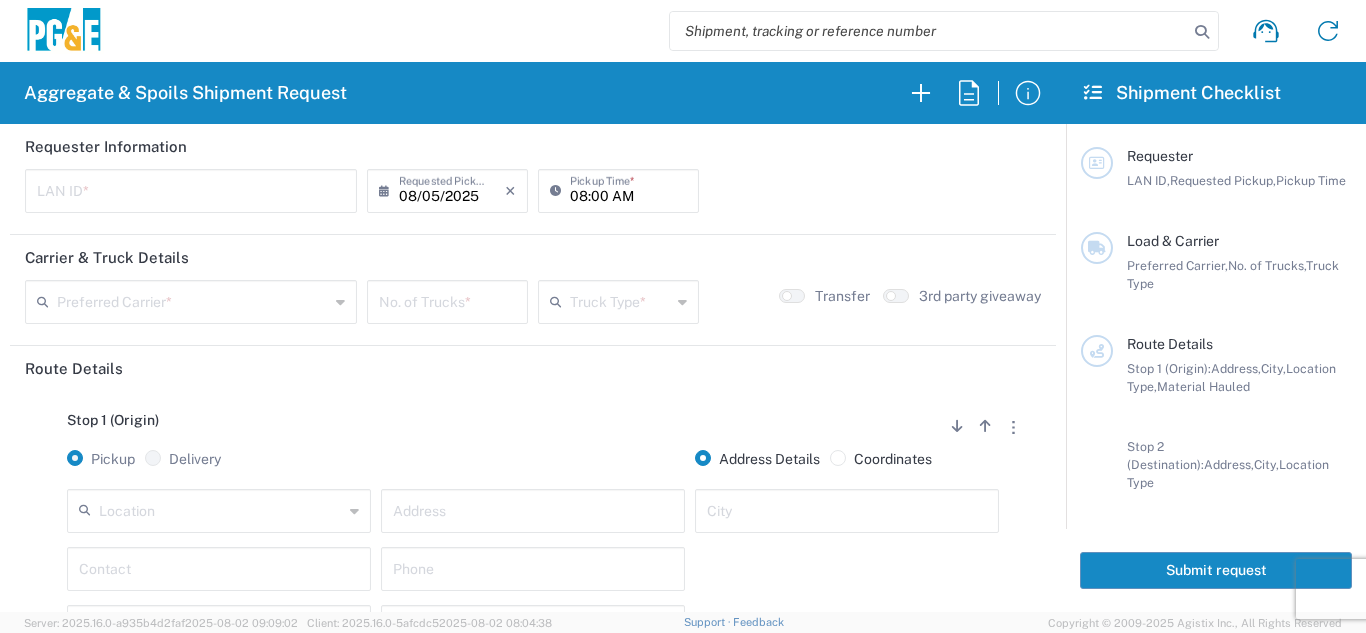 click at bounding box center (191, 189) 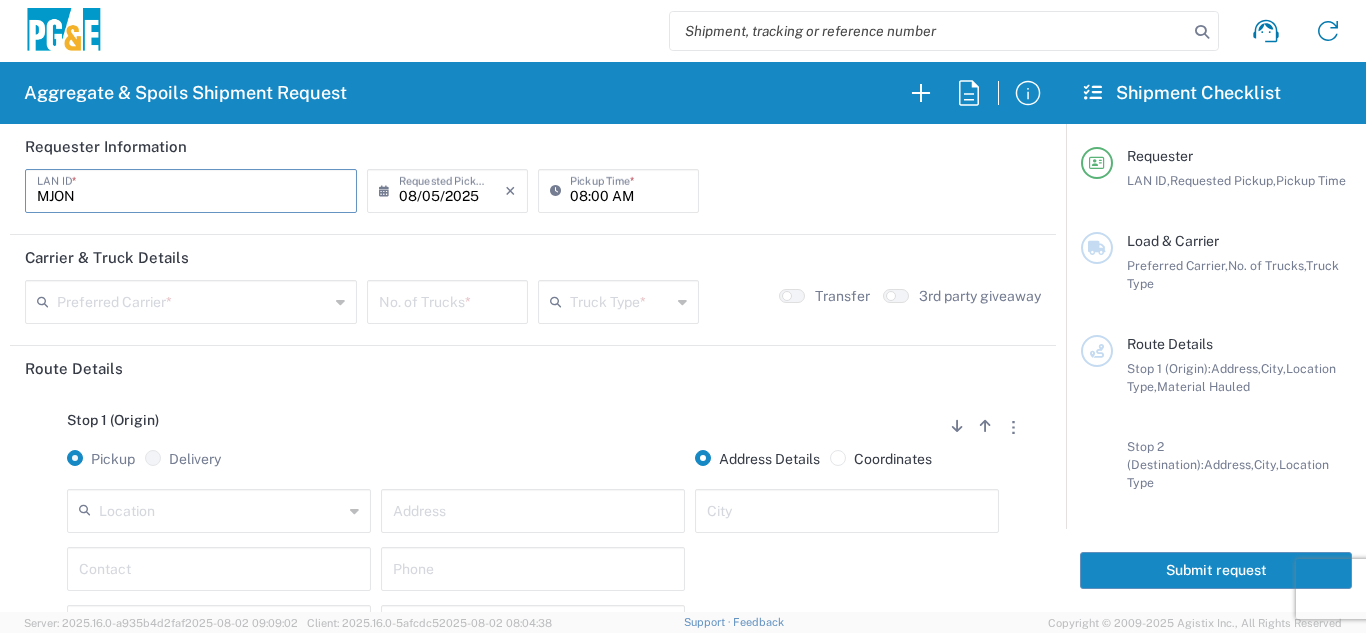 type on "MJON" 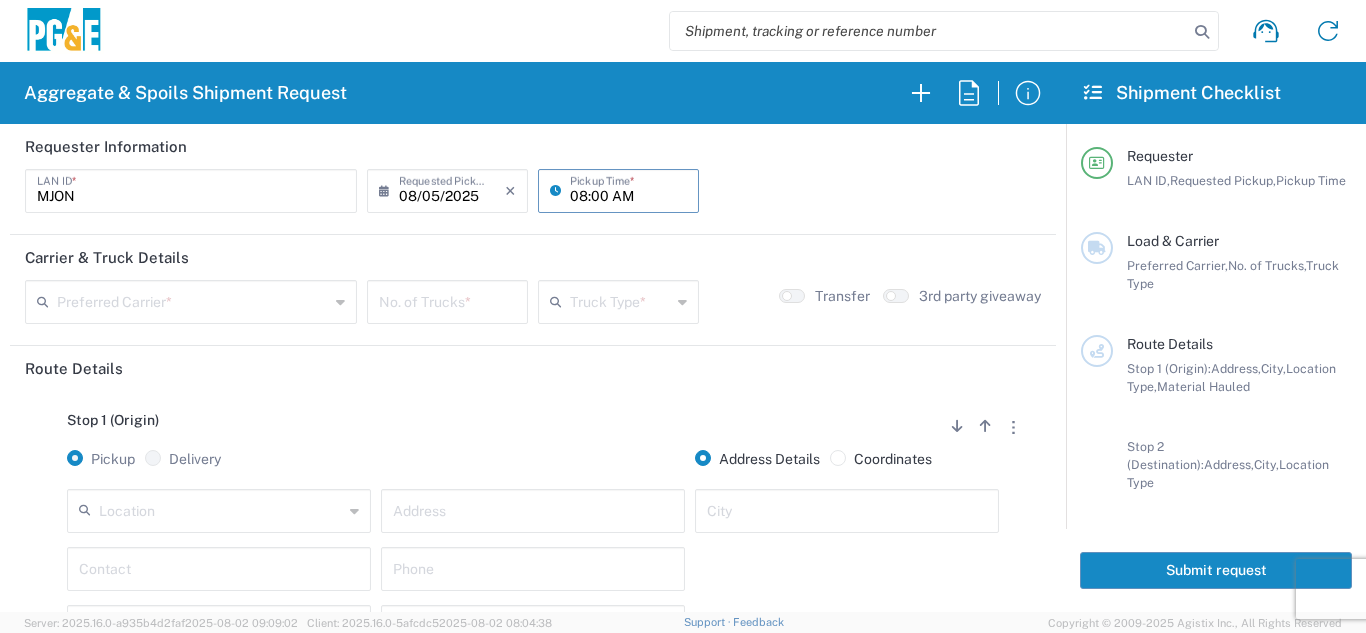 click on "08:00 AM" at bounding box center [628, 189] 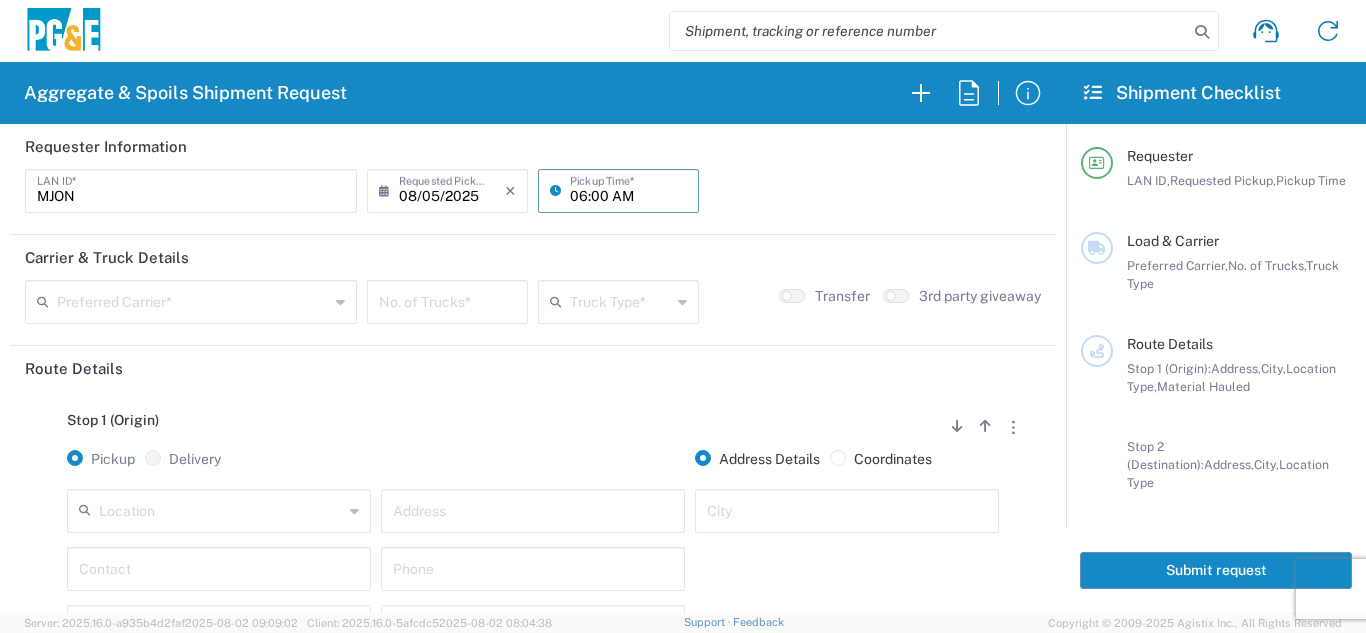 click on "06:00 AM" at bounding box center [628, 189] 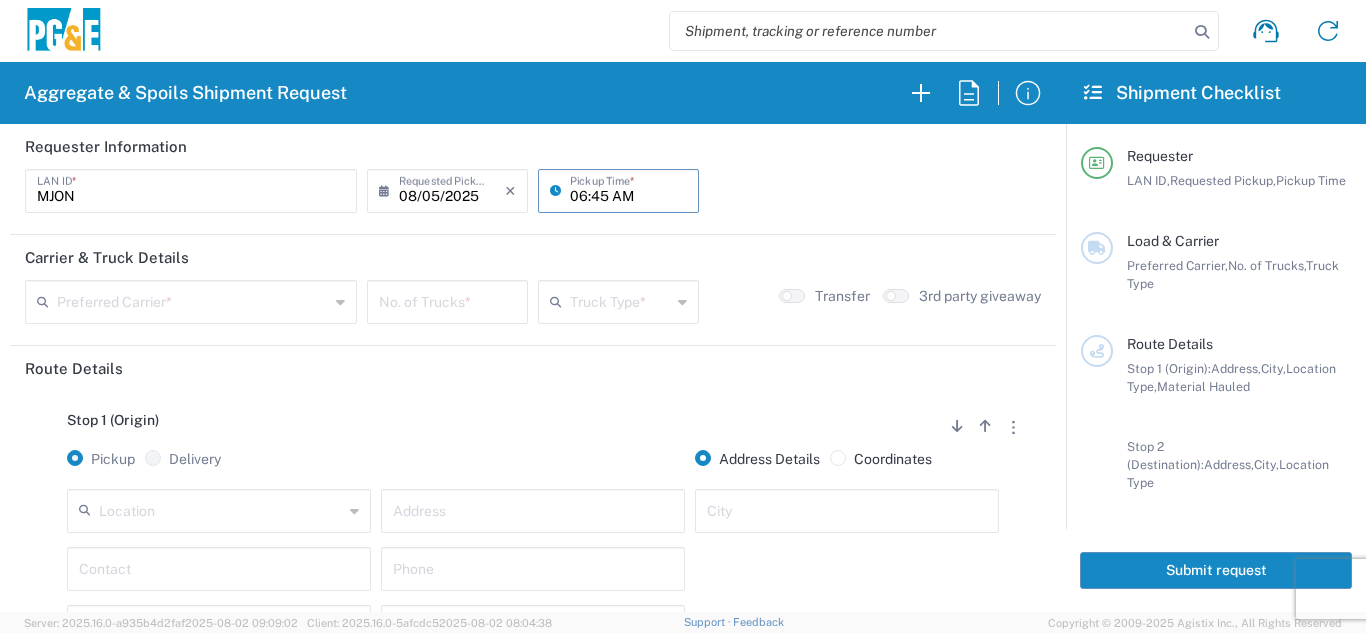 type on "06:45 AM" 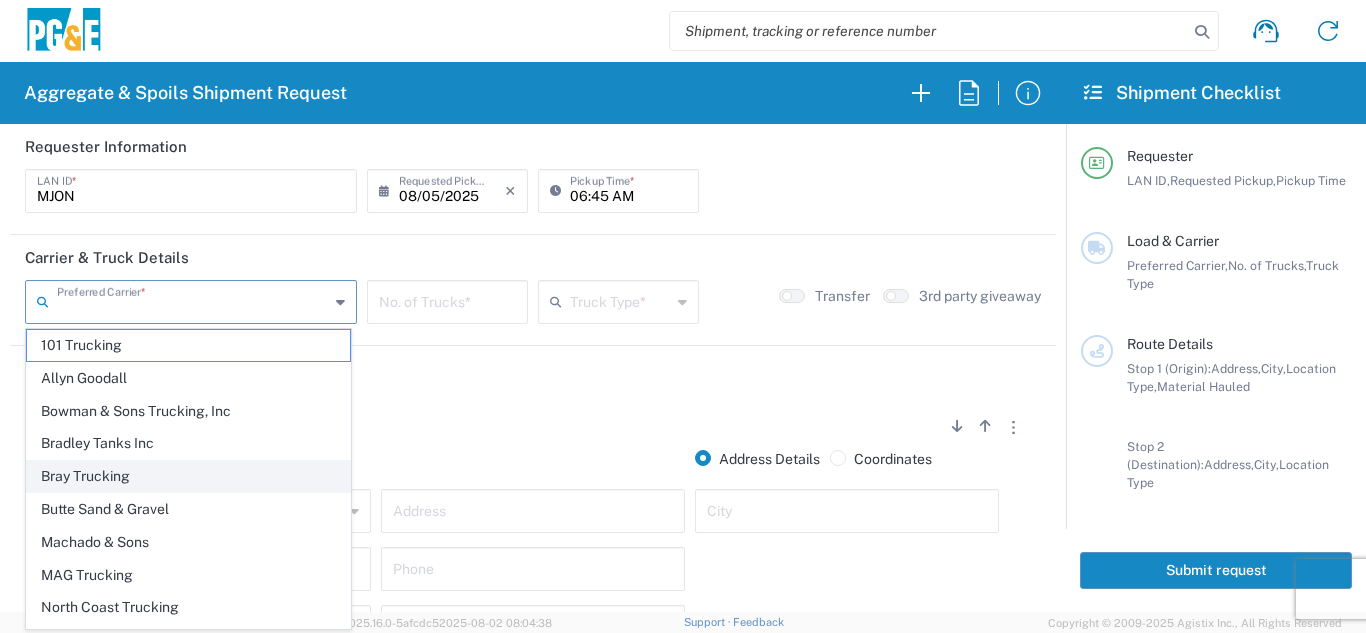 click on "Bray Trucking" 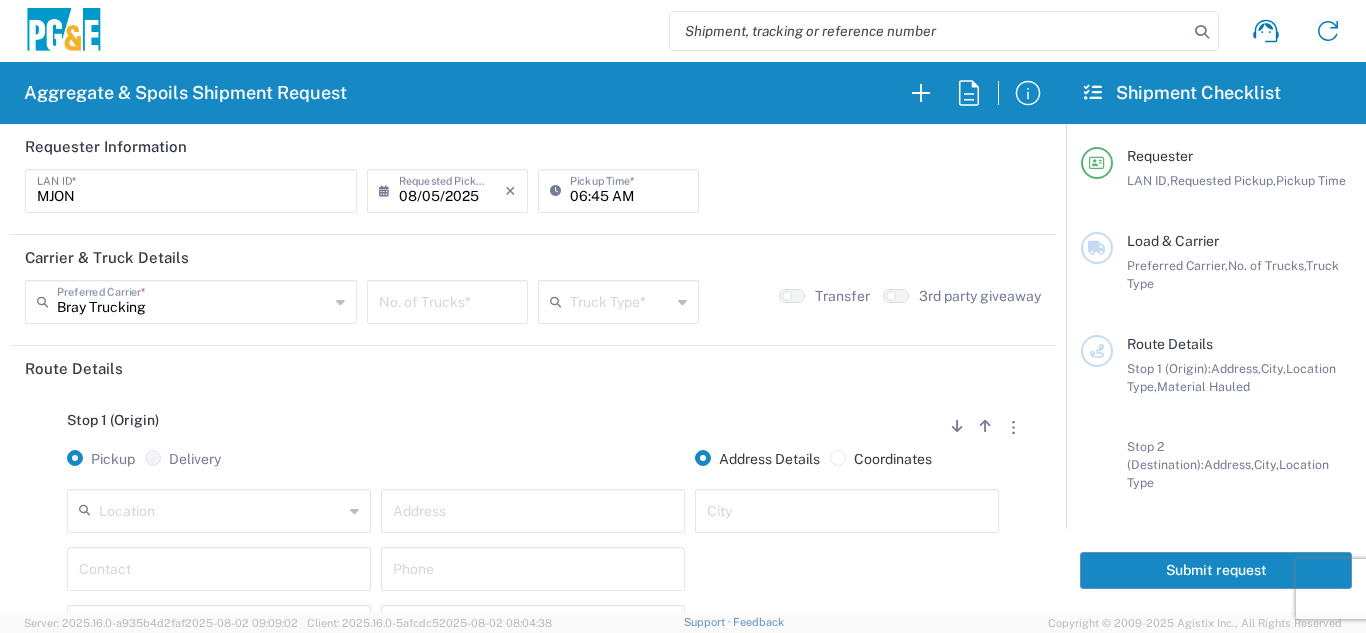 click at bounding box center (447, 300) 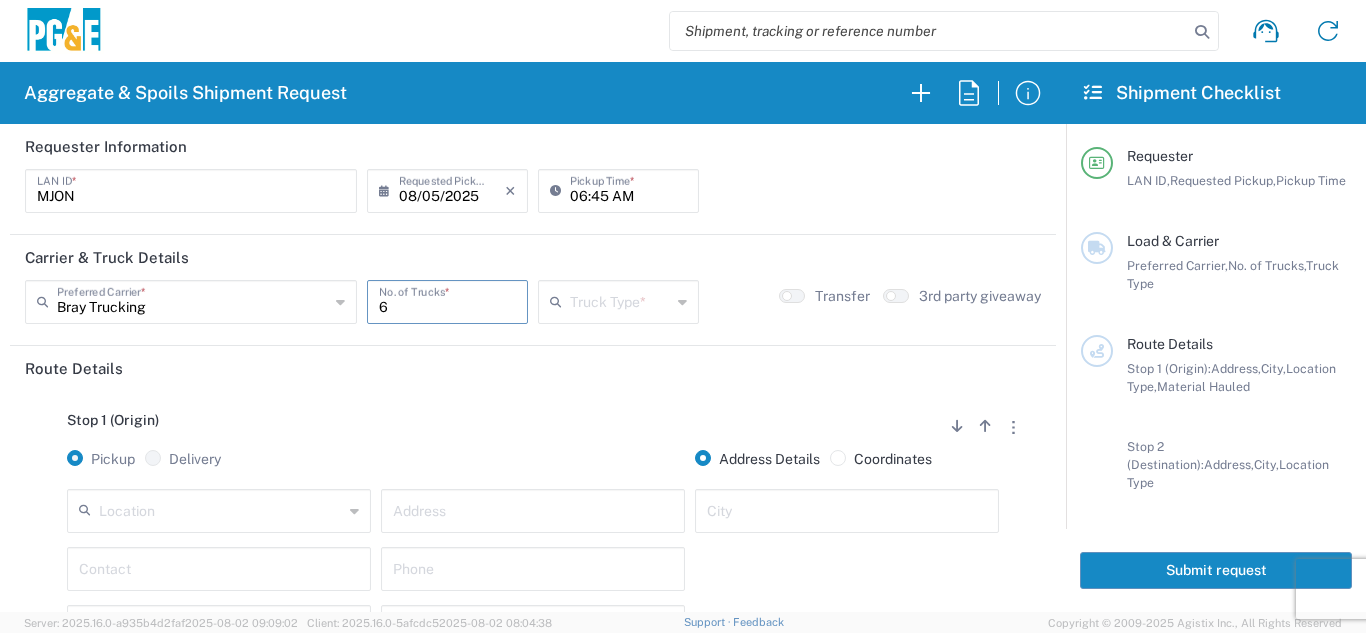 type on "6" 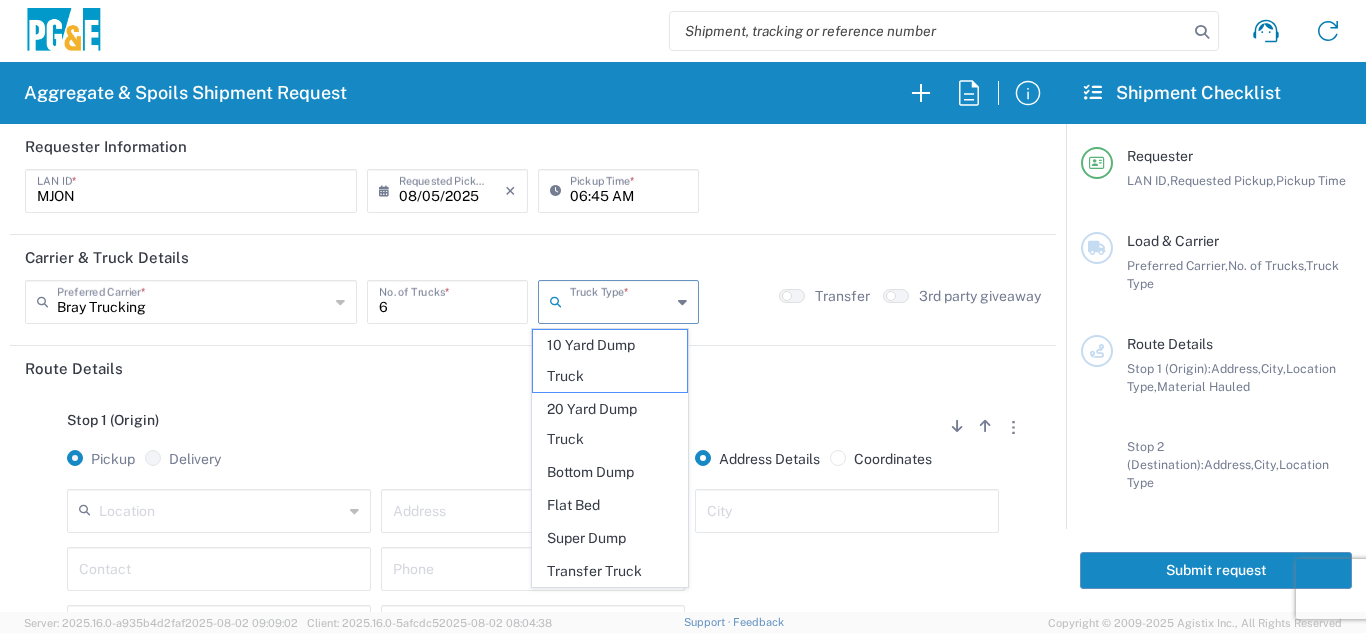 click at bounding box center [620, 300] 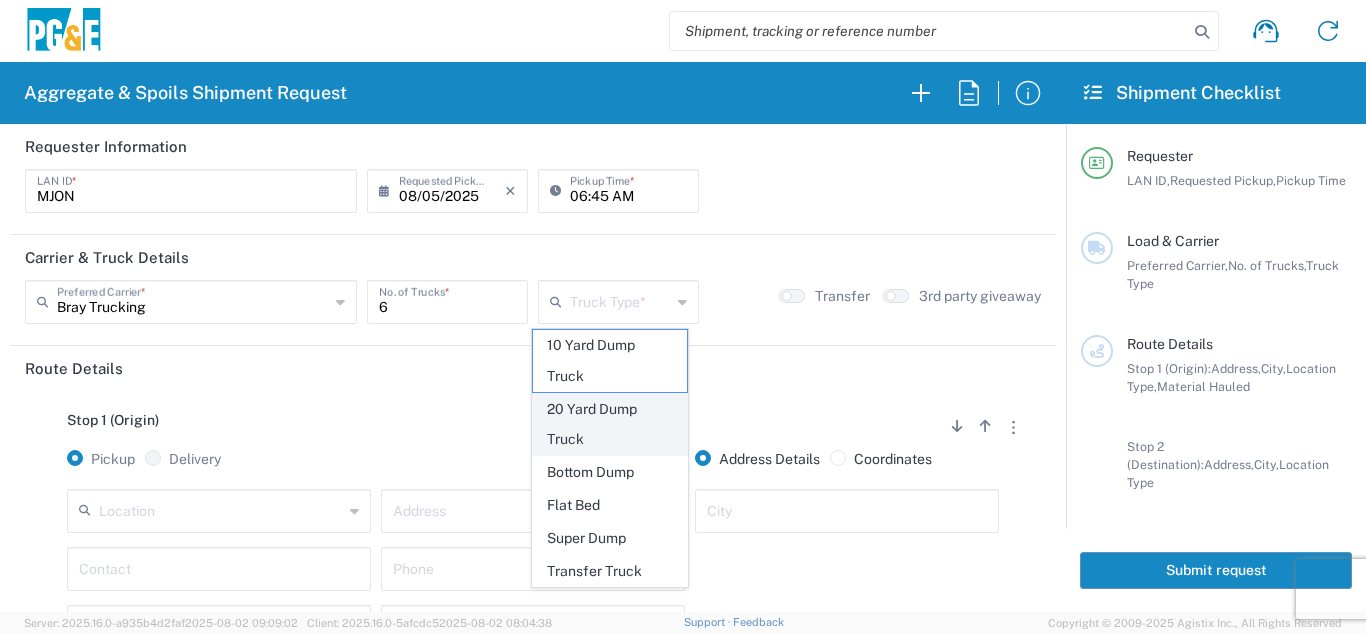 click on "20 Yard Dump Truck" 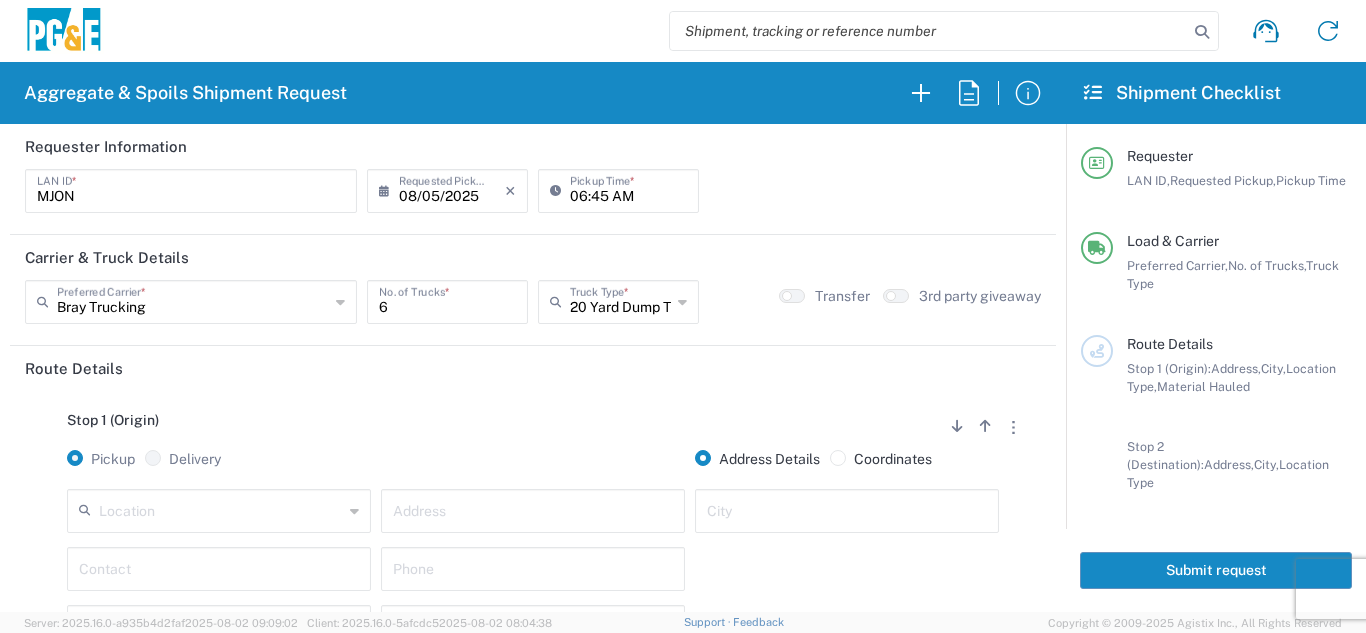 click on "Stop 1 (Origin)
Add Stop Above   Add Stop Below   Remove Stop   Pickup   Delivery   Address Details   Coordinates   Location  17300 East Jahant Rd - Quarry 7/11 Materials - Chico - Quarry 7/11 Materials - Ridgecrest - Quarry Acampo Airport - Santa Rosa Altamont Landfill - Livermore American Canyon Anderson Landfill - Waste Management Landfill Class II Antioch Building Materials Antioch SC Argent Materials - Oakland - Quarry Auburn Auburn HUB Yard Auburn SC Avenal Regional Landfill Bakersfield SC Bakersfield Sub Bangor Rock Quarry Bear River Aggregates - Meadow Vista - Quarry Best Rock Quarry - Barstow Blue Mountain Minerals - Columbia - Quarry Bodean Bowman & Sons Brisbane Recycling Burney SC Butte Sand & Gravel - Sutter - Quarry Calaveras Materials Inc - Merced - Quarry Canyon Rock Co Inc - Forestville - Quarry Carlotta Cedar Avenue Recycling - Fresno - Quarry Cemex - Antioch - Quarry Cemex - Clayton - Quarry Cemex - Clovis - Quarry Cemex - Fresno - Quarry * *" 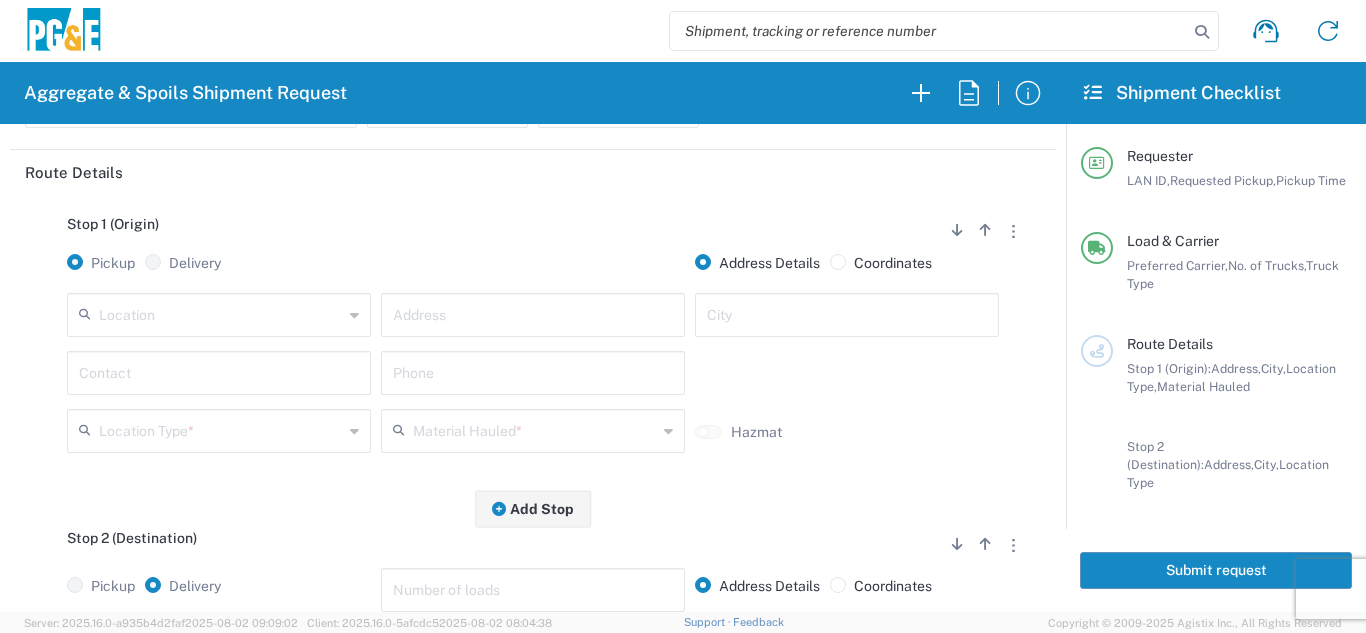 scroll, scrollTop: 200, scrollLeft: 0, axis: vertical 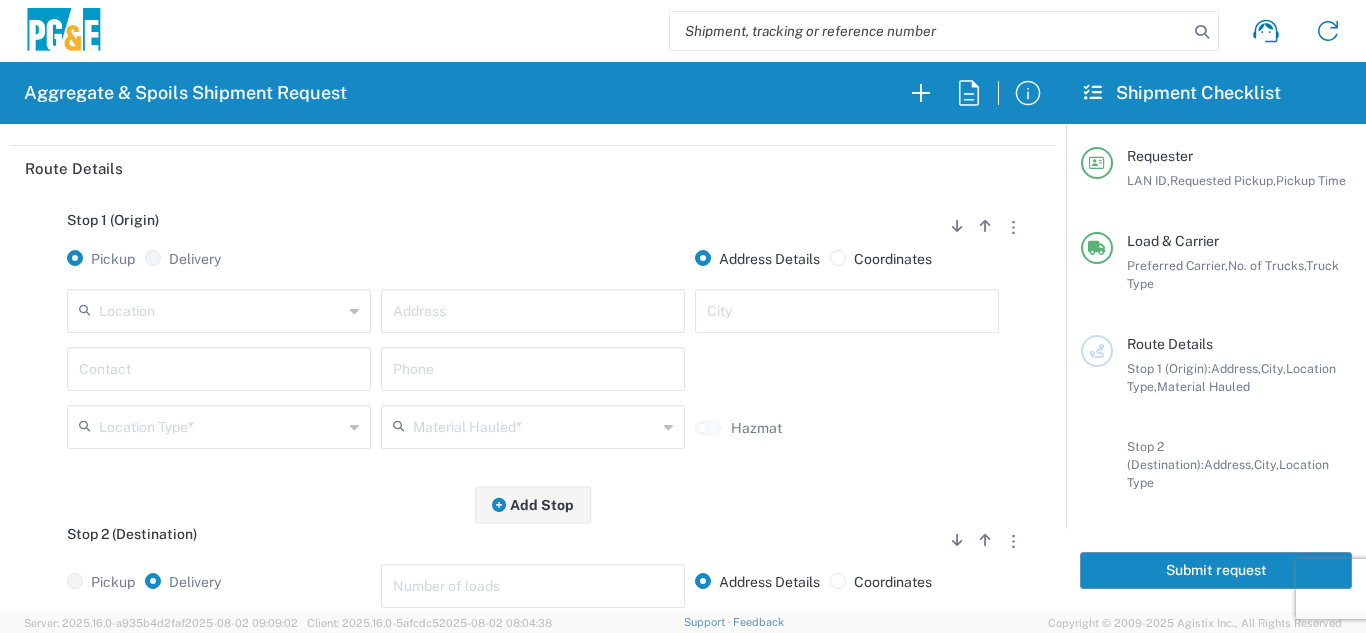 click at bounding box center [221, 309] 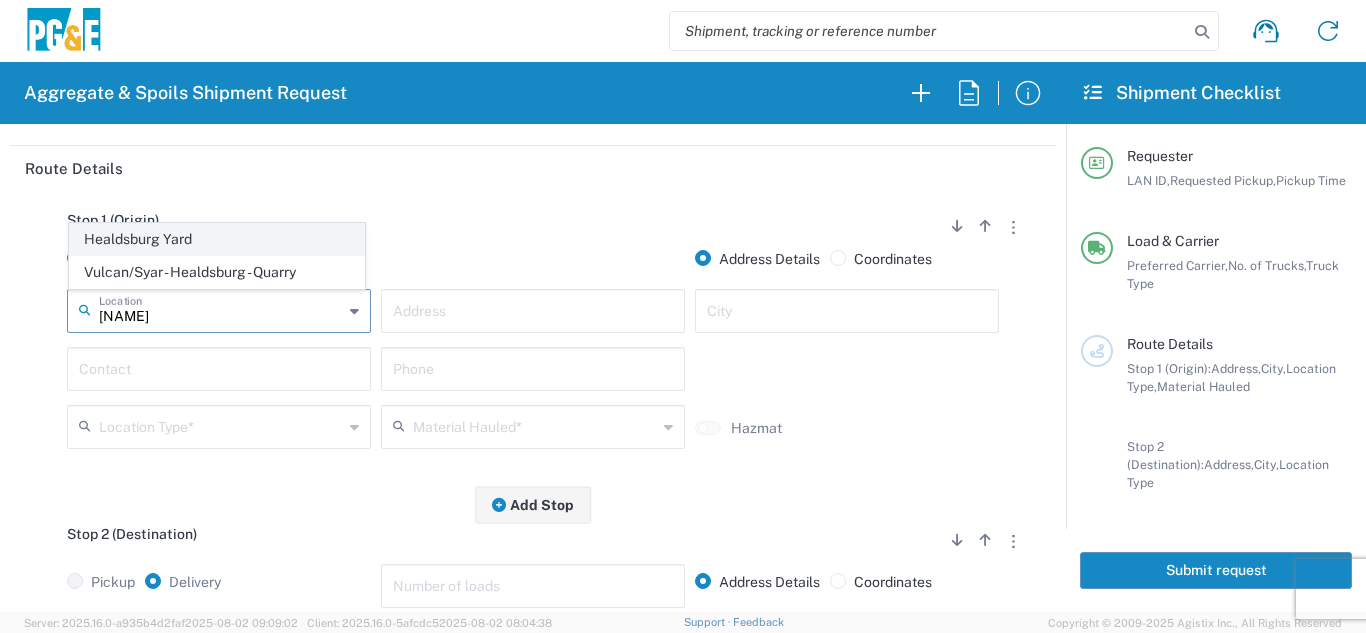 click on "Healdsburg Yard" 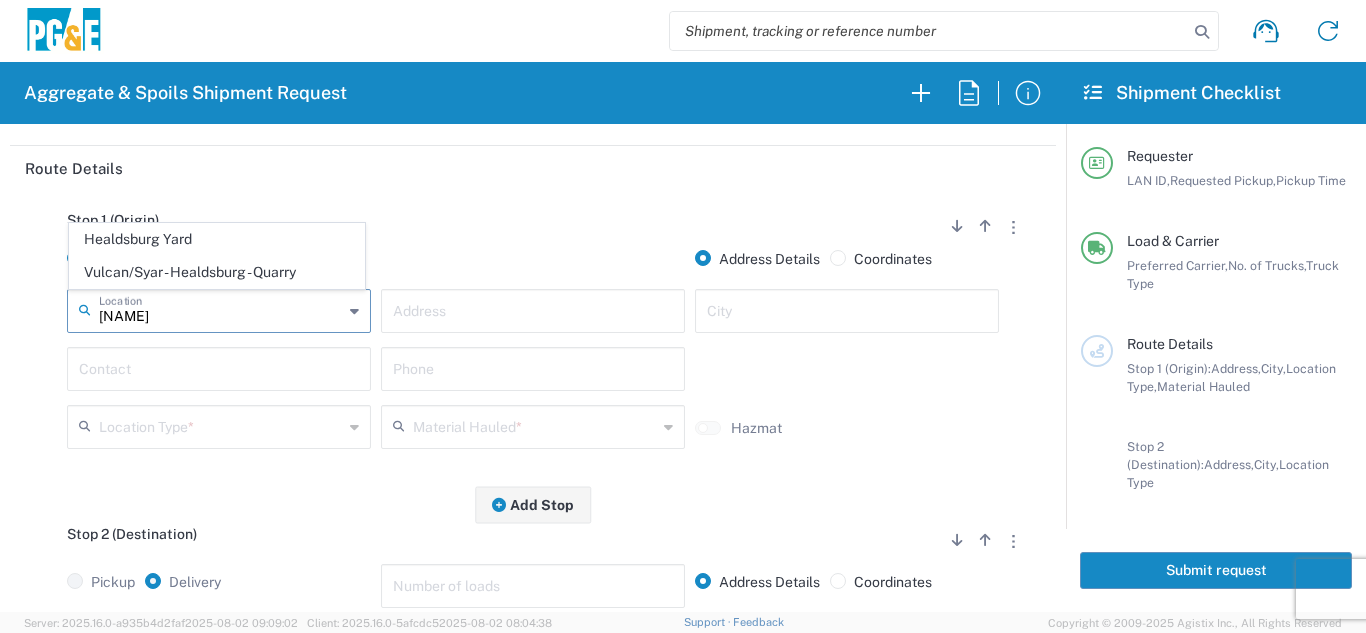 type on "Healdsburg Yard" 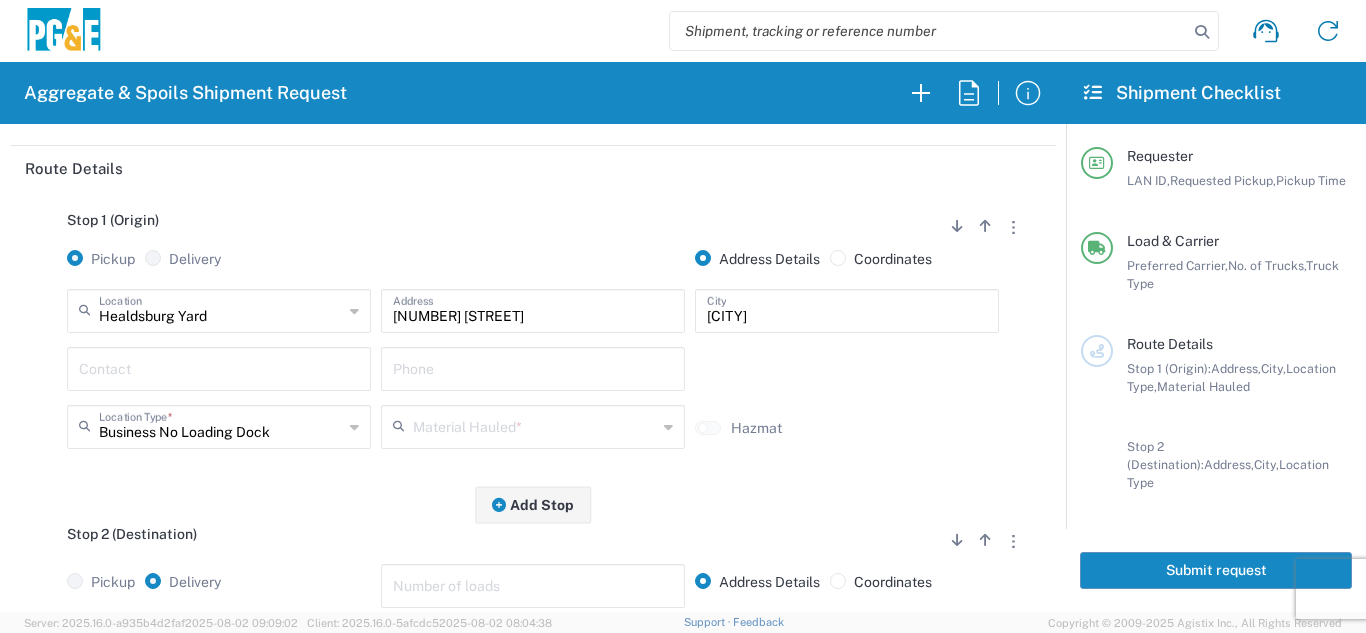 click at bounding box center (219, 367) 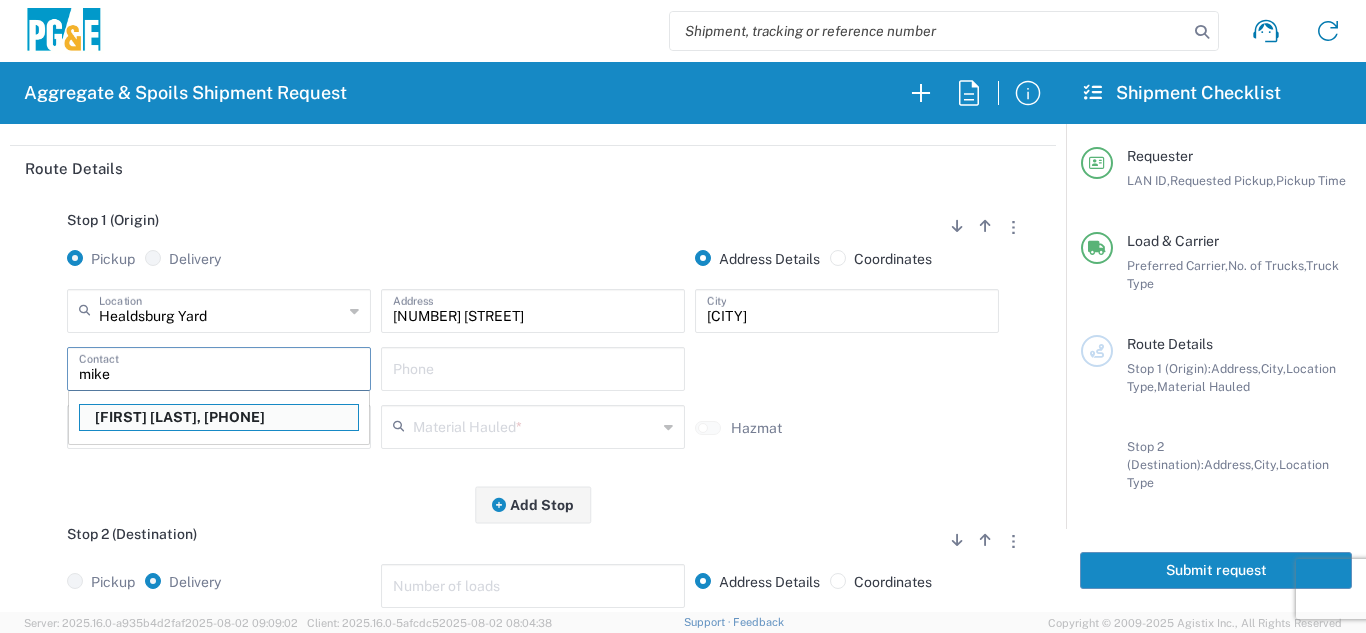 click on "[FIRST] [LAST], [PHONE]" at bounding box center [219, 417] 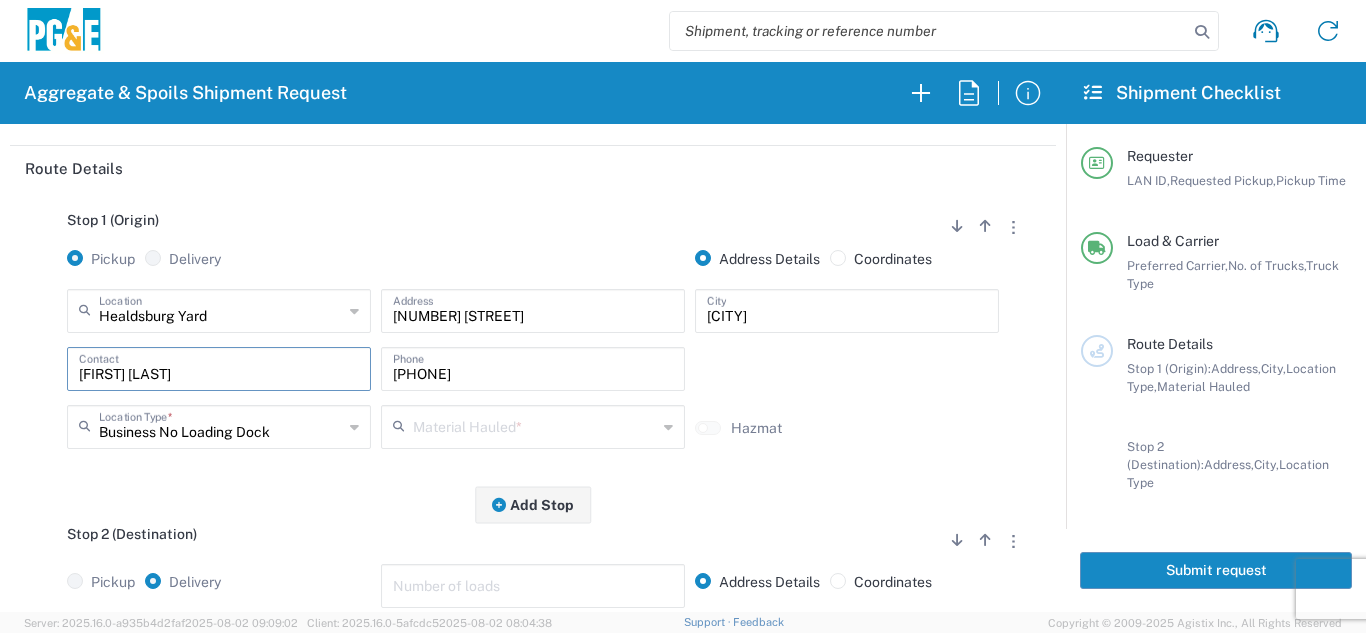 click at bounding box center [535, 425] 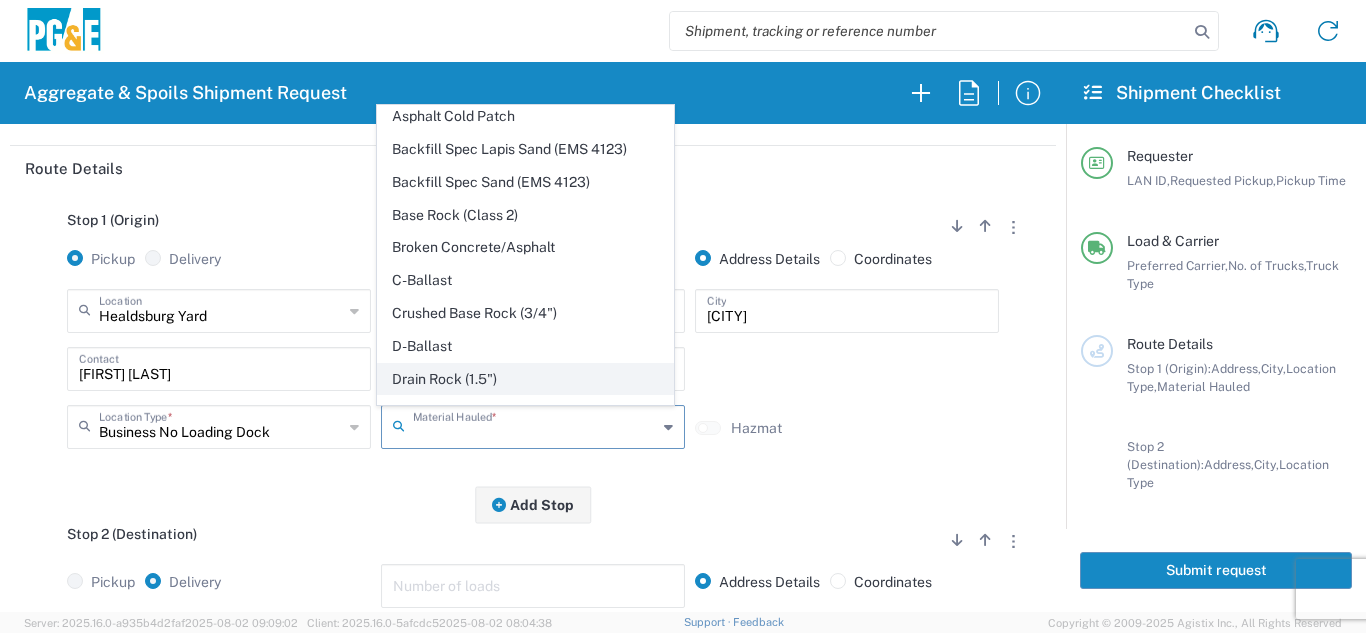 scroll, scrollTop: 200, scrollLeft: 0, axis: vertical 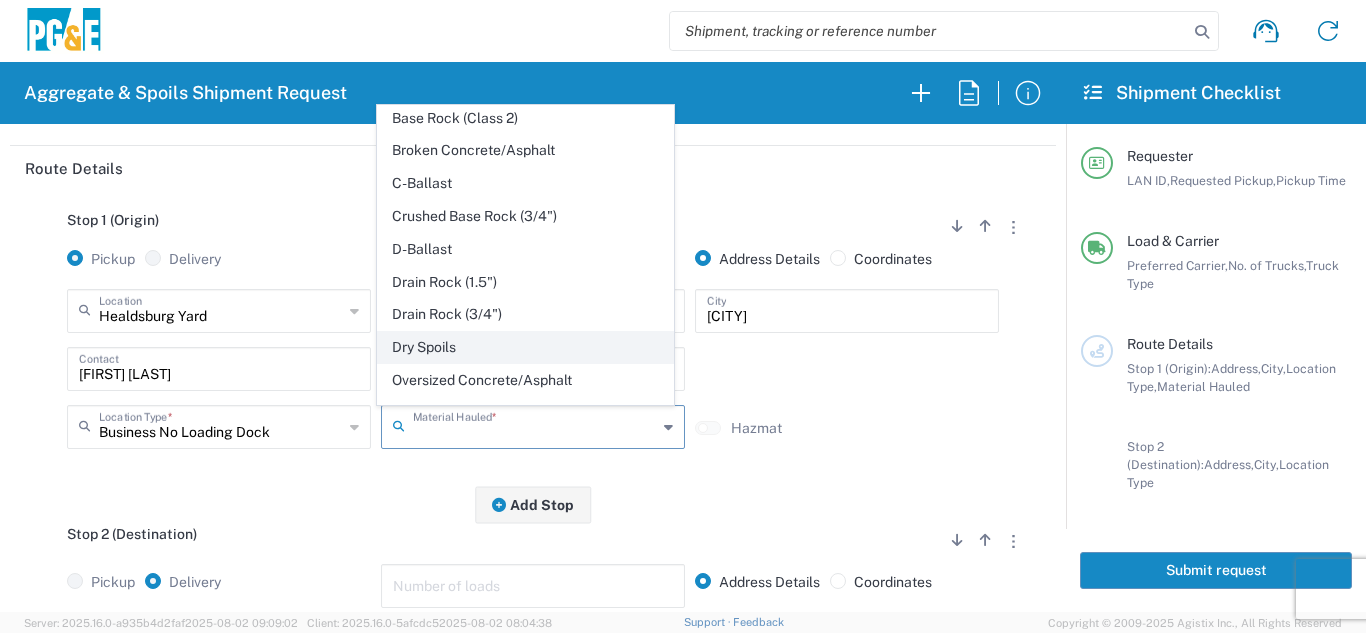 click on "Dry Spoils" 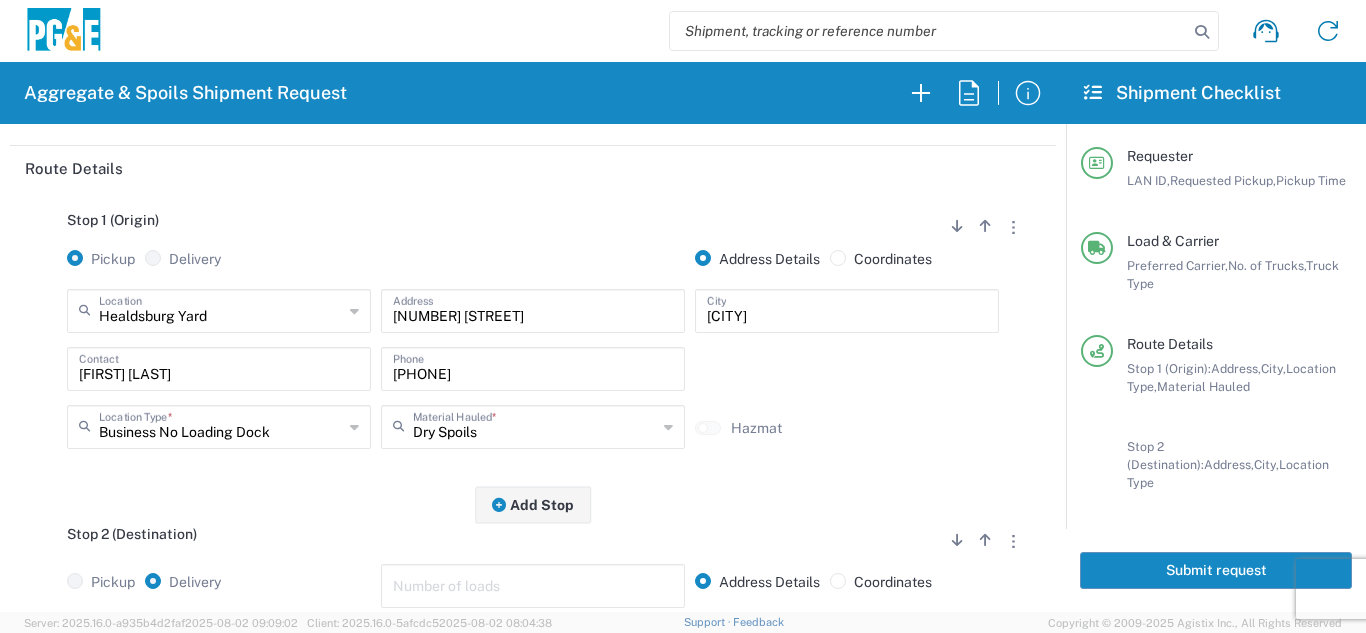 click on "Stop 1 (Origin)
Add Stop Above   Add Stop Below   Remove Stop   Pickup   Delivery   Address Details   Coordinates  [CITY] Yard  Location  [CITY] Yard 17300 East Jahant Rd - Quarry 7/11 Materials - Chico - Quarry 7/11 Materials - Ridgecrest - Quarry Acampo Airport - Santa Rosa Altamont Landfill - Livermore American Canyon Anderson Landfill - Waste Management Landfill Class II Antioch Building Materials Antioch SC Argent Materials - Oakland - Quarry Auburn Auburn HUB Yard Auburn SC Avenal Regional Landfill Bakersfield SC Bakersfield Sub Bangor Rock Quarry Bear River Aggregates - Meadow Vista - Quarry Best Rock Quarry - Barstow Blue Mountain Minerals - Columbia - Quarry Bodean Bowman & Sons Brisbane Recycling Burney SC Butte Sand & Gravel - Sutter - Quarry Calaveras Materials Inc - Merced - Quarry Canyon Rock Co Inc - Forestville - Quarry Carlotta Cedar Avenue Recycling - Fresno - Quarry Cemex - Antioch - Quarry Cemex - Clayton - Quarry Chico SC Clearlake" 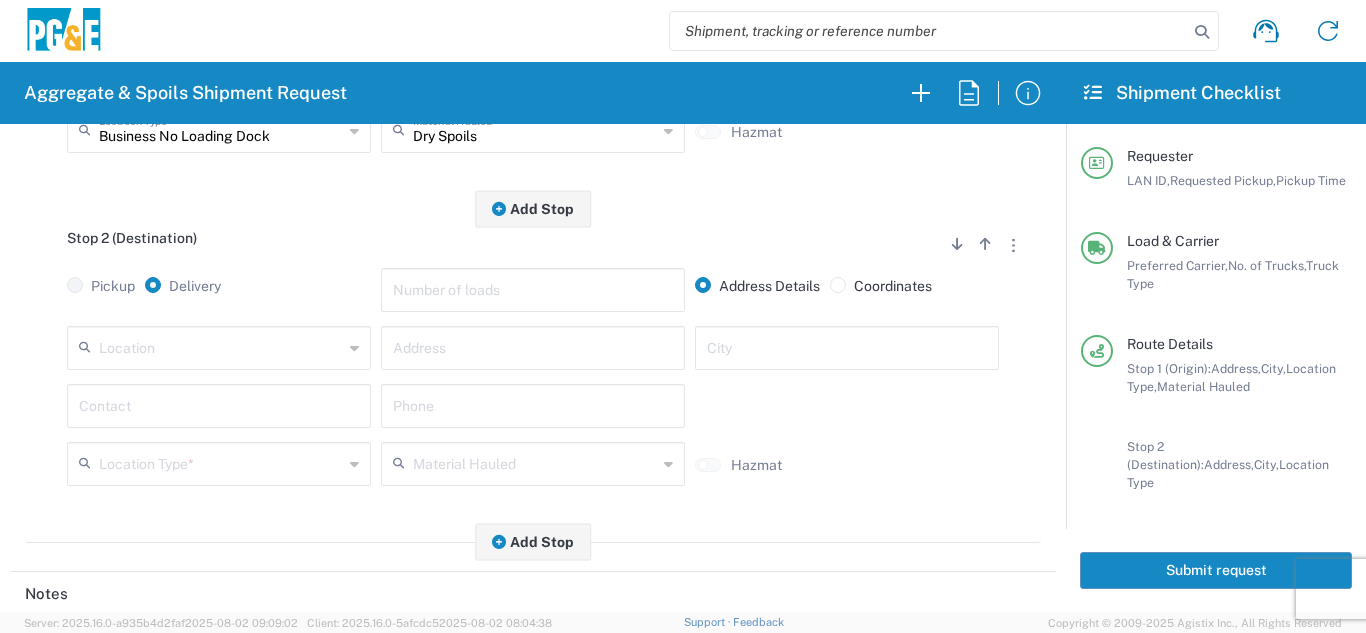 scroll, scrollTop: 500, scrollLeft: 0, axis: vertical 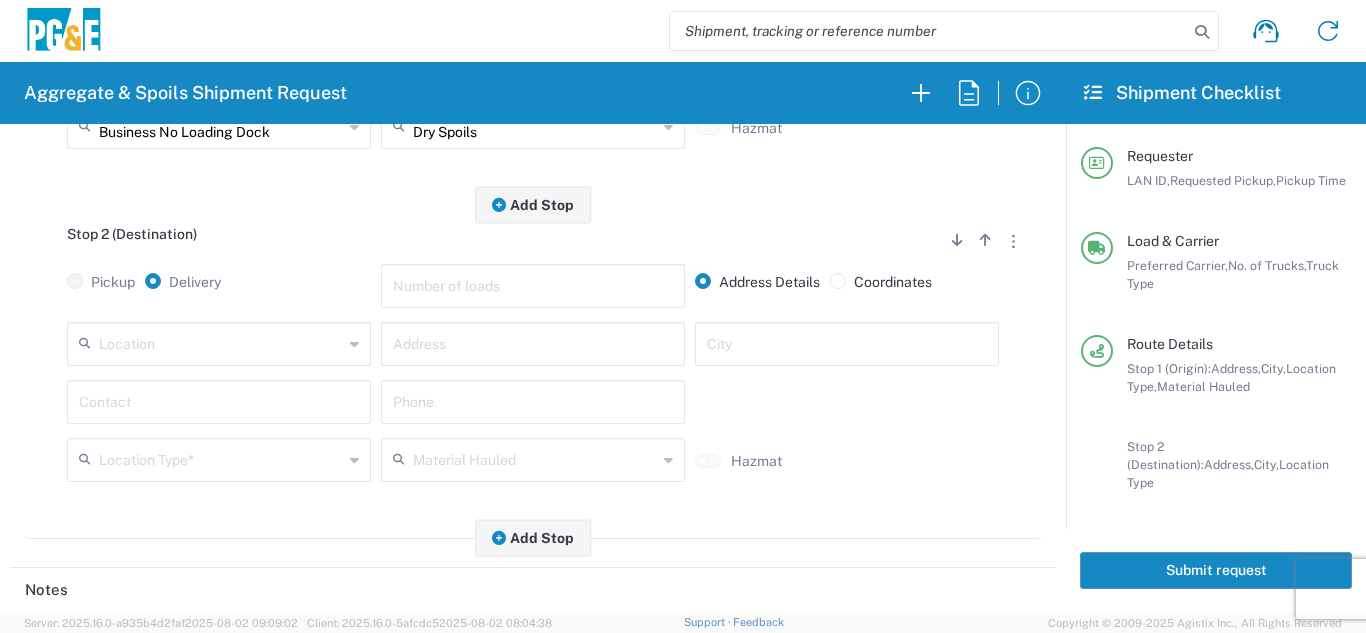 click at bounding box center [221, 342] 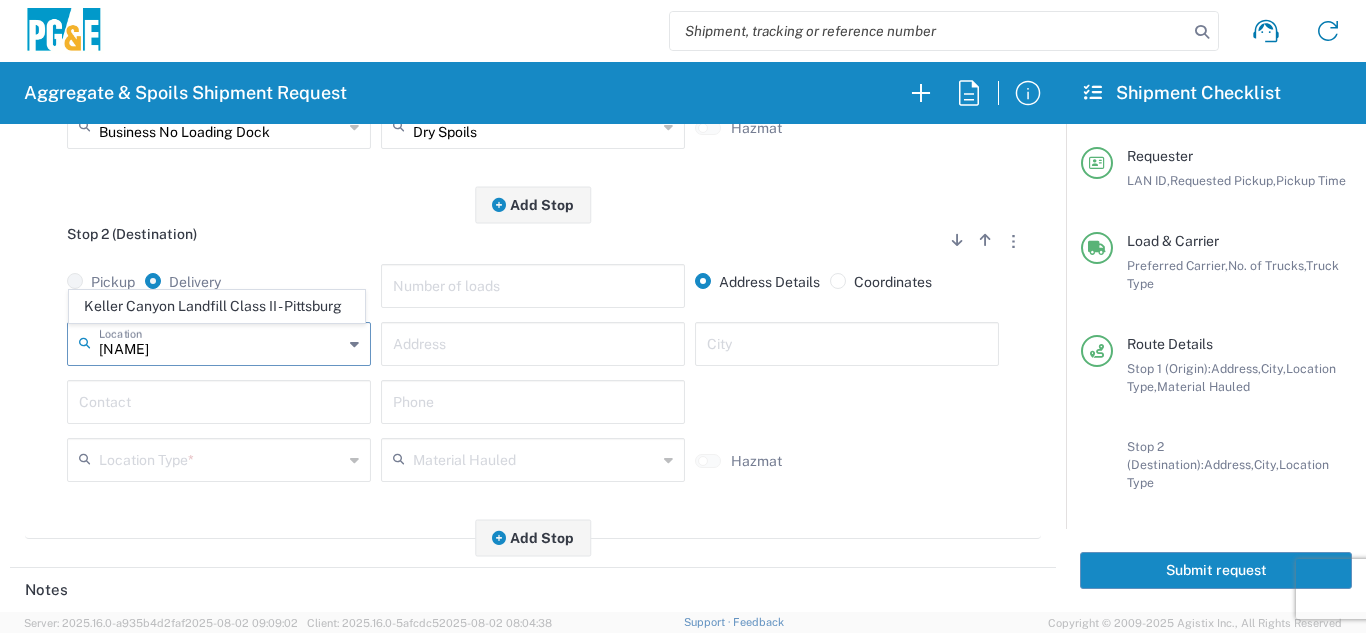 click on "Keller Canyon Landfill Class II - Pittsburg" 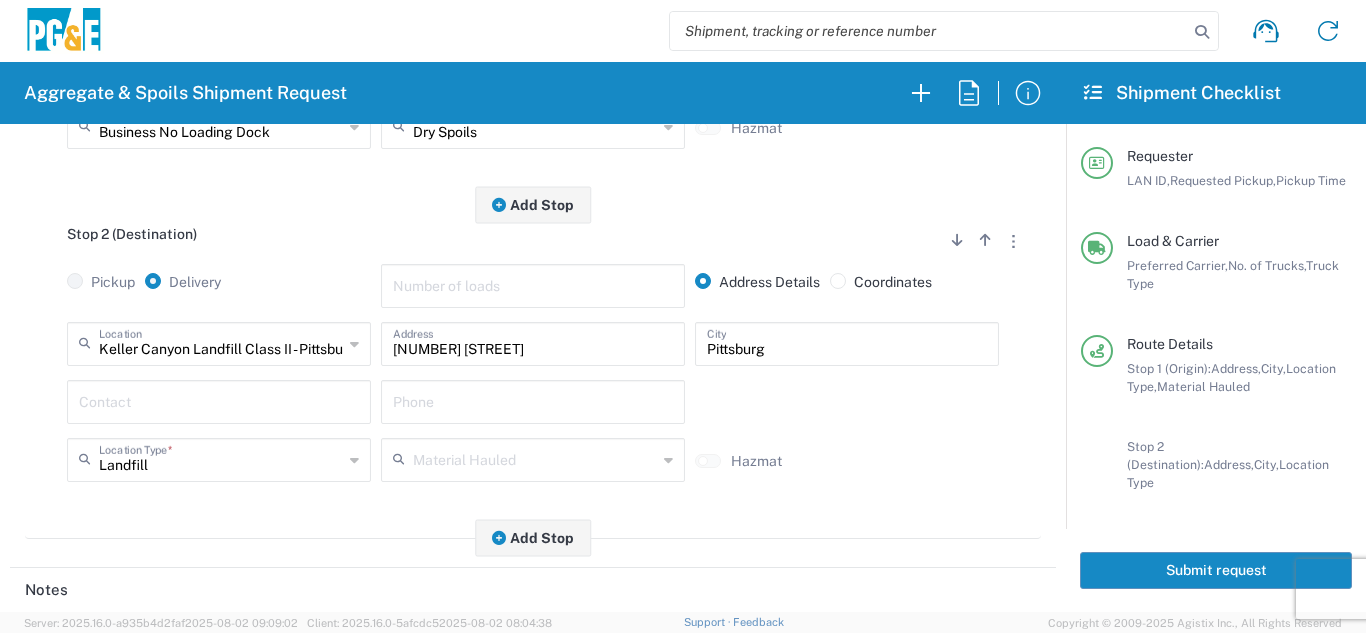 click at bounding box center (219, 400) 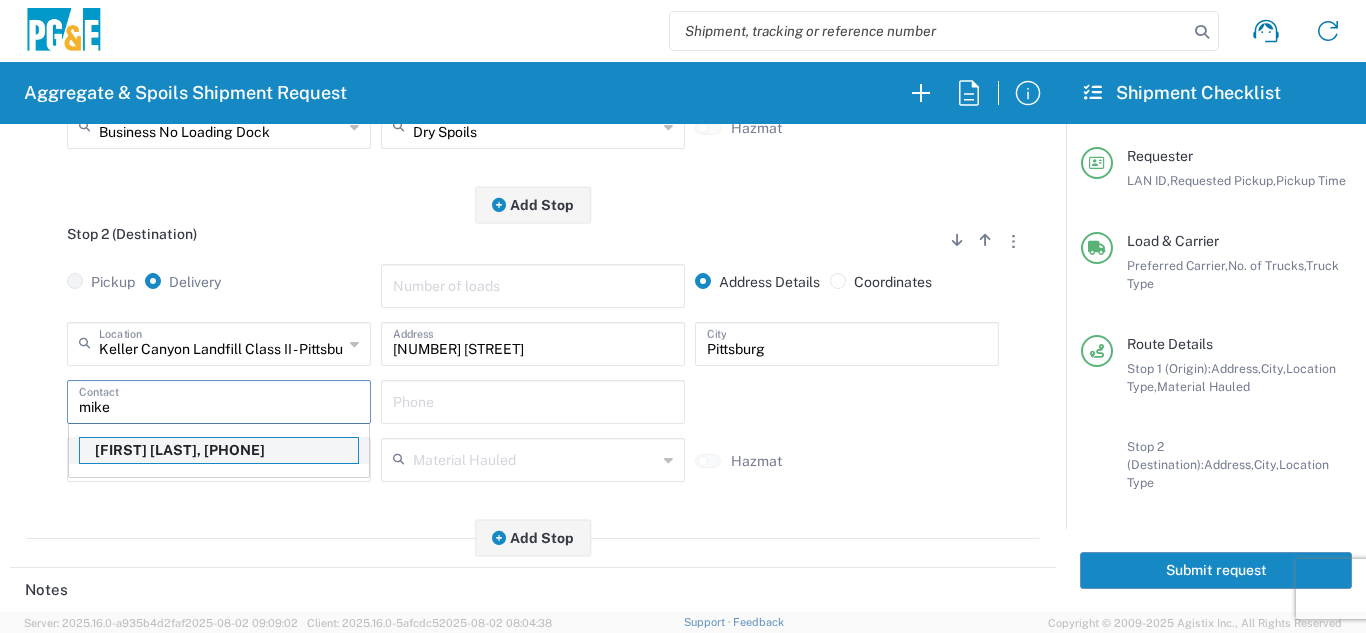 click on "[FIRST] [LAST], [PHONE]" at bounding box center [219, 450] 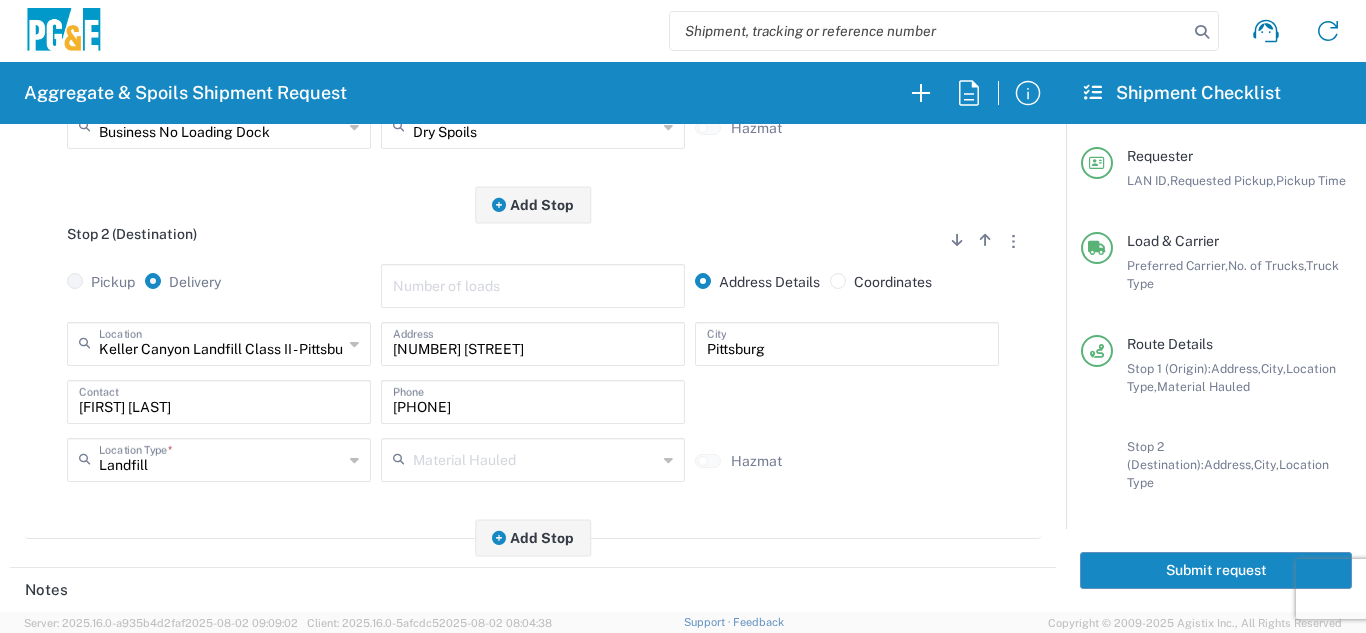 click on "Stop 2 (Destination)
Add Stop Above   Add Stop Below   Remove Stop   Pickup   Delivery   Number of loads   Address Details   Coordinates  Keller Canyon Landfill Class II - Pittsburg  Location  Keller Canyon Landfill Class II - Pittsburg 17300 East Jahant Rd - Quarry 7/11 Materials - Chico - Quarry 7/11 Materials - Ridgecrest - Quarry Acampo Airport - Santa Rosa Altamont Landfill - Livermore American Canyon Anderson Landfill - Waste Management Landfill Class II Antioch Building Materials Antioch SC Argent Materials - Oakland - Quarry Auburn Auburn HUB Yard Auburn SC Avenal Regional Landfill Bakersfield SC Bakersfield Sub Bangor Rock Quarry Bear River Aggregates - Meadow Vista - Quarry Best Rock Quarry - Barstow Blue Mountain Minerals - Columbia - Quarry Bodean Bowman & Sons Brisbane Recycling Burney SC Butte Sand & Gravel - Sutter - Quarry Calaveras Materials Inc - Merced - Quarry Canyon Rock Co Inc - Forestville - Quarry Carlotta Cemex - Antioch - Quarry Clovis" 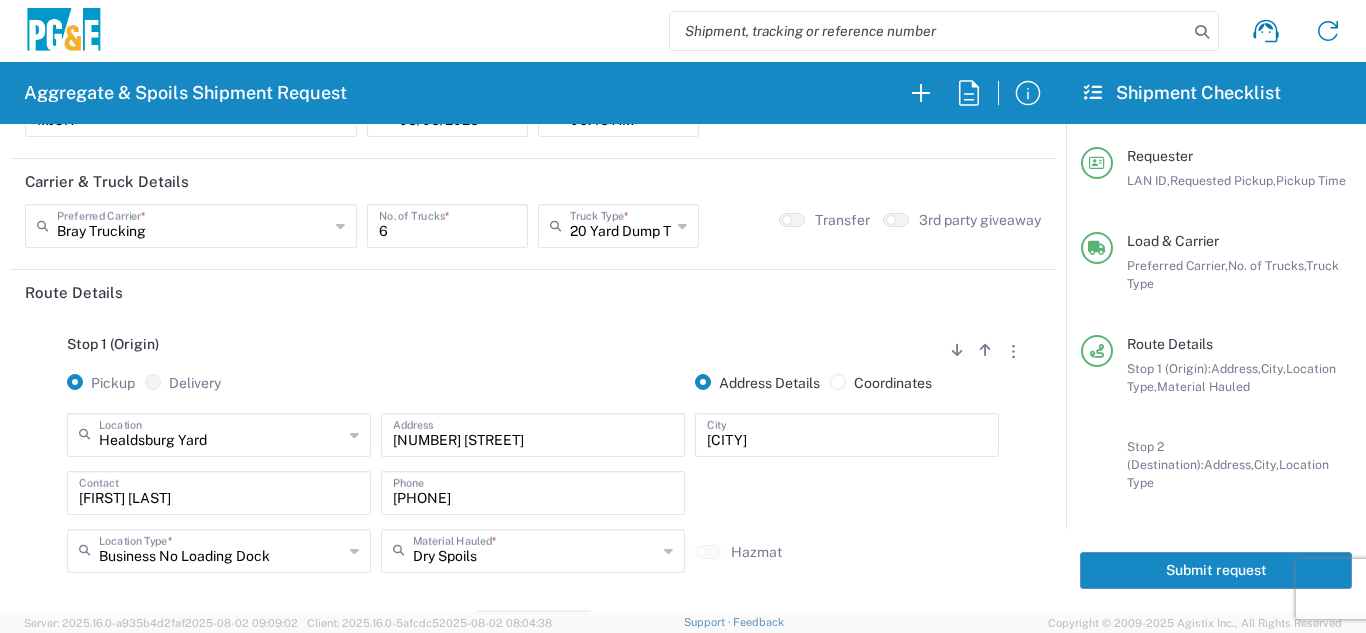 scroll, scrollTop: 0, scrollLeft: 0, axis: both 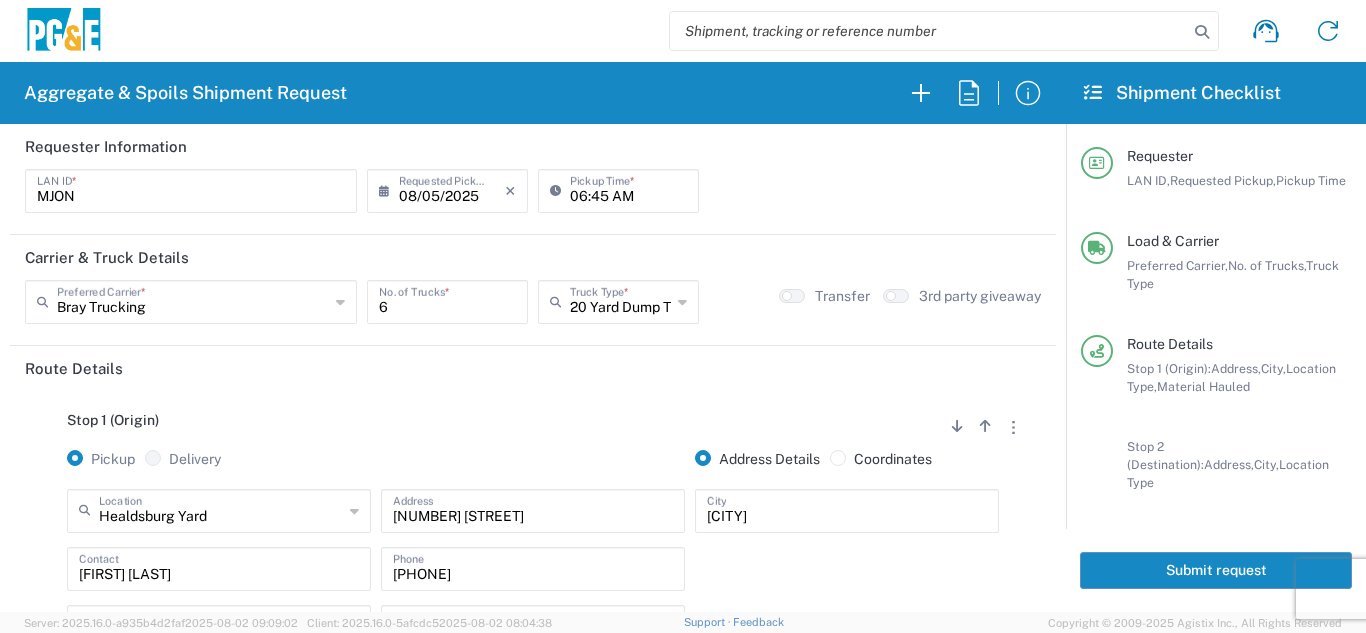 click on "Submit request" 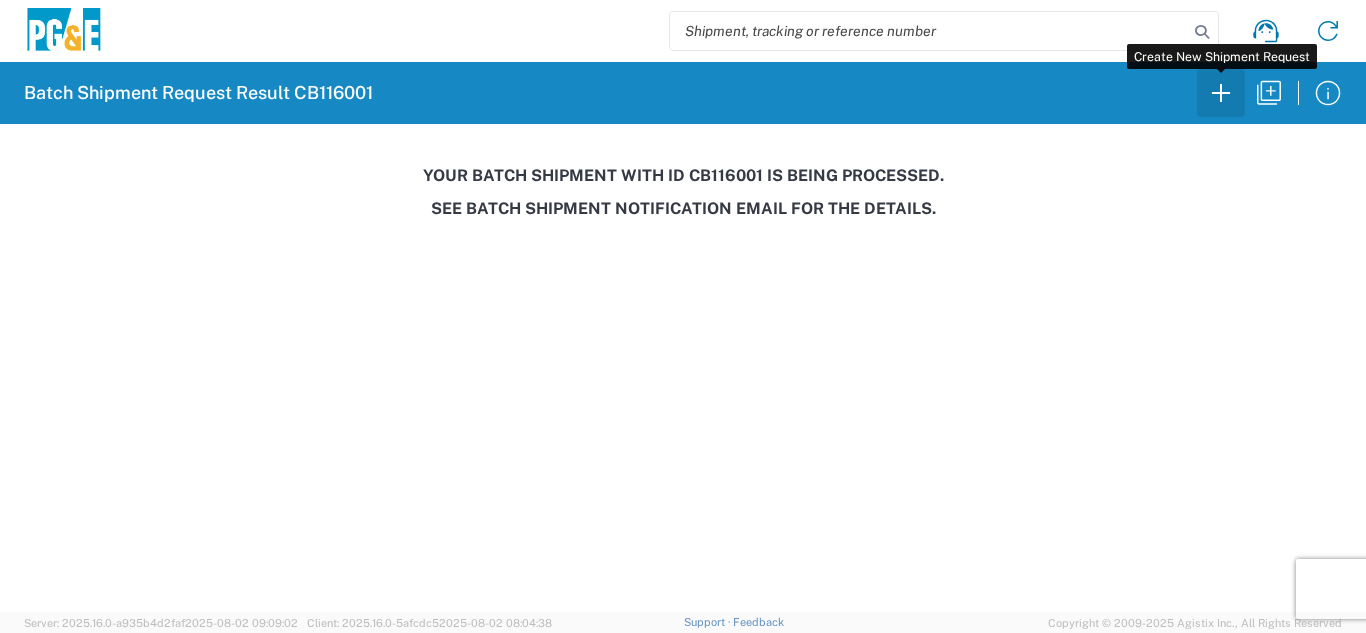 click 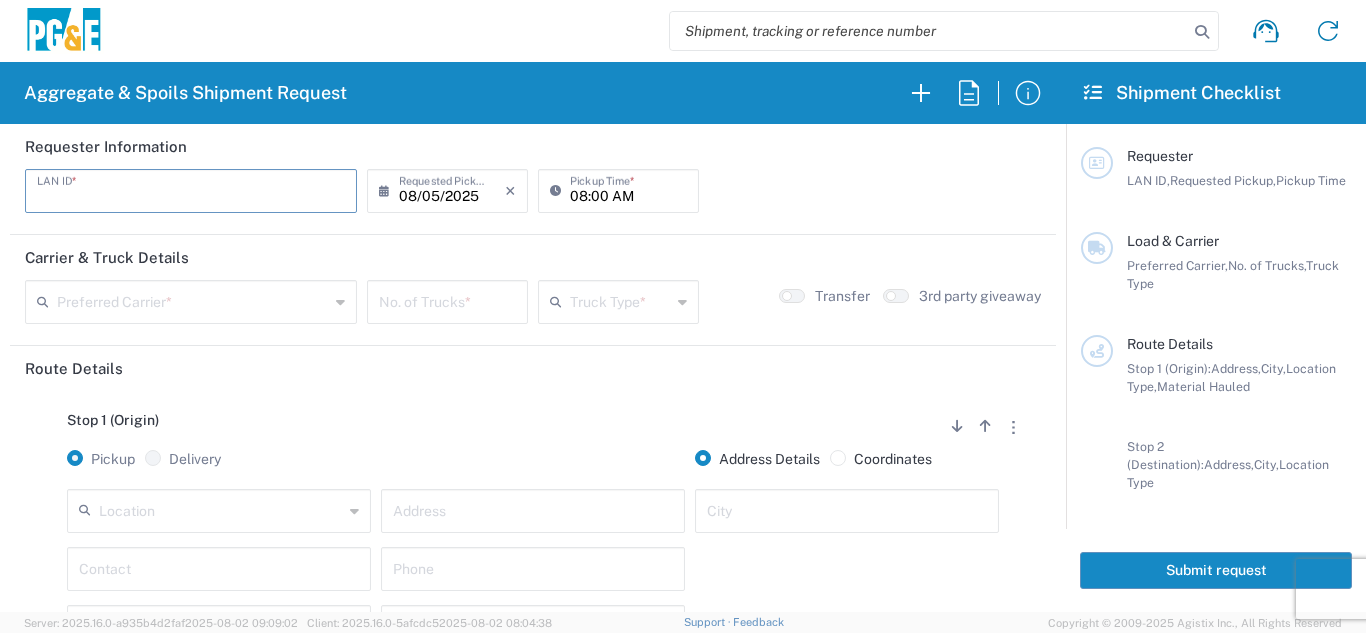 click at bounding box center (191, 189) 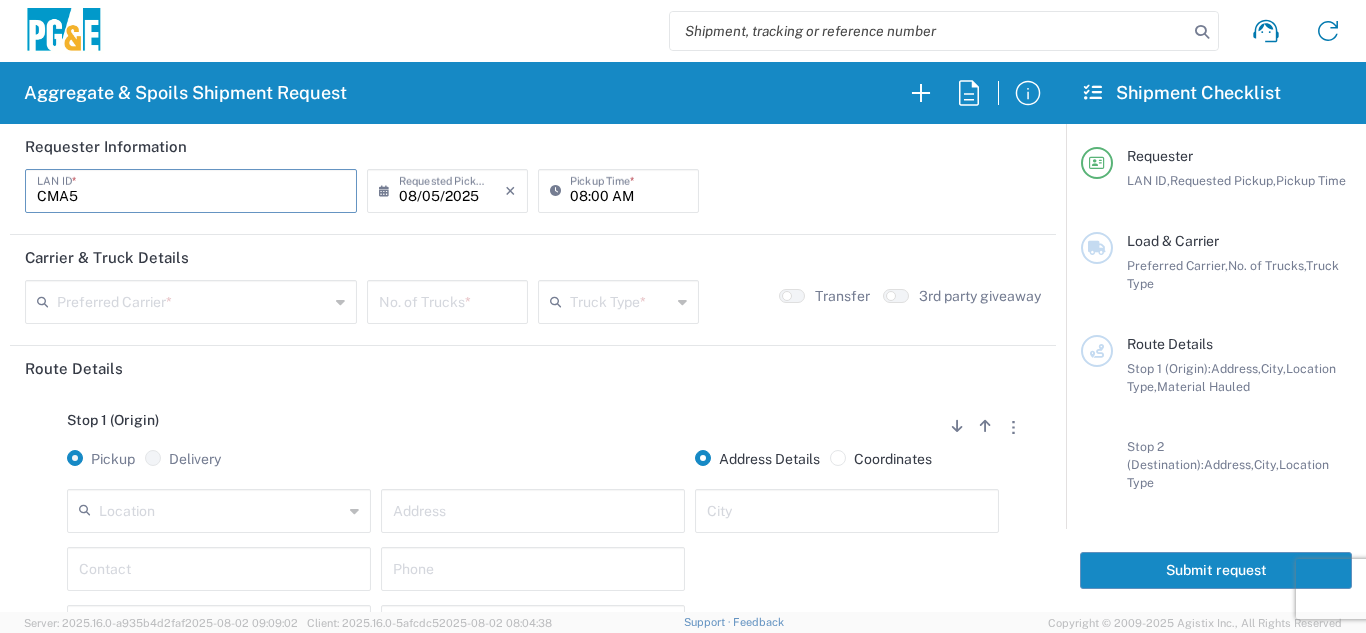 type on "CMA5" 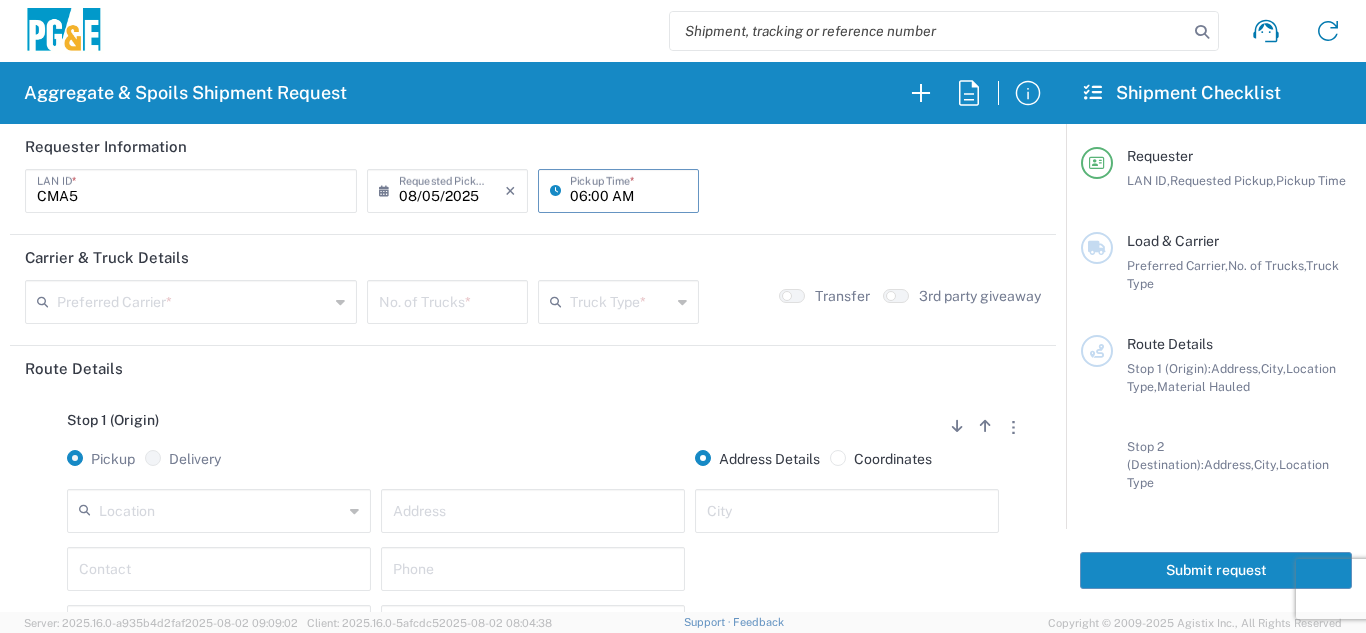 type on "06:00 AM" 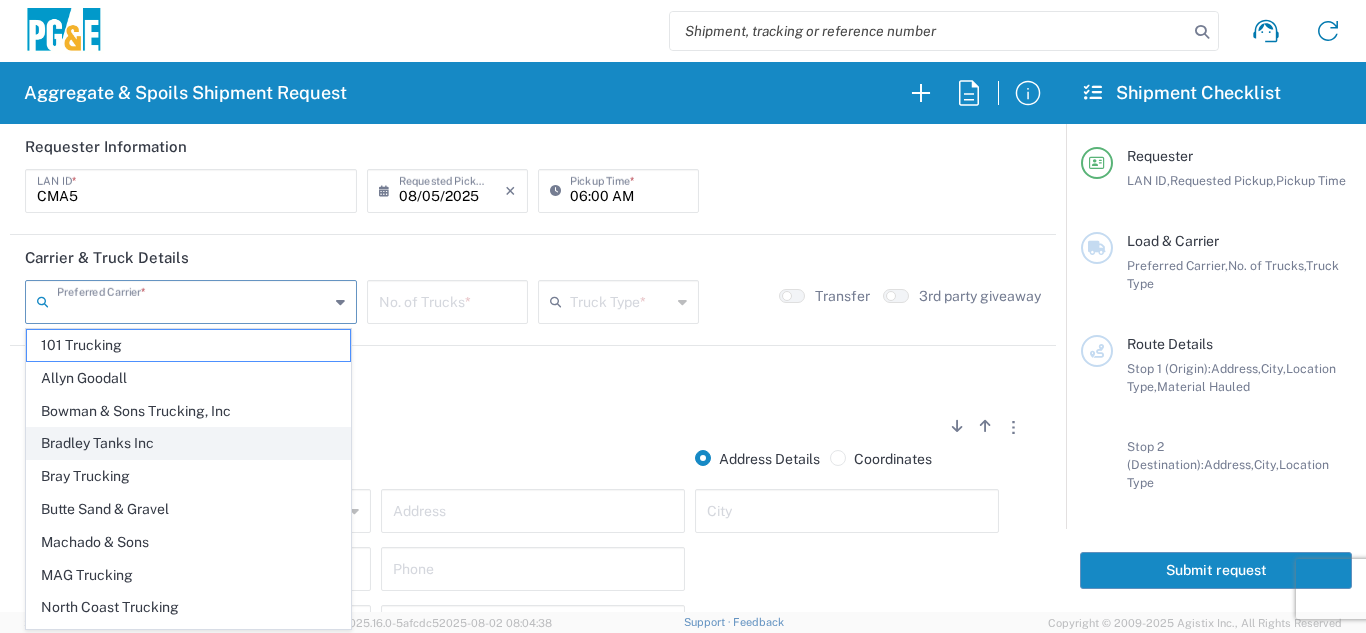 click on "Bradley Tanks Inc" 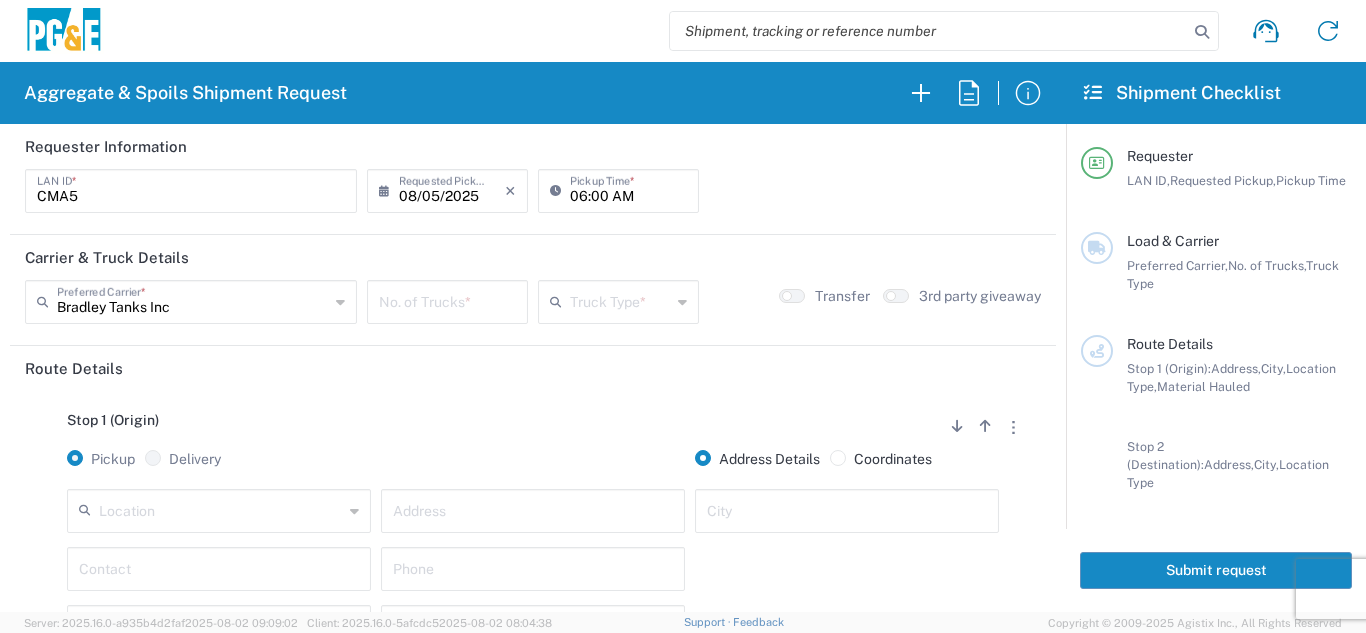 click at bounding box center (447, 300) 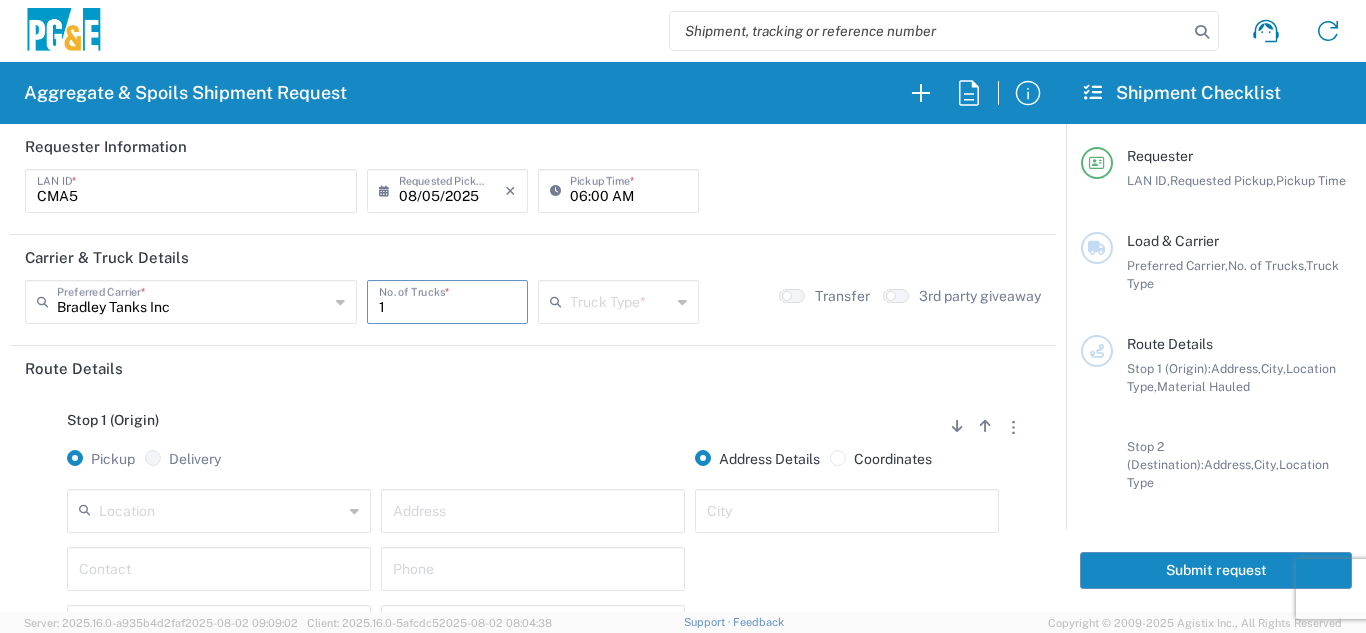 type on "1" 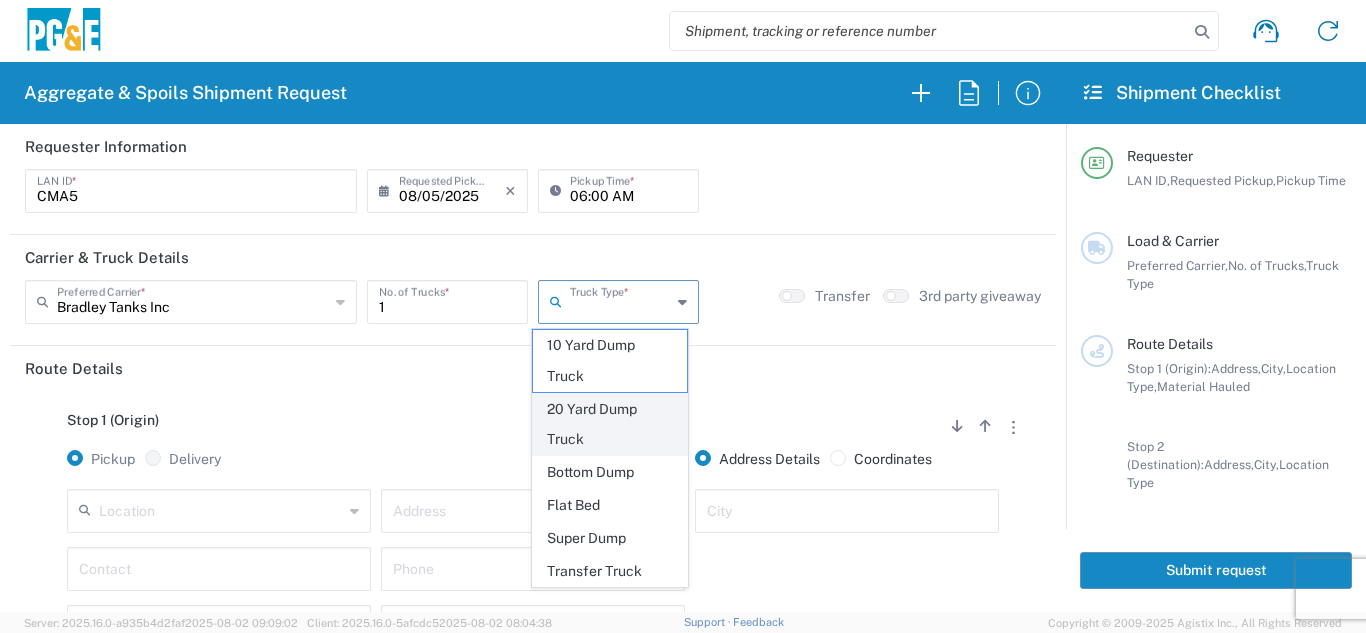 click on "20 Yard Dump Truck" 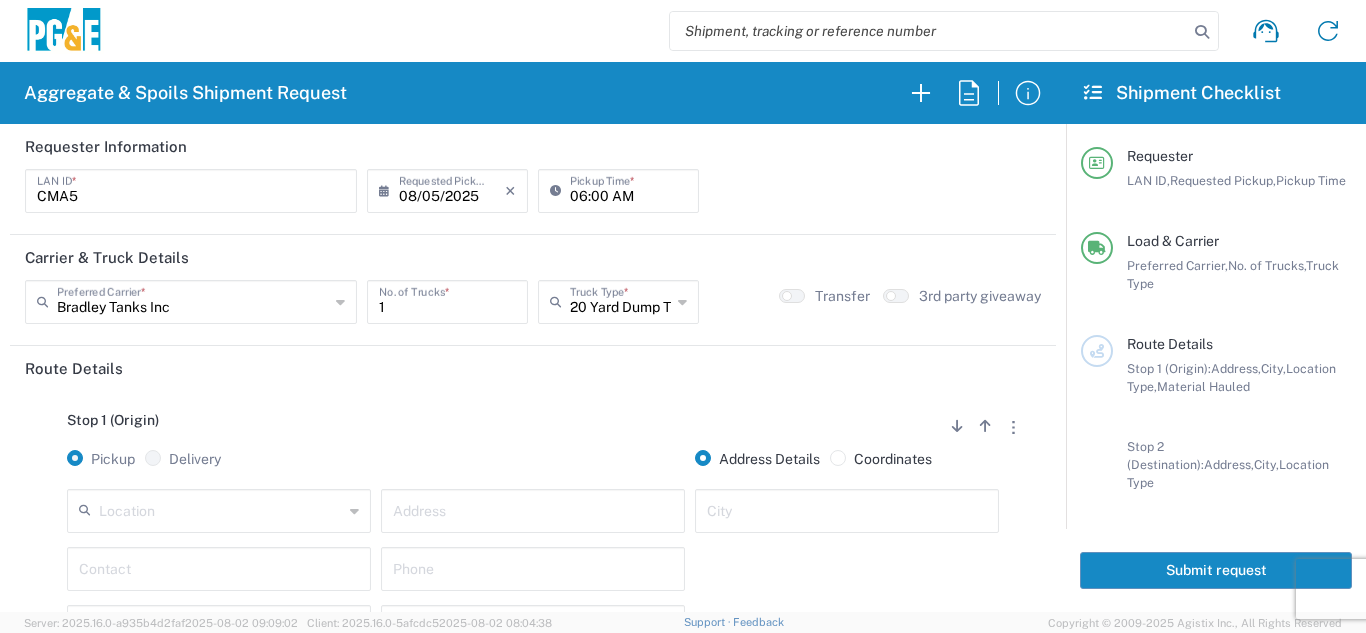 click on "Stop 1 (Origin)
Add Stop Above   Add Stop Below   Remove Stop   Pickup   Delivery   Address Details   Coordinates   Location  17300 East Jahant Rd - Quarry 7/11 Materials - Chico - Quarry 7/11 Materials - Ridgecrest - Quarry Acampo Airport - Santa Rosa Altamont Landfill - Livermore American Canyon Anderson Landfill - Waste Management Landfill Class II Antioch Building Materials Antioch SC Argent Materials - Oakland - Quarry Auburn Auburn HUB Yard Auburn SC Avenal Regional Landfill Bakersfield SC Bakersfield Sub Bangor Rock Quarry Bear River Aggregates - Meadow Vista - Quarry Best Rock Quarry - Barstow Blue Mountain Minerals - Columbia - Quarry Bodean Bowman & Sons Brisbane Recycling Burney SC Butte Sand & Gravel - Sutter - Quarry Calaveras Materials Inc - Merced - Quarry Canyon Rock Co Inc - Forestville - Quarry Carlotta Cedar Avenue Recycling - Fresno - Quarry Cemex - Antioch - Quarry Cemex - Clayton - Quarry Cemex - Clovis - Quarry Cemex - Fresno - Quarry * *" 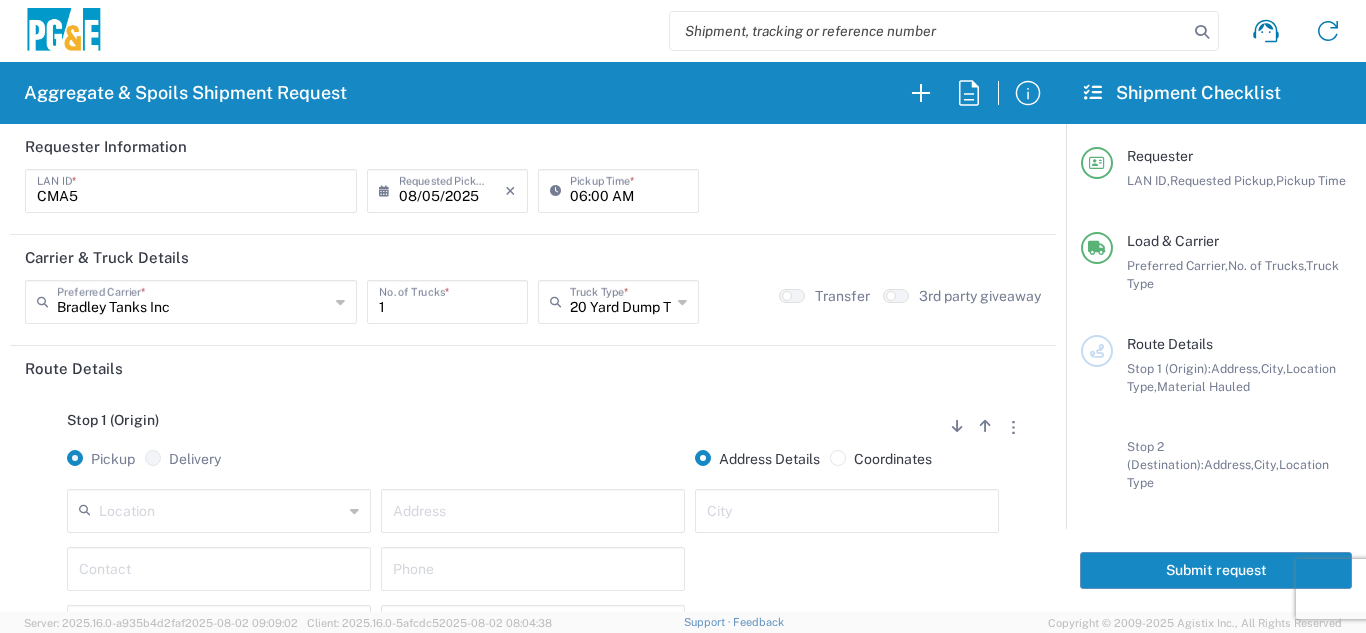 scroll, scrollTop: 200, scrollLeft: 0, axis: vertical 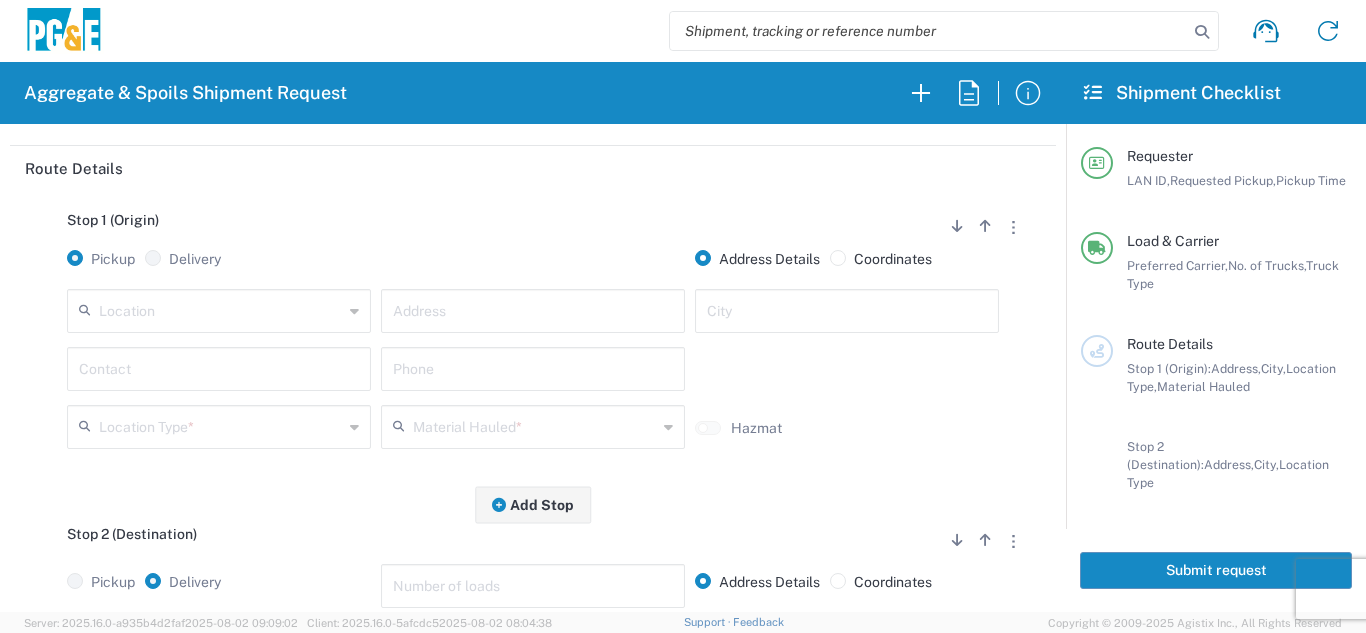 click at bounding box center [221, 309] 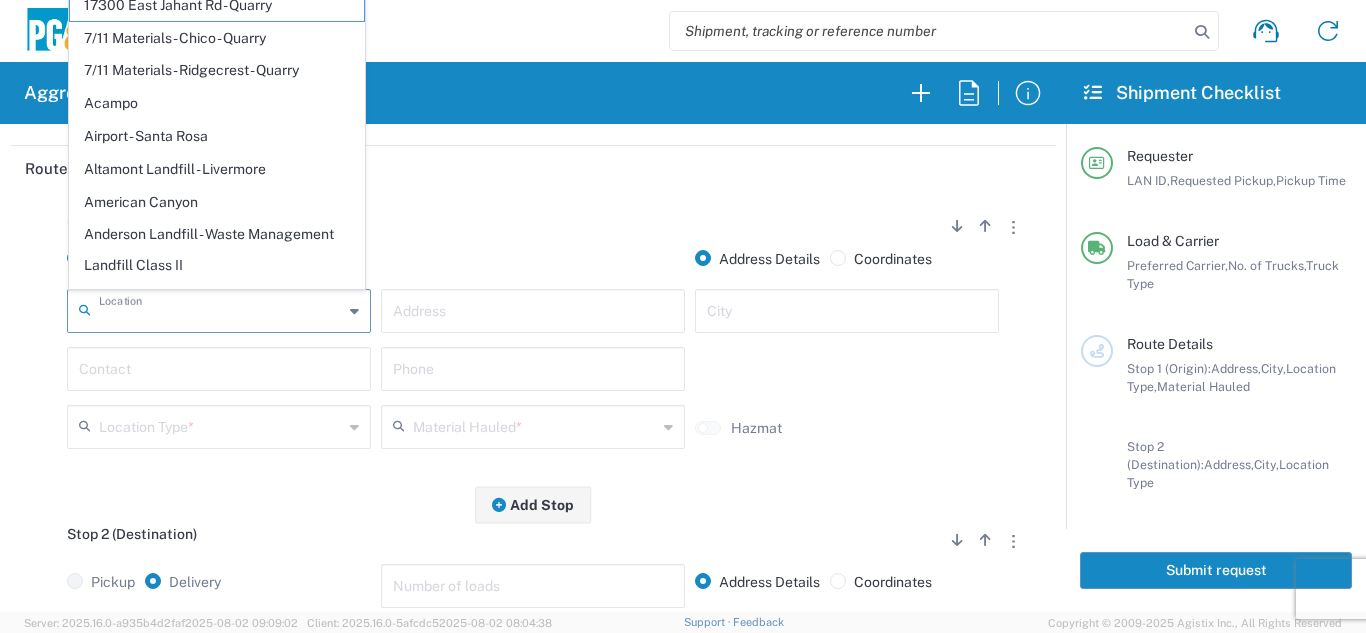 type on "e" 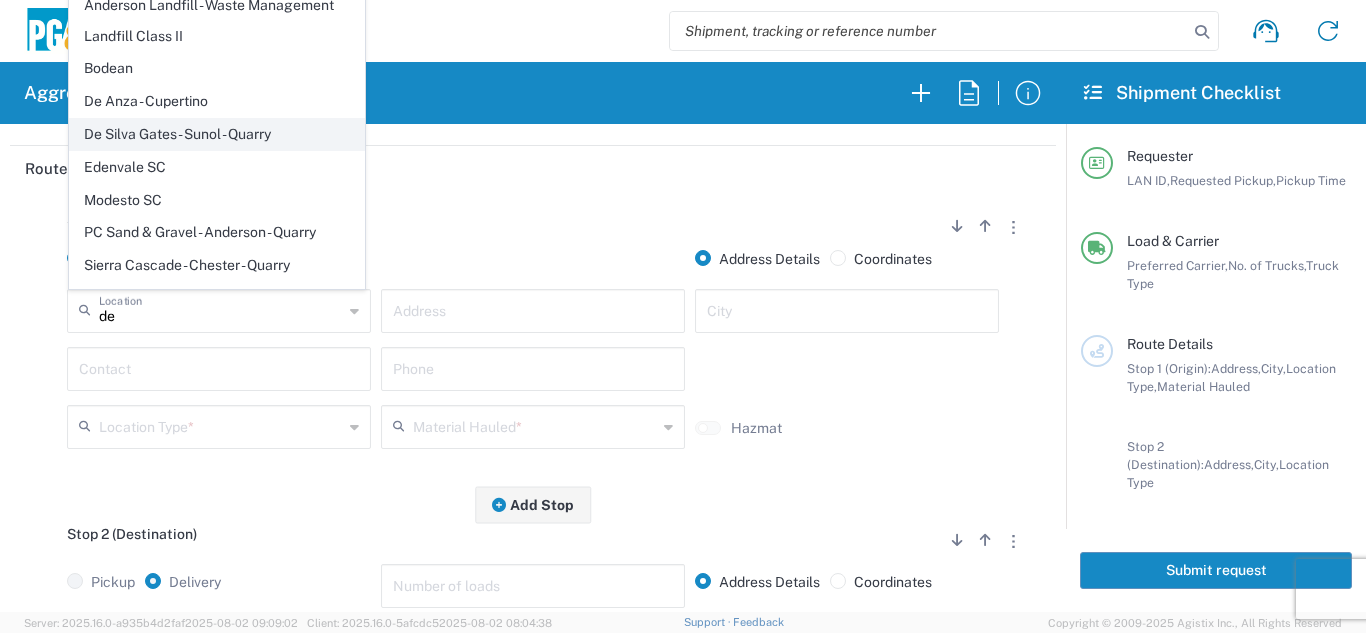 click on "De Silva Gates - Sunol - Quarry" 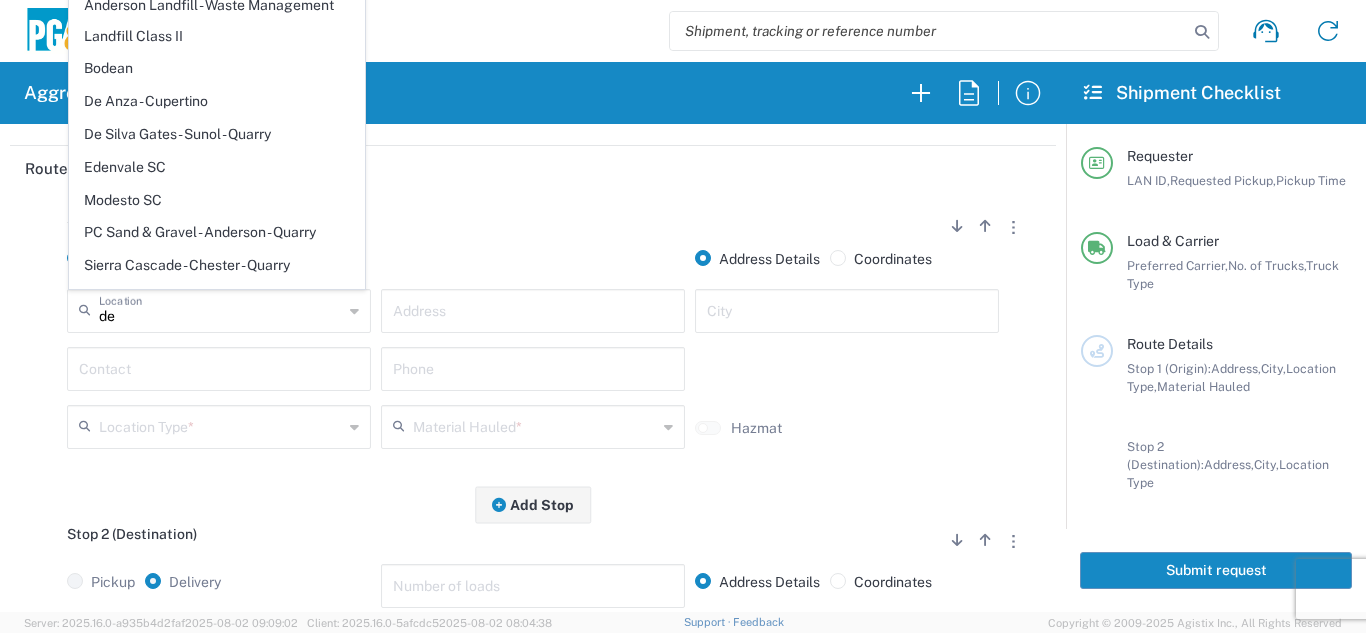 type on "De Silva Gates - Sunol - Quarry" 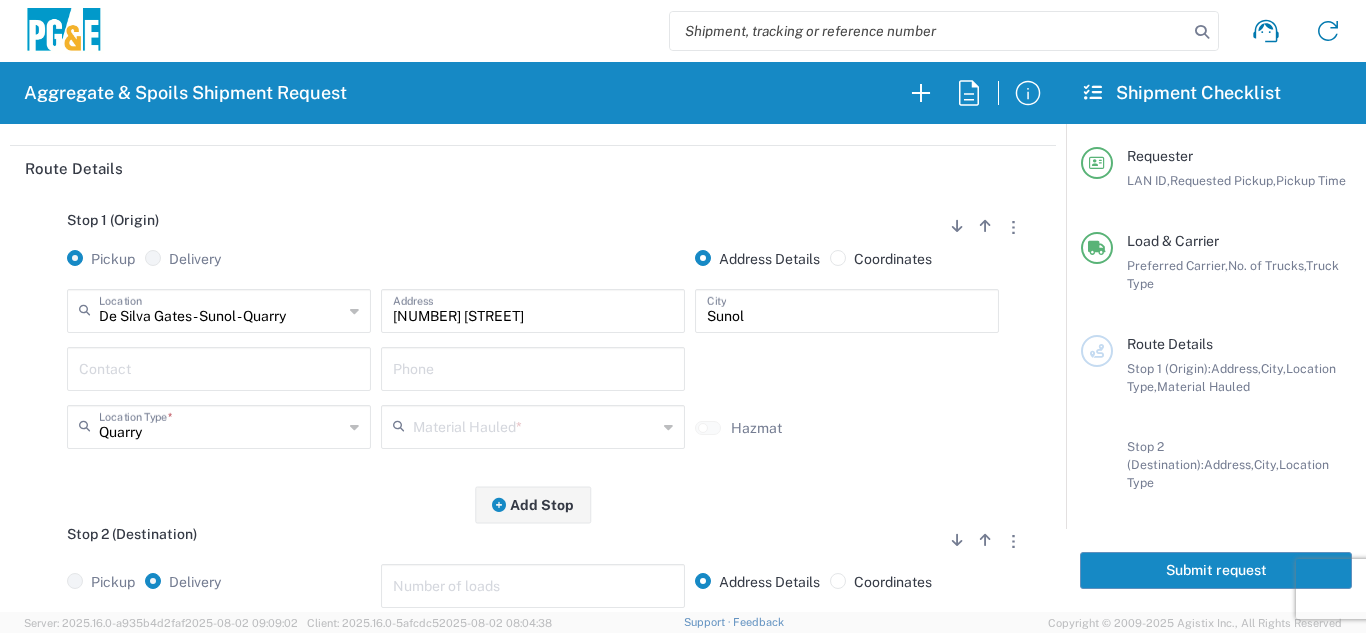 click at bounding box center [219, 367] 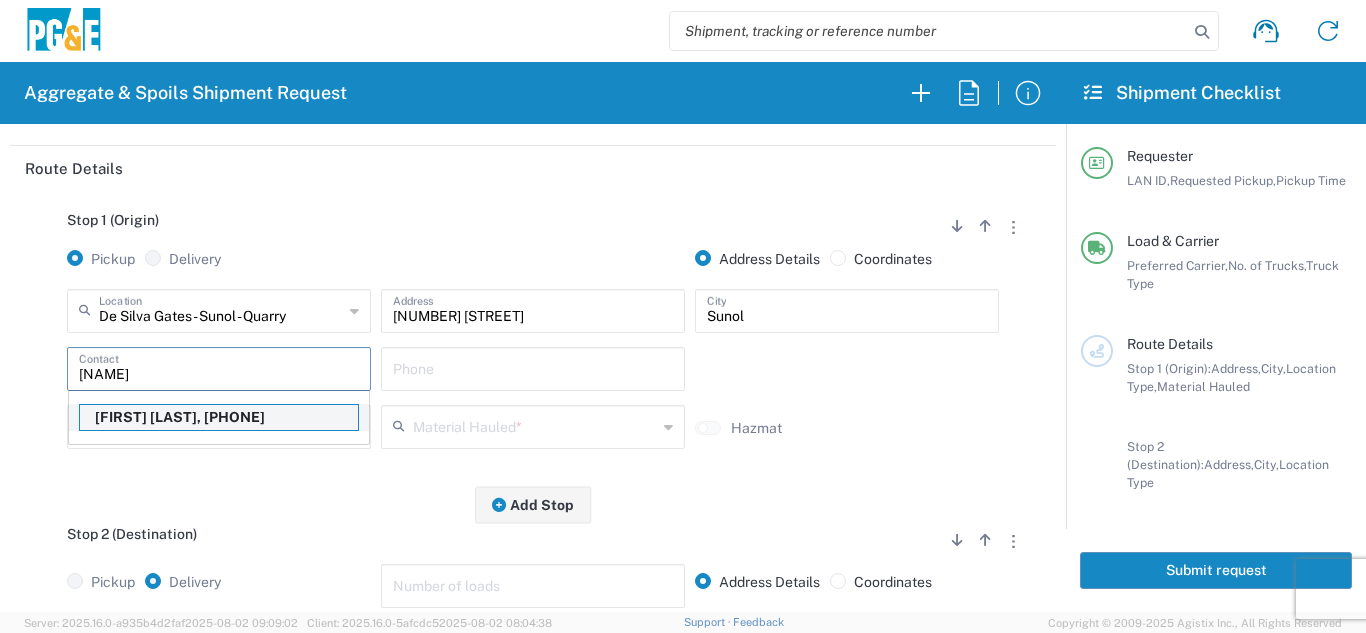click on "[FIRST] [LAST], [PHONE]" at bounding box center [219, 417] 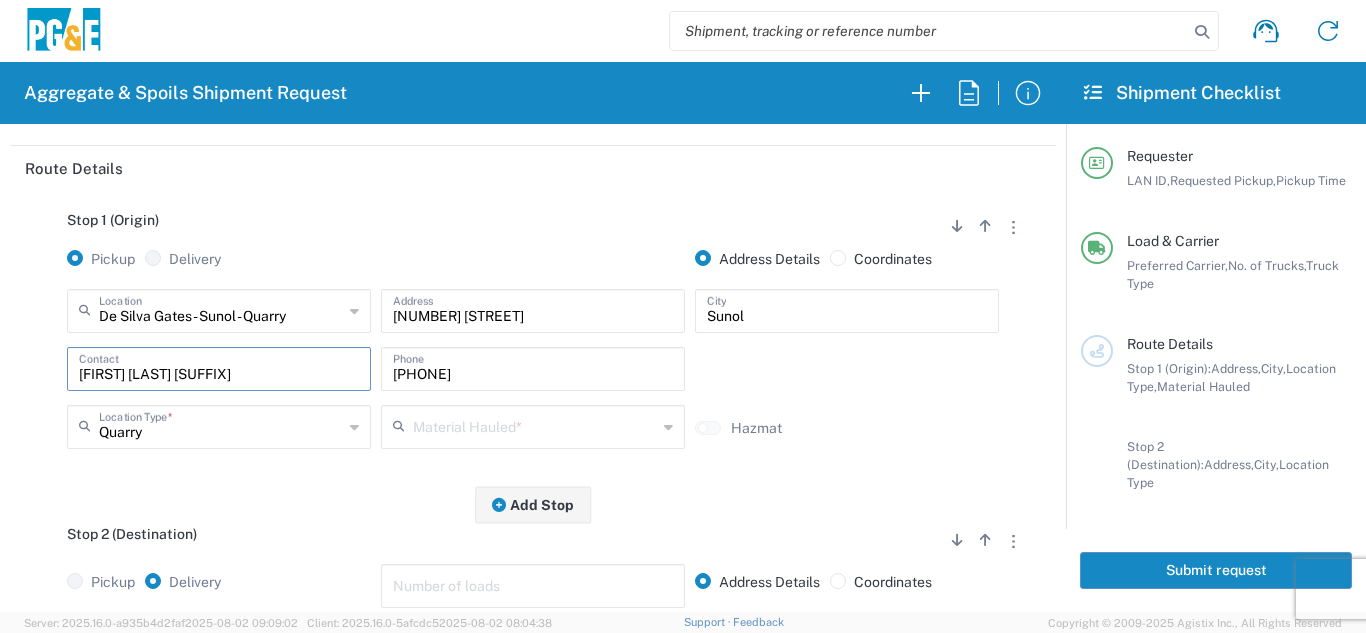 click at bounding box center (535, 425) 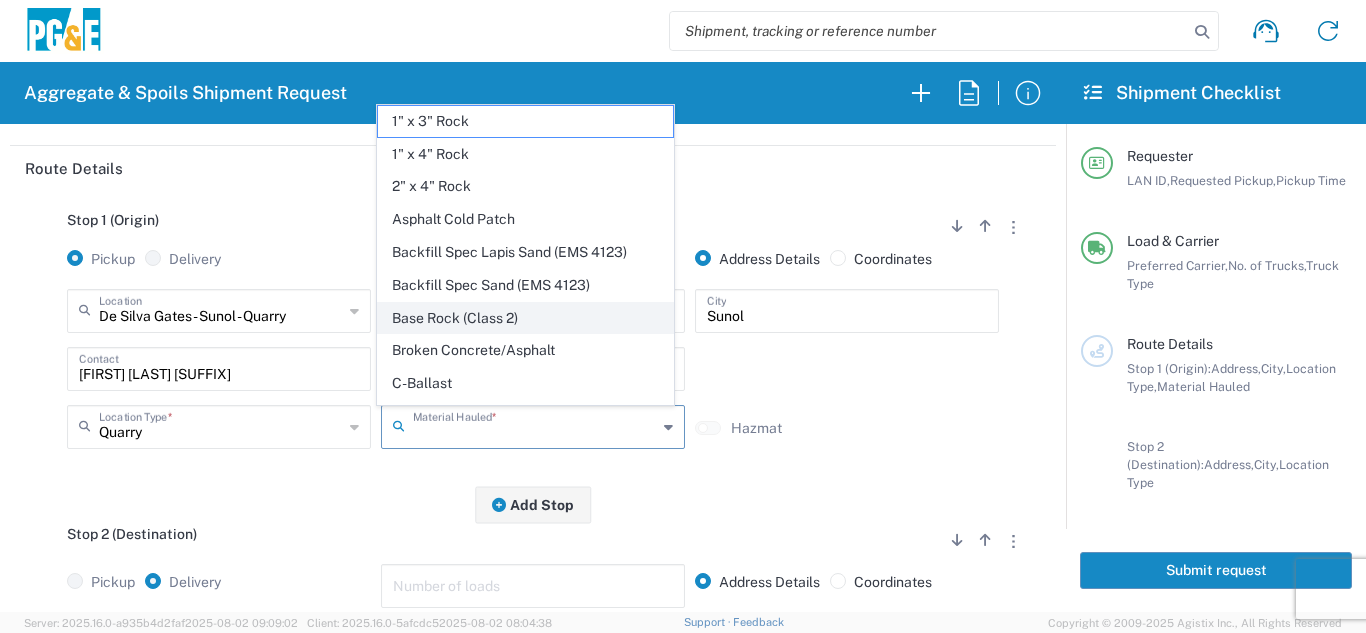 click on "Base Rock (Class 2)" 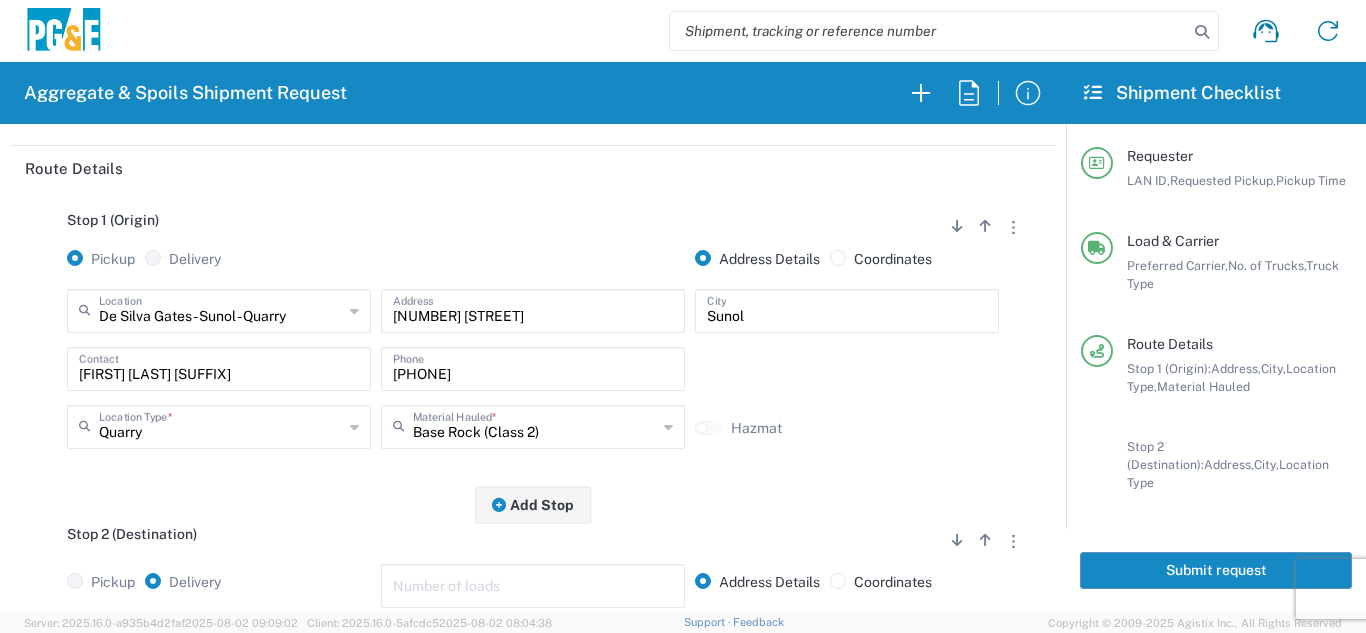 drag, startPoint x: 346, startPoint y: 532, endPoint x: 343, endPoint y: 517, distance: 15.297058 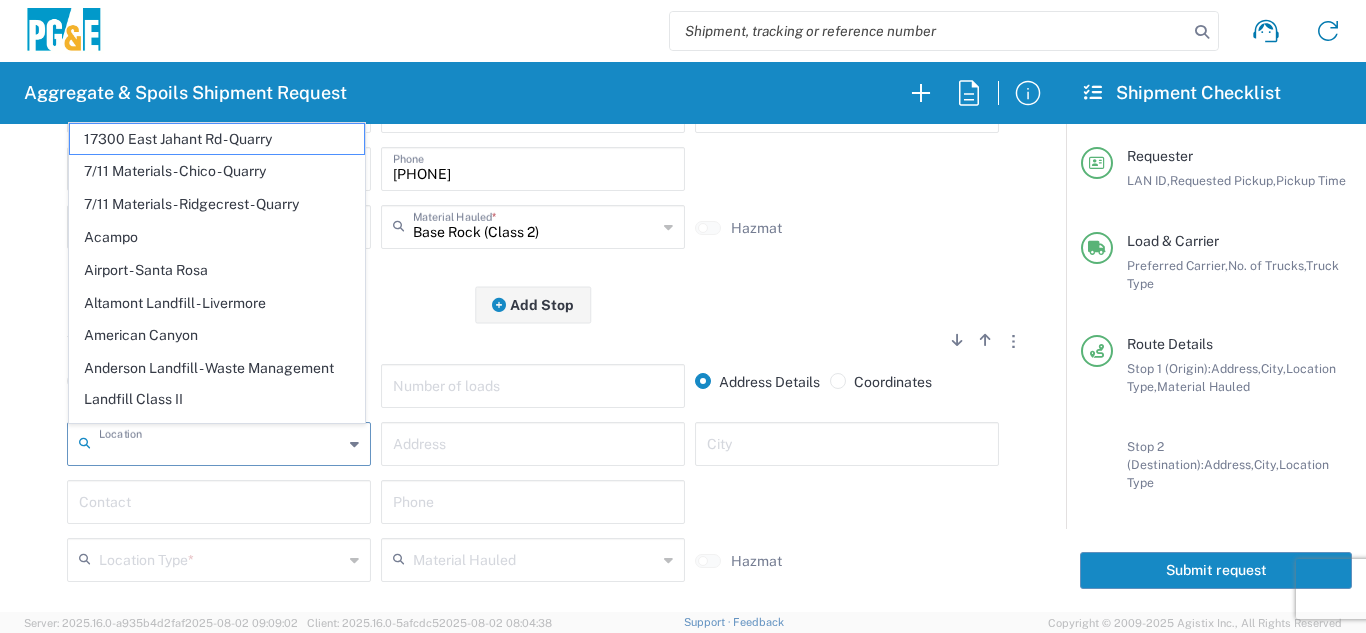 click at bounding box center [221, 442] 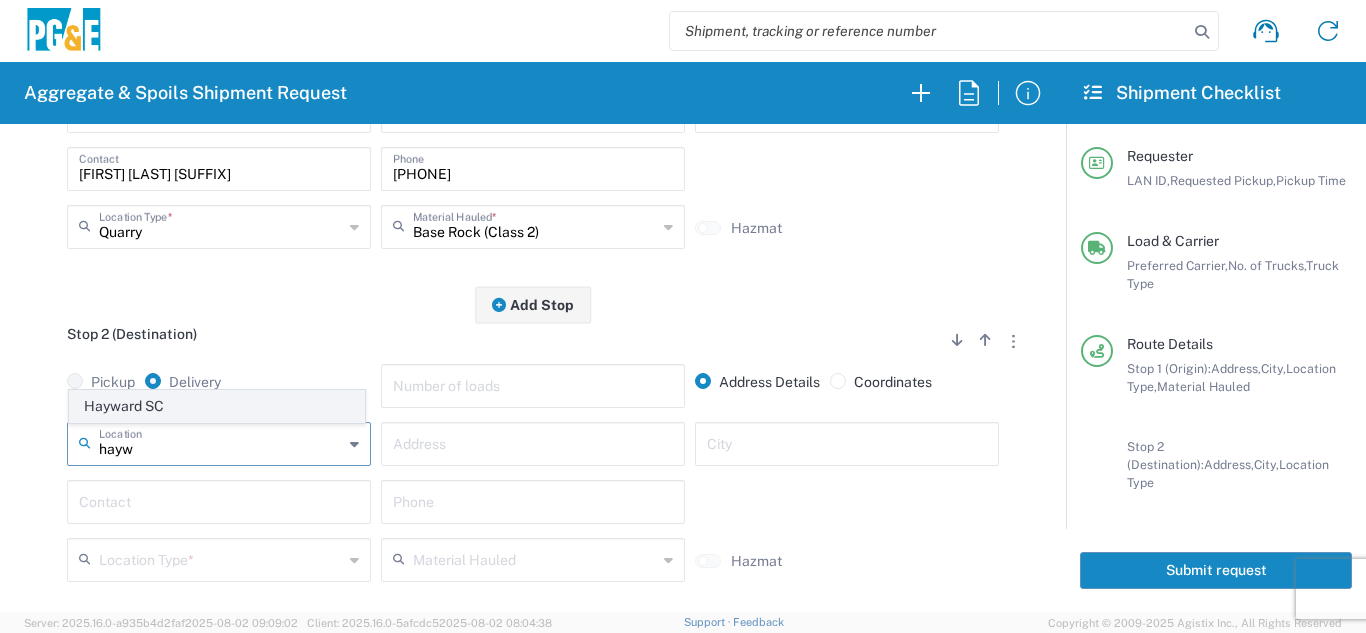 click on "Hayward SC" 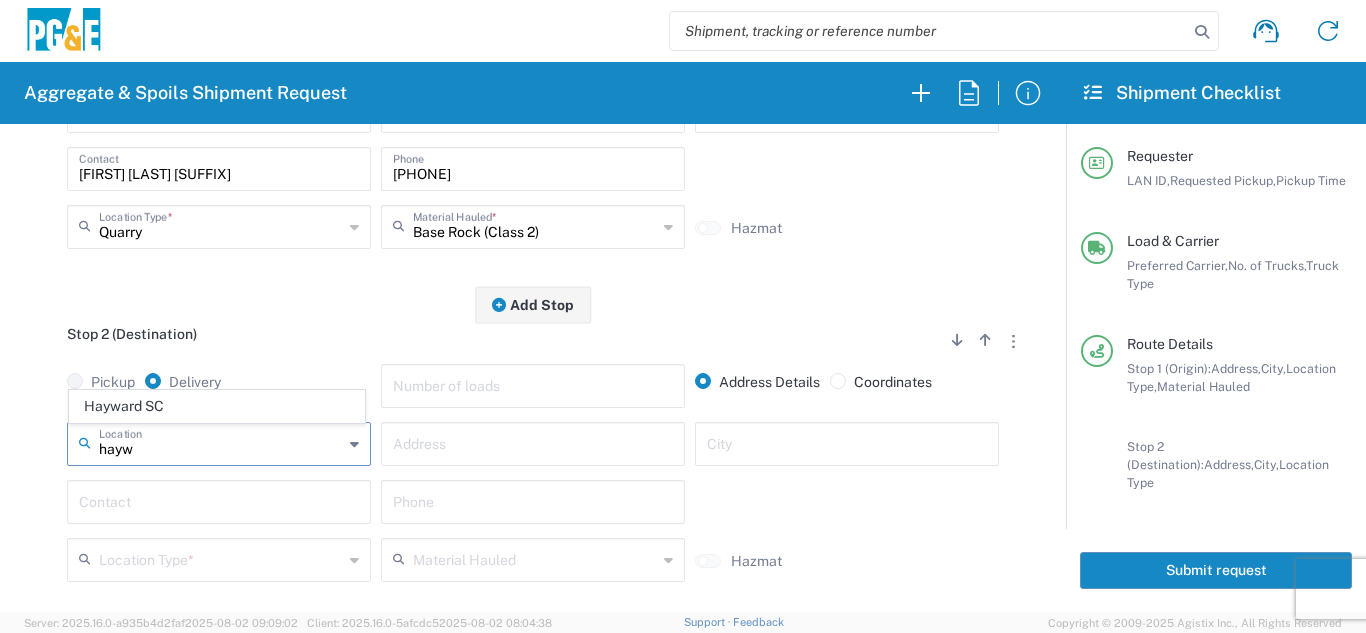 type on "Hayward SC" 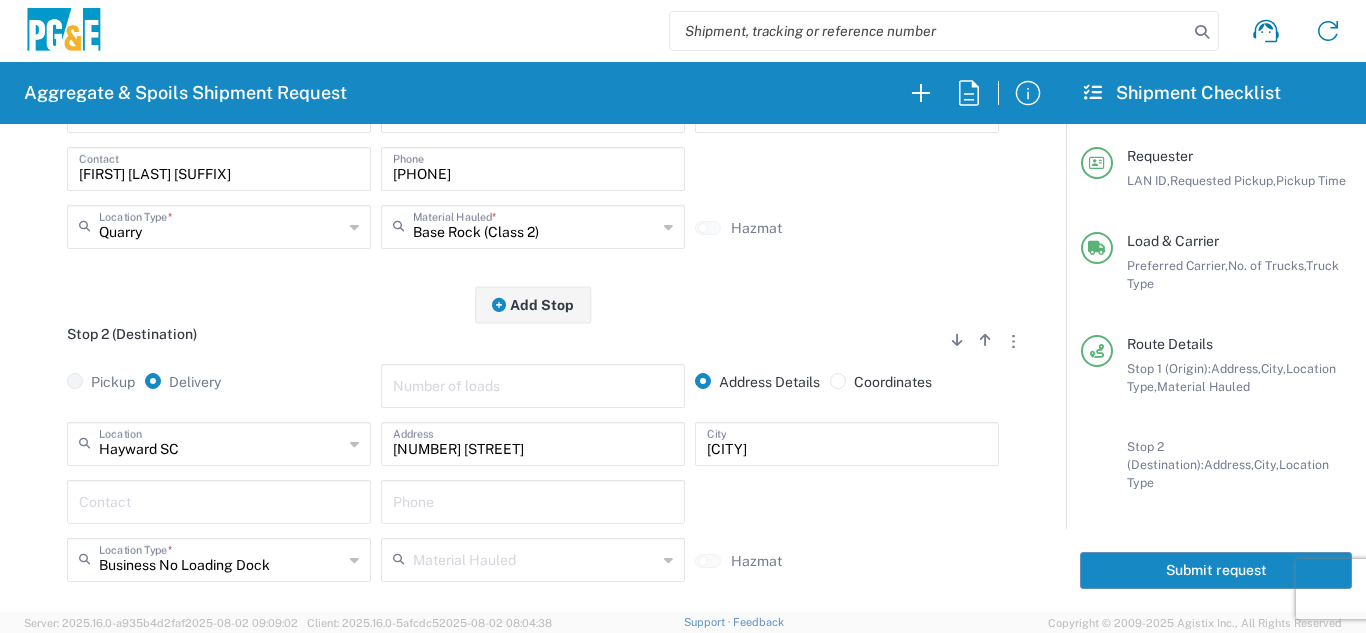 click at bounding box center [219, 500] 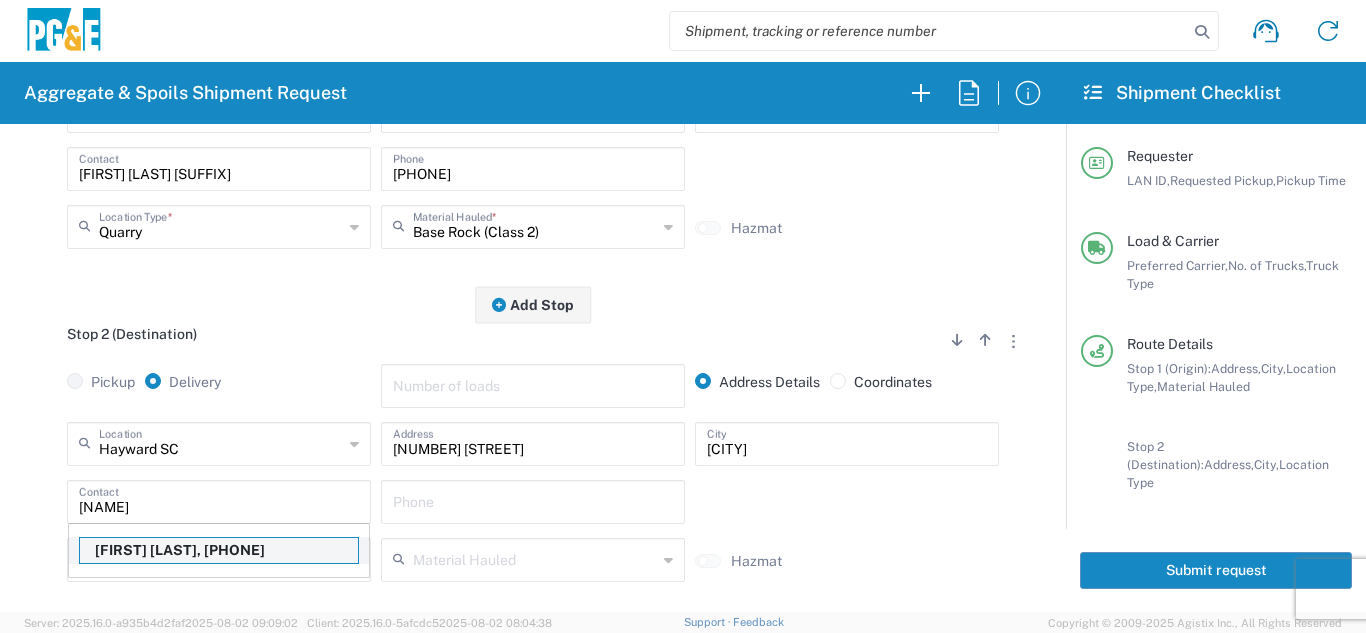 click on "[FIRST] [LAST], [PHONE]" at bounding box center [219, 550] 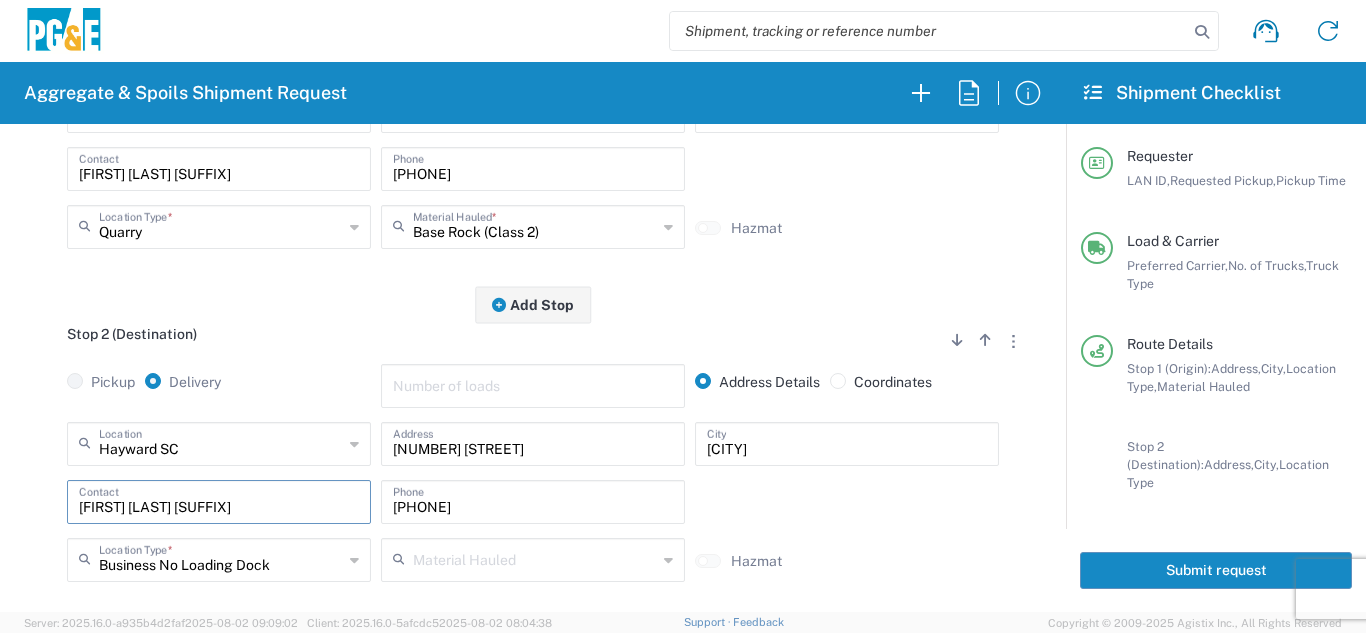 click on "Stop 2 (Destination)
Add Stop Above   Add Stop Below   Remove Stop" 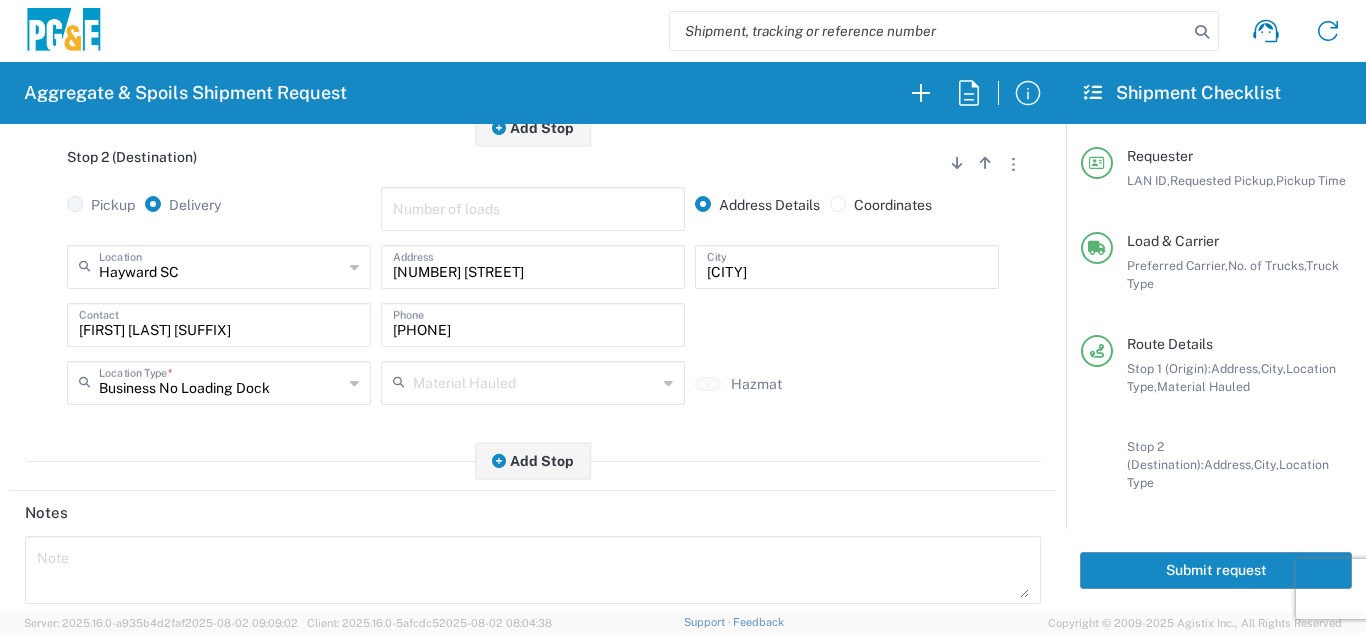 scroll, scrollTop: 600, scrollLeft: 0, axis: vertical 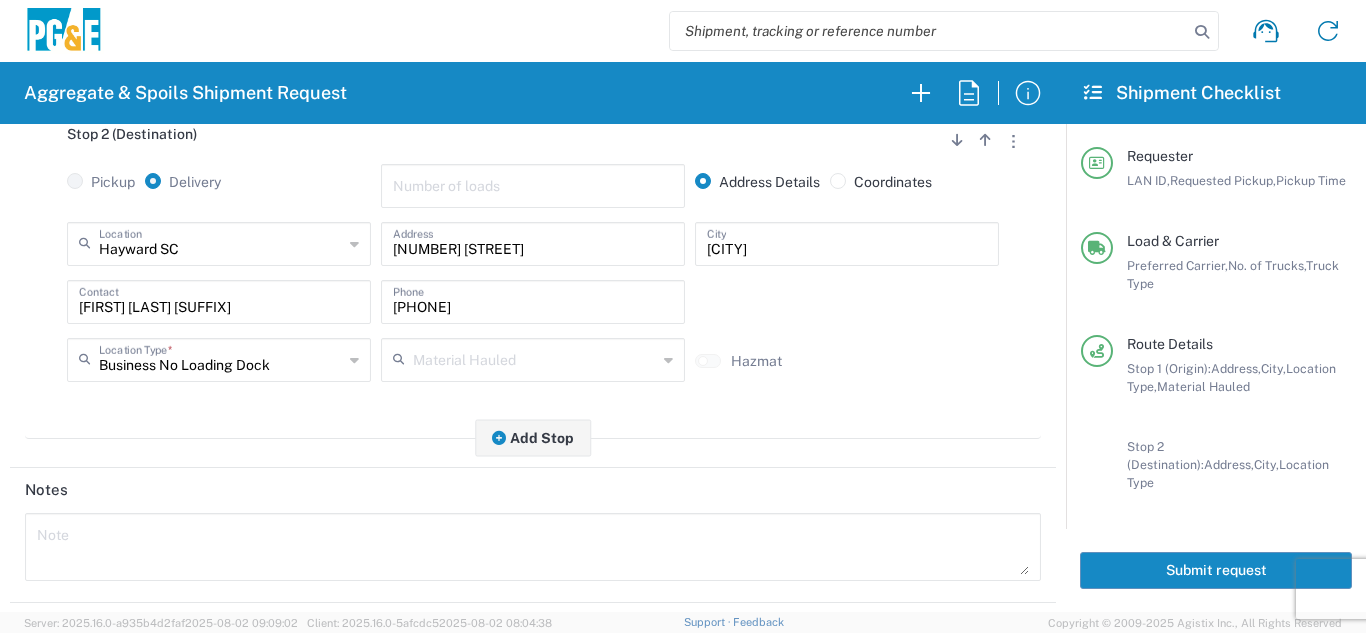 click on "Submit request" 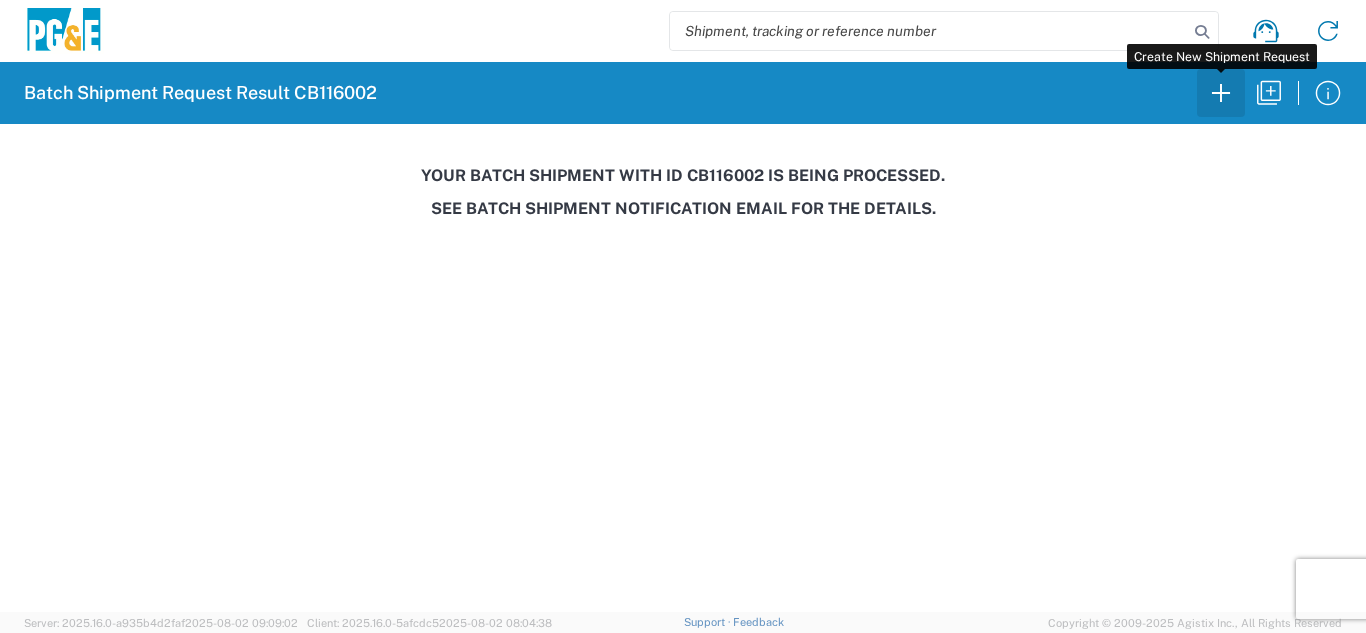 click 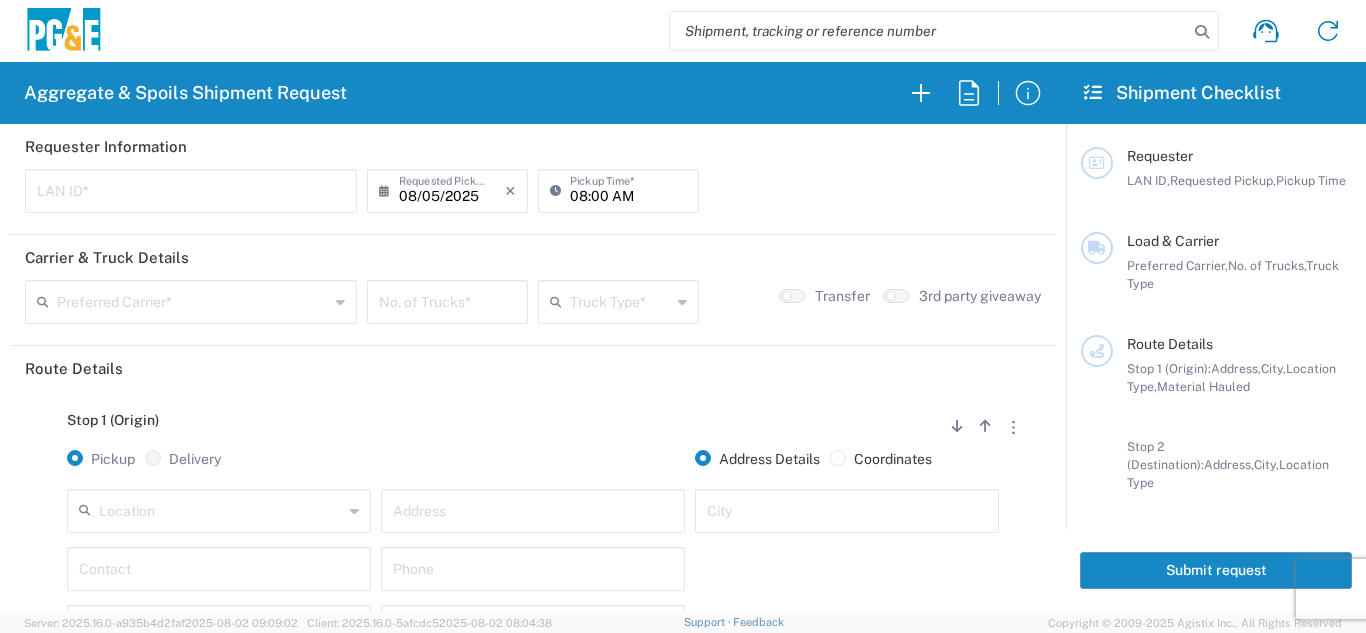 click at bounding box center (191, 189) 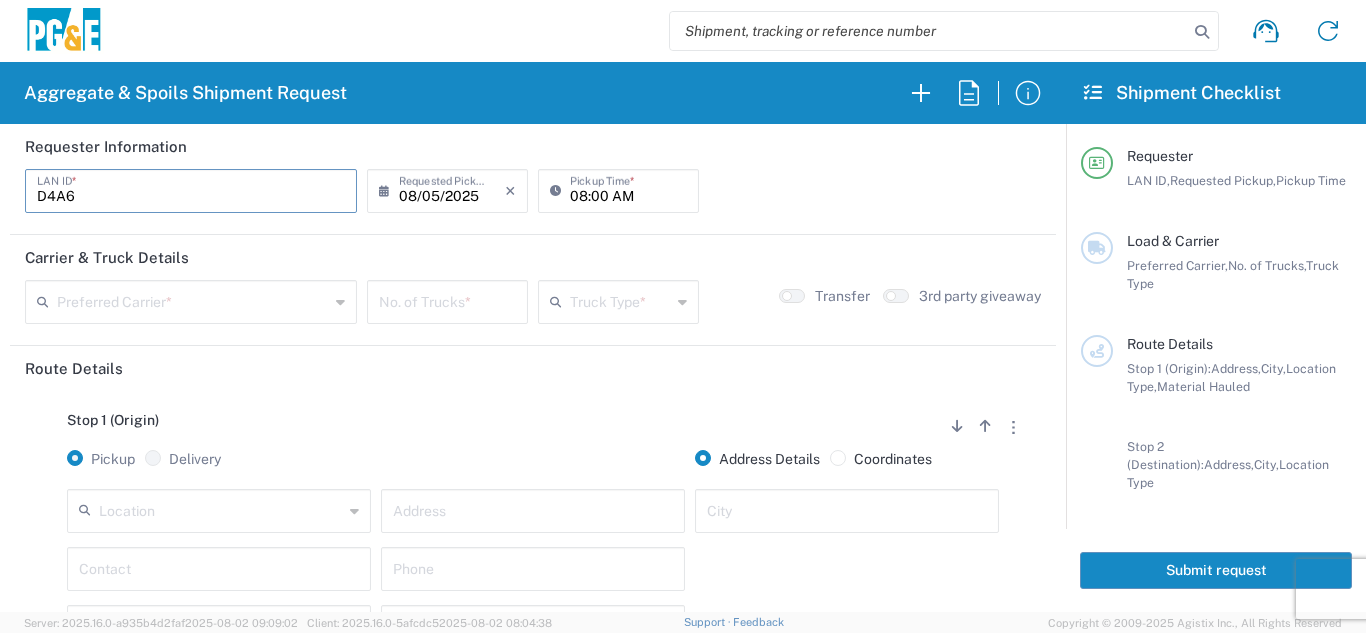 type on "D4A6" 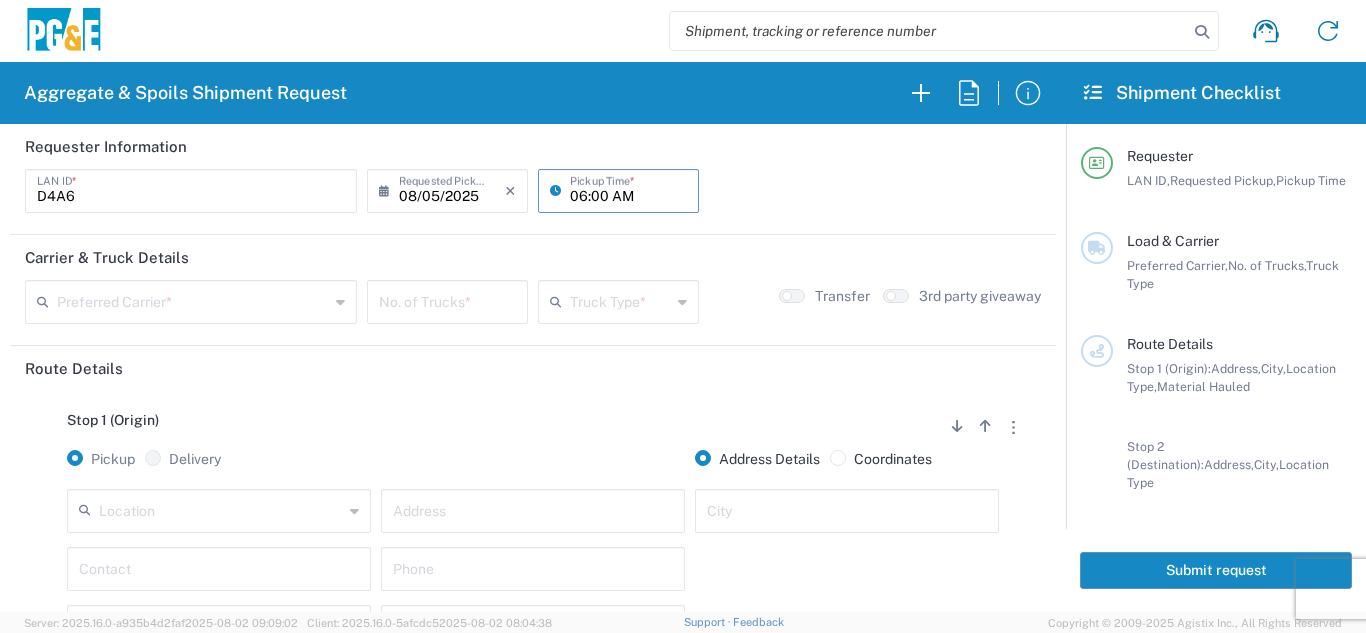 type on "06:00 AM" 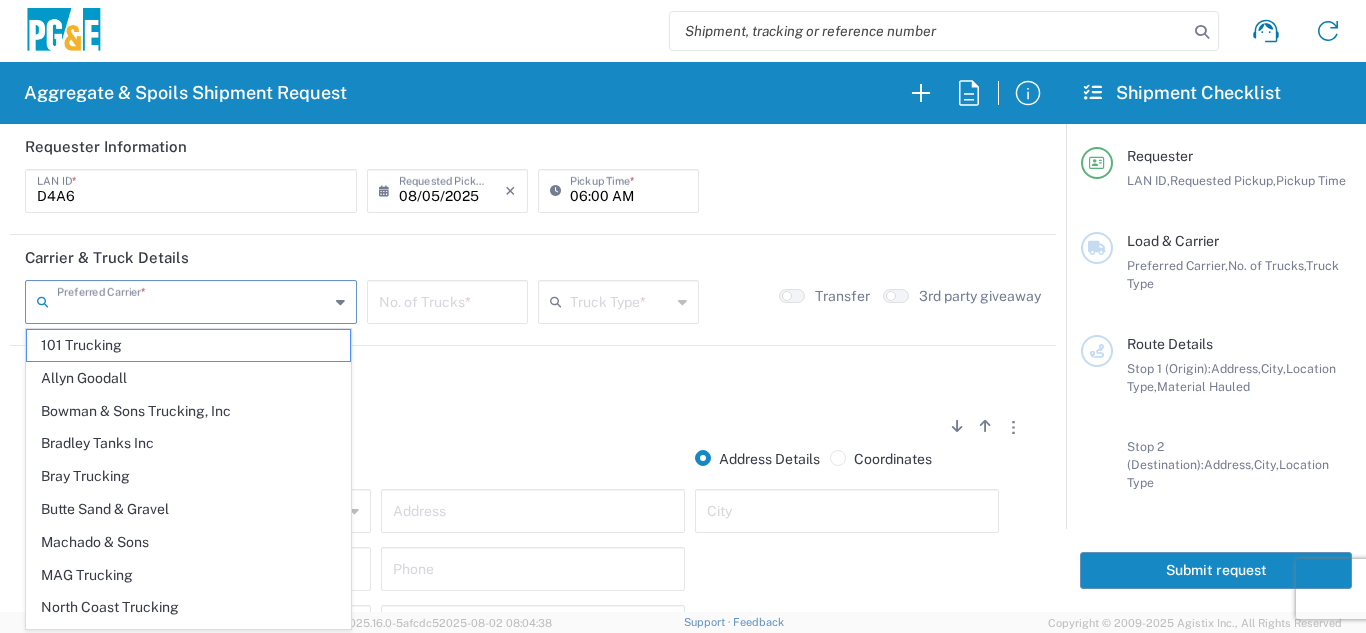click at bounding box center (193, 300) 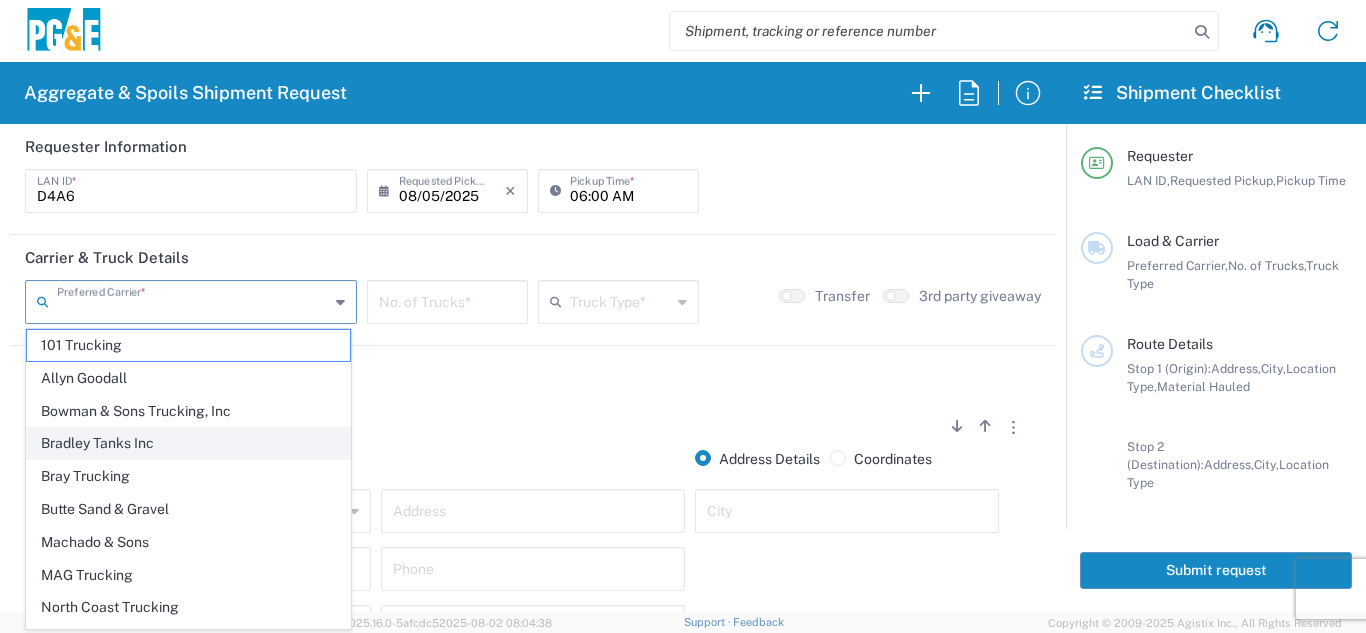 click on "Bradley Tanks Inc" 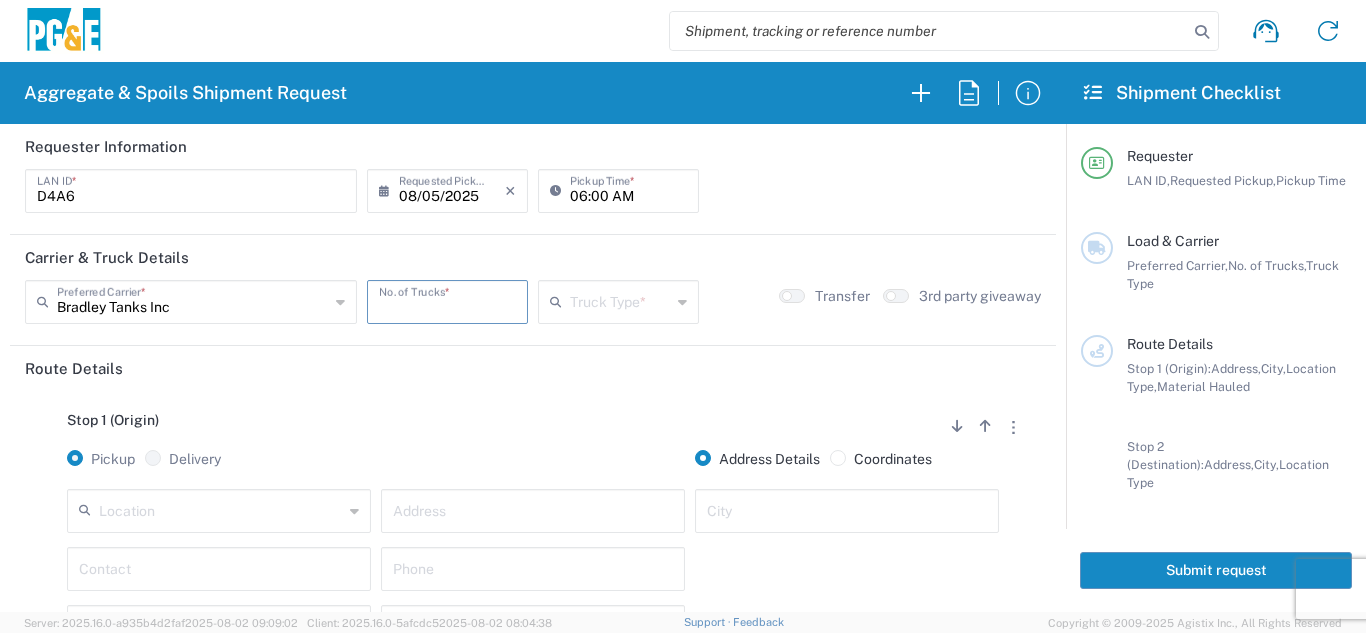 click at bounding box center [447, 300] 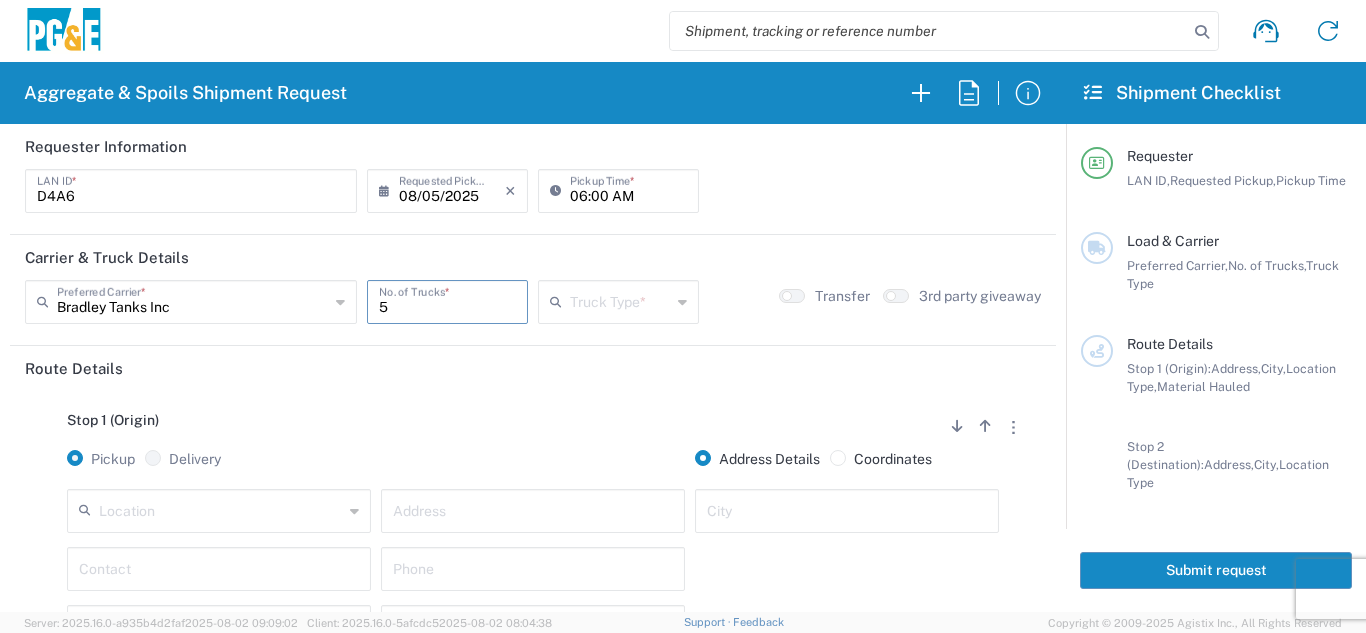 type on "5" 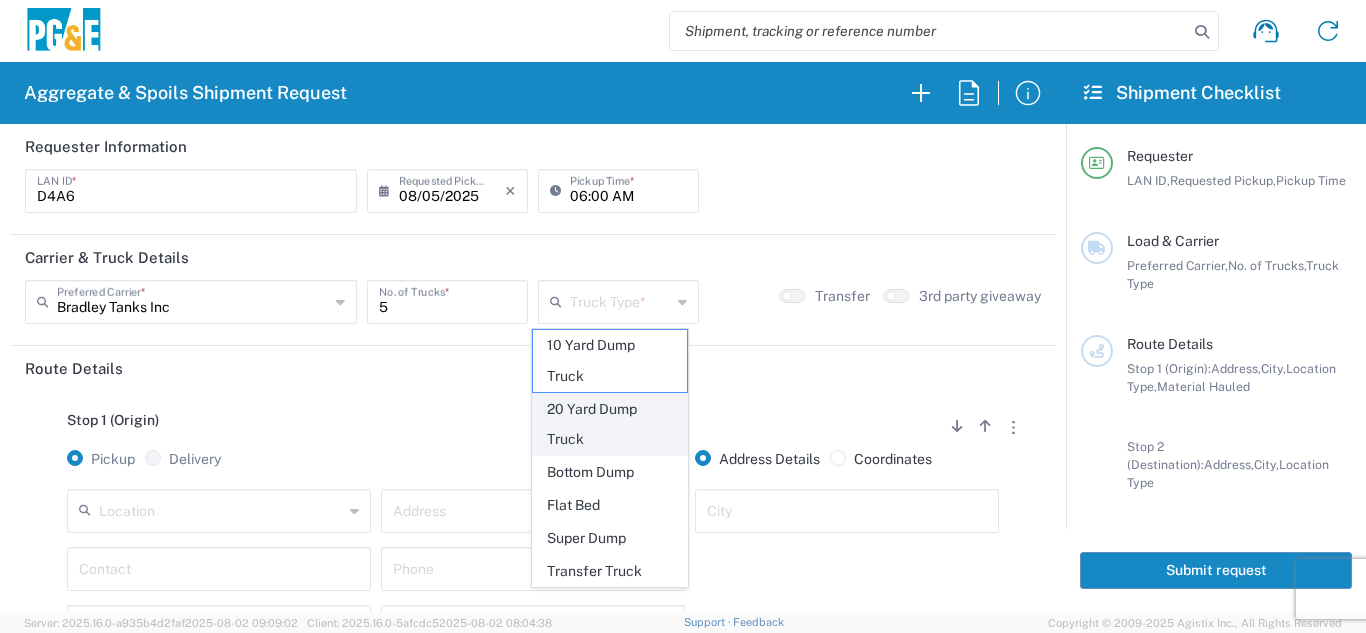 click on "20 Yard Dump Truck" 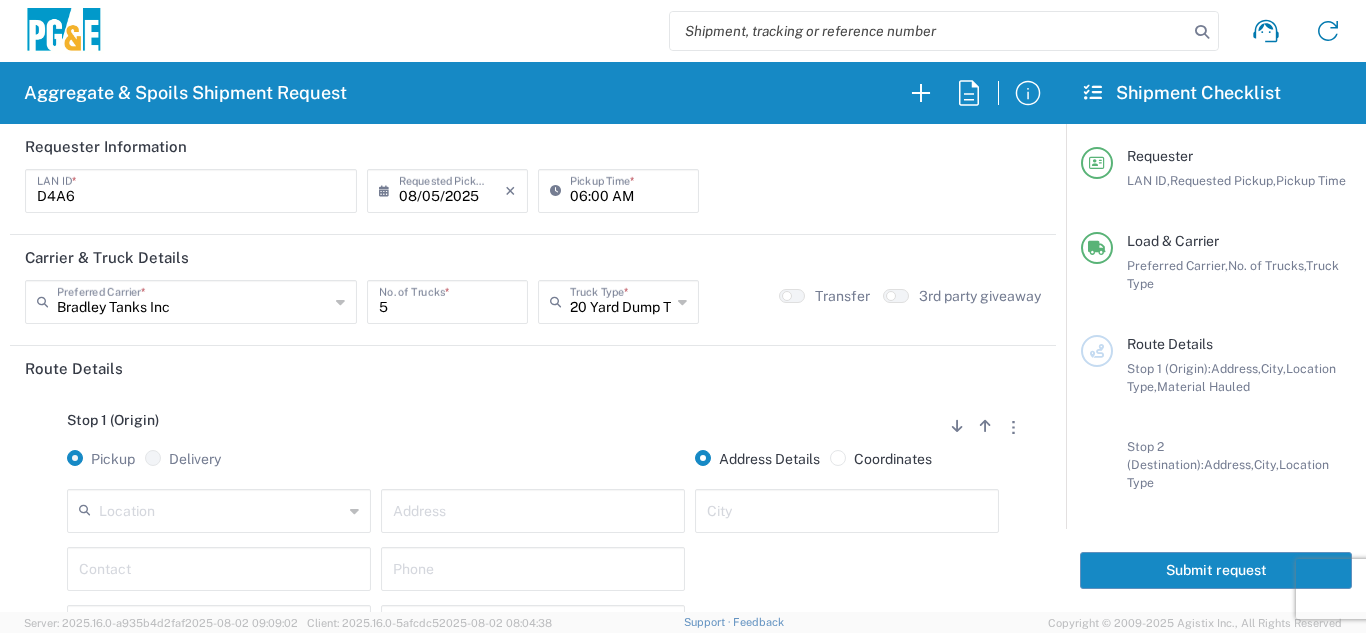 click on "Stop 1 (Origin)
Add Stop Above   Add Stop Below   Remove Stop   Pickup   Delivery   Address Details   Coordinates   Location  17300 East Jahant Rd - Quarry 7/11 Materials - Chico - Quarry 7/11 Materials - Ridgecrest - Quarry Acampo Airport - Santa Rosa Altamont Landfill - Livermore American Canyon Anderson Landfill - Waste Management Landfill Class II Antioch Building Materials Antioch SC Argent Materials - Oakland - Quarry Auburn Auburn HUB Yard Auburn SC Avenal Regional Landfill Bakersfield SC Bakersfield Sub Bangor Rock Quarry Bear River Aggregates - Meadow Vista - Quarry Best Rock Quarry - Barstow Blue Mountain Minerals - Columbia - Quarry Bodean Bowman & Sons Brisbane Recycling Burney SC Butte Sand & Gravel - Sutter - Quarry Calaveras Materials Inc - Merced - Quarry Canyon Rock Co Inc - Forestville - Quarry Carlotta Cedar Avenue Recycling - Fresno - Quarry Cemex - Antioch - Quarry Cemex - Clayton - Quarry Cemex - Clovis - Quarry Cemex - Fresno - Quarry * *" 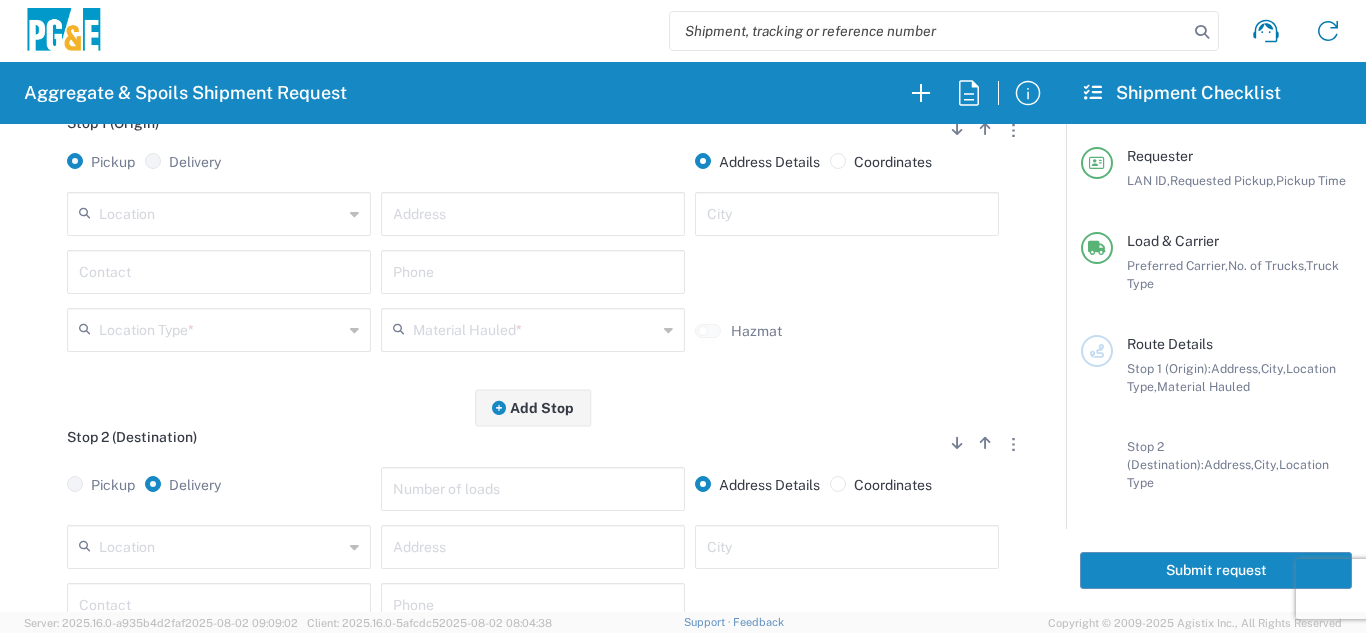 scroll, scrollTop: 300, scrollLeft: 0, axis: vertical 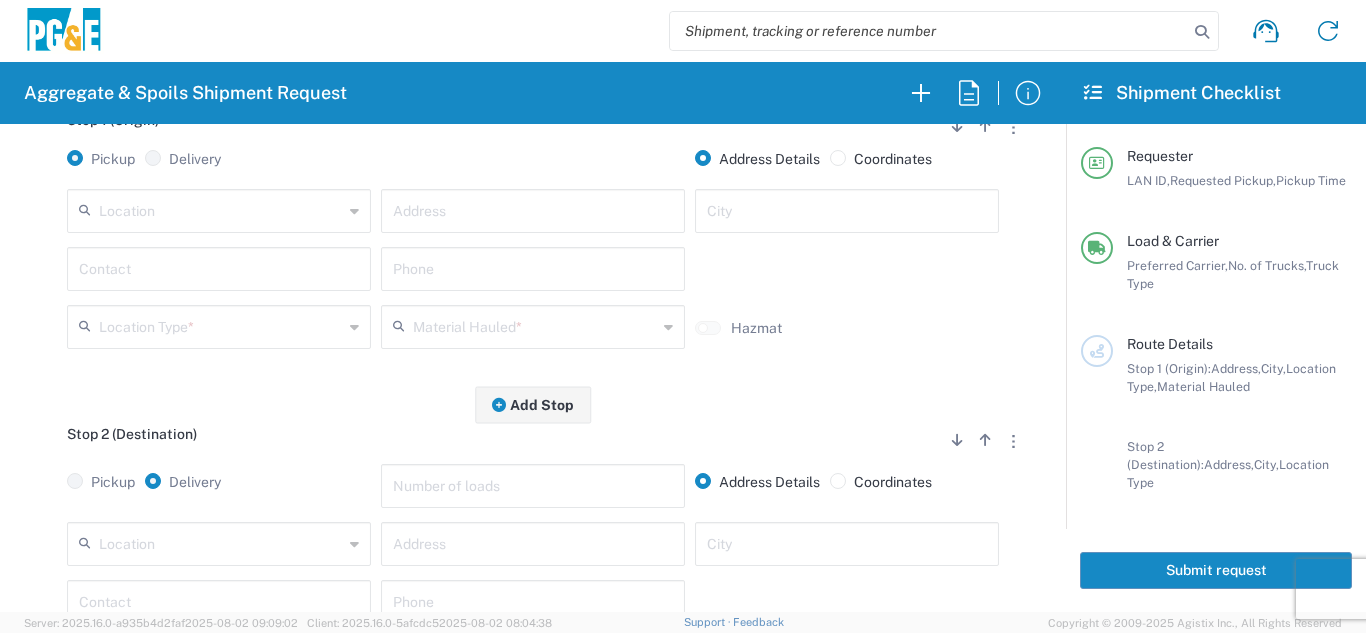 click at bounding box center [221, 209] 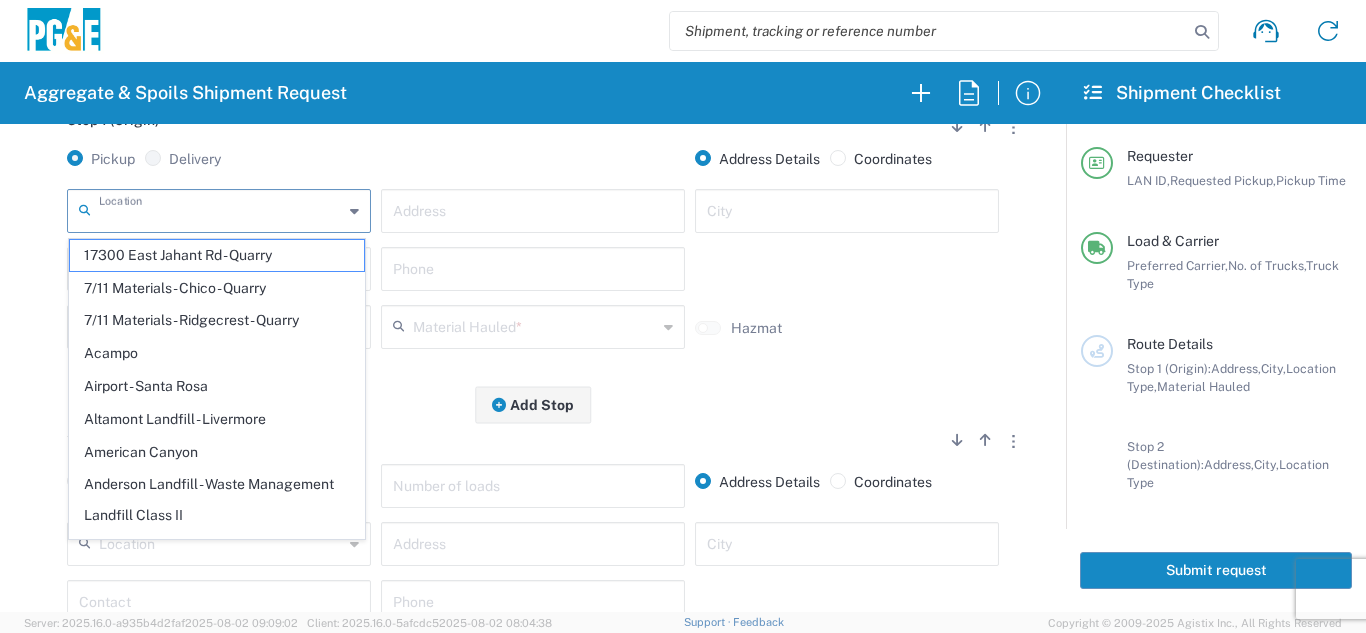 click at bounding box center [221, 209] 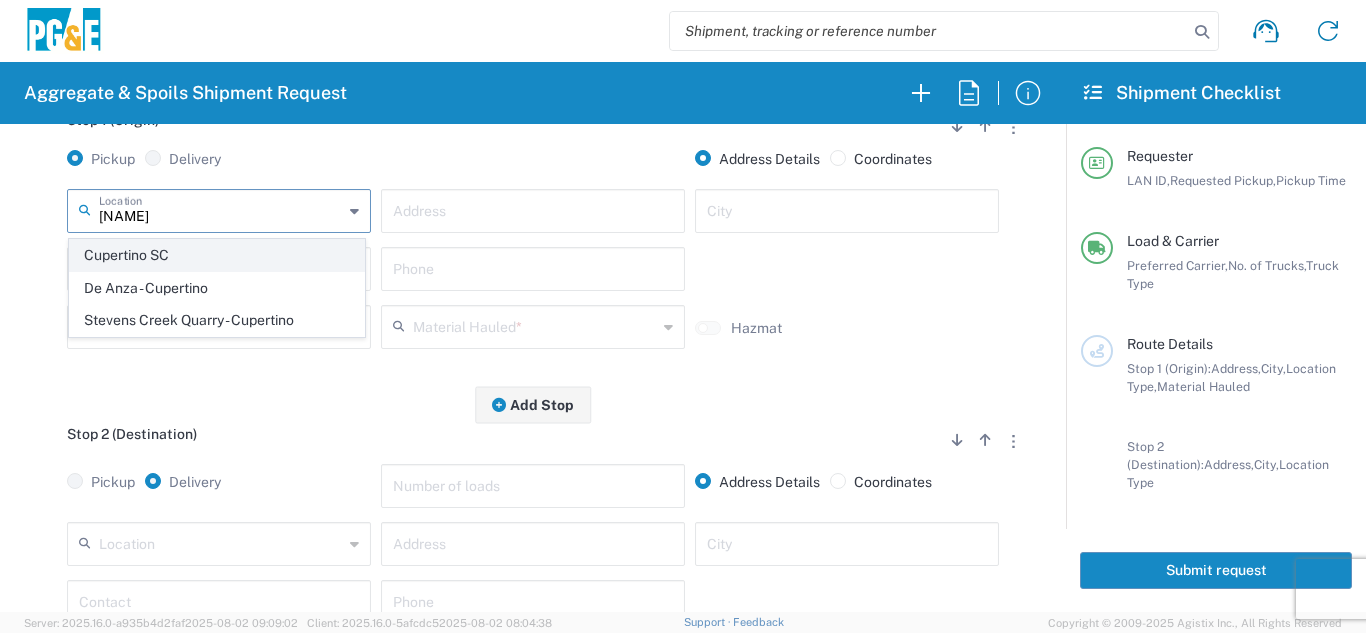 click on "Cupertino SC" 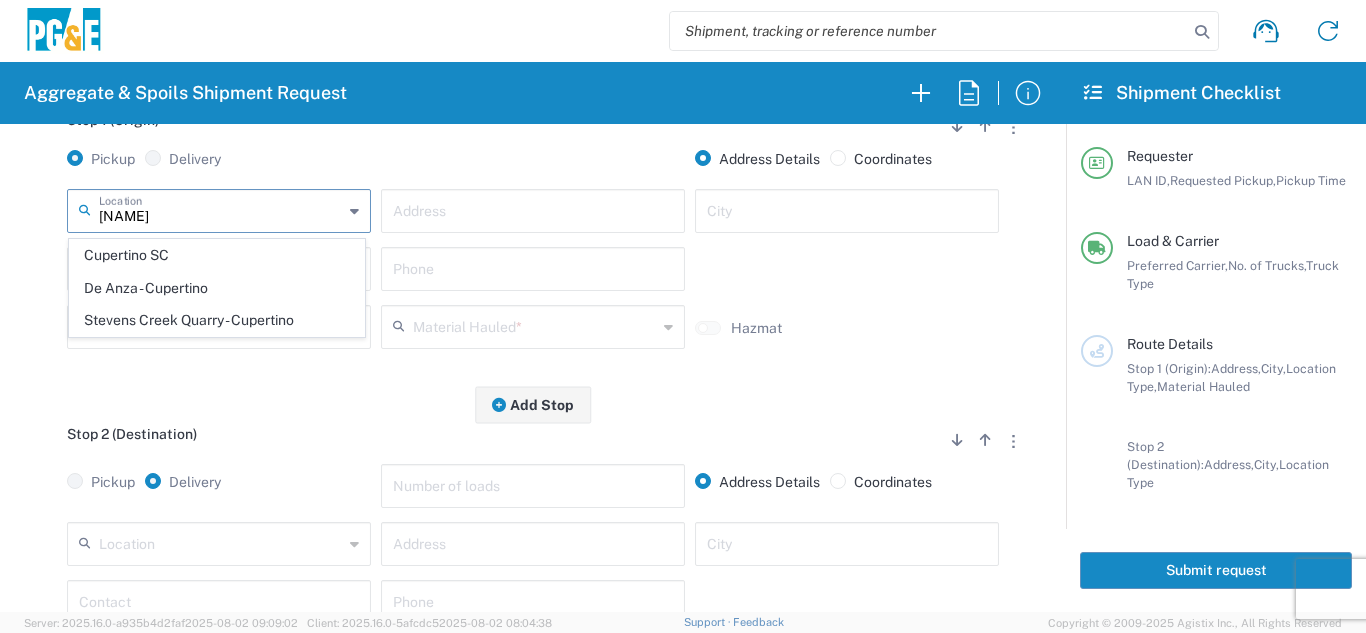 type on "Cupertino SC" 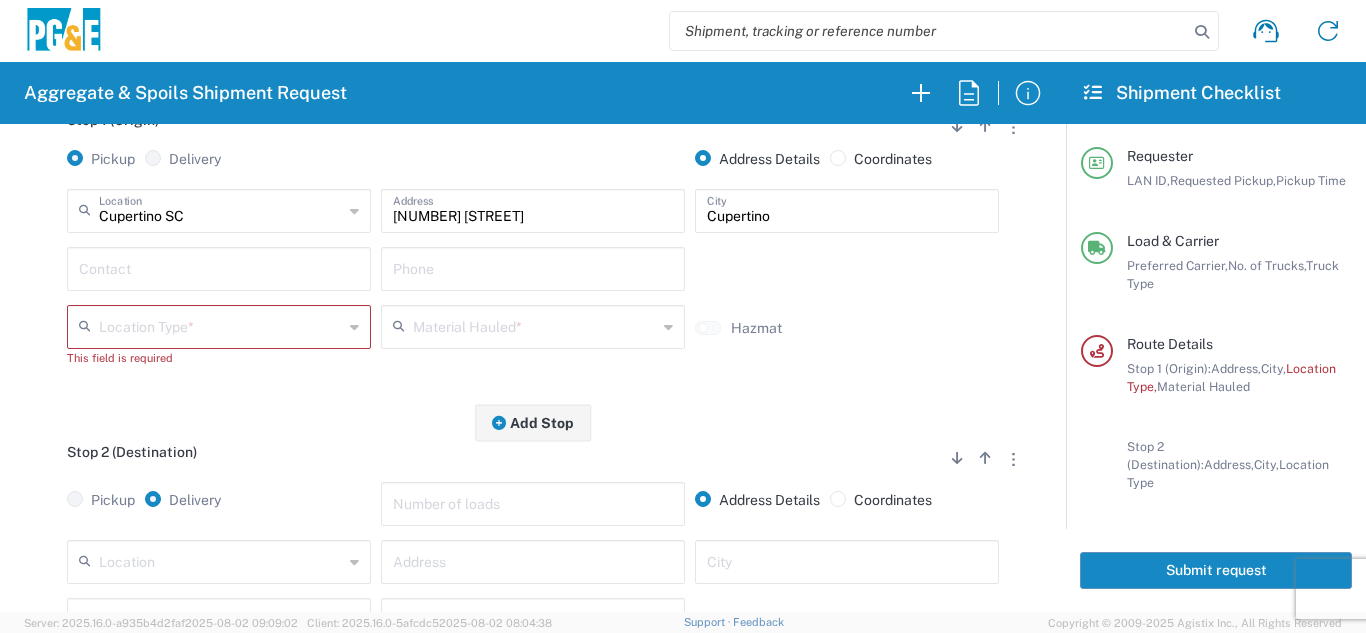 click at bounding box center [219, 267] 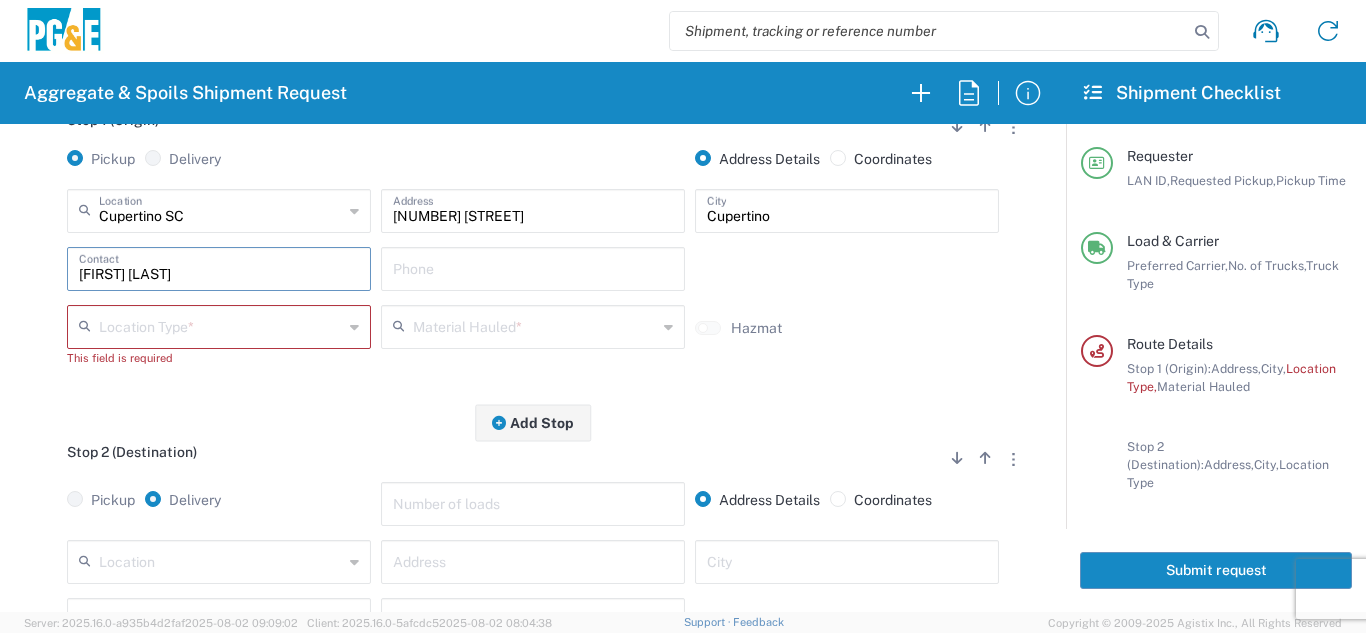 type on "[FIRST] [LAST]" 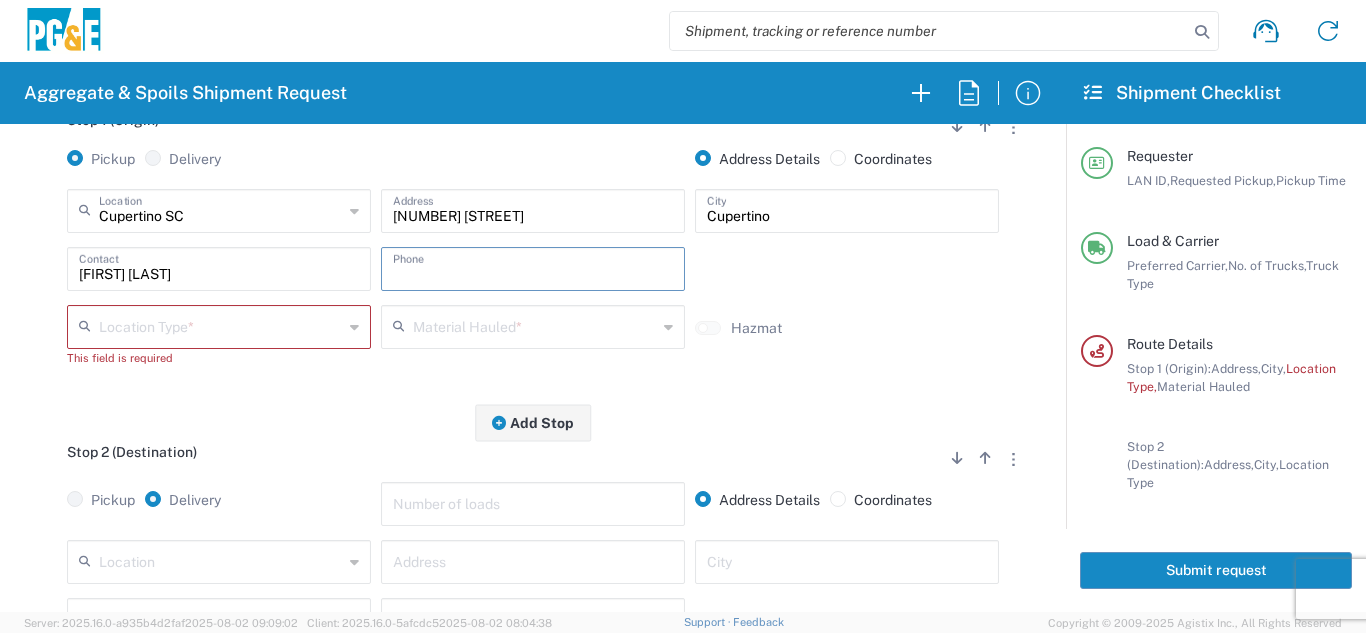 click at bounding box center [533, 267] 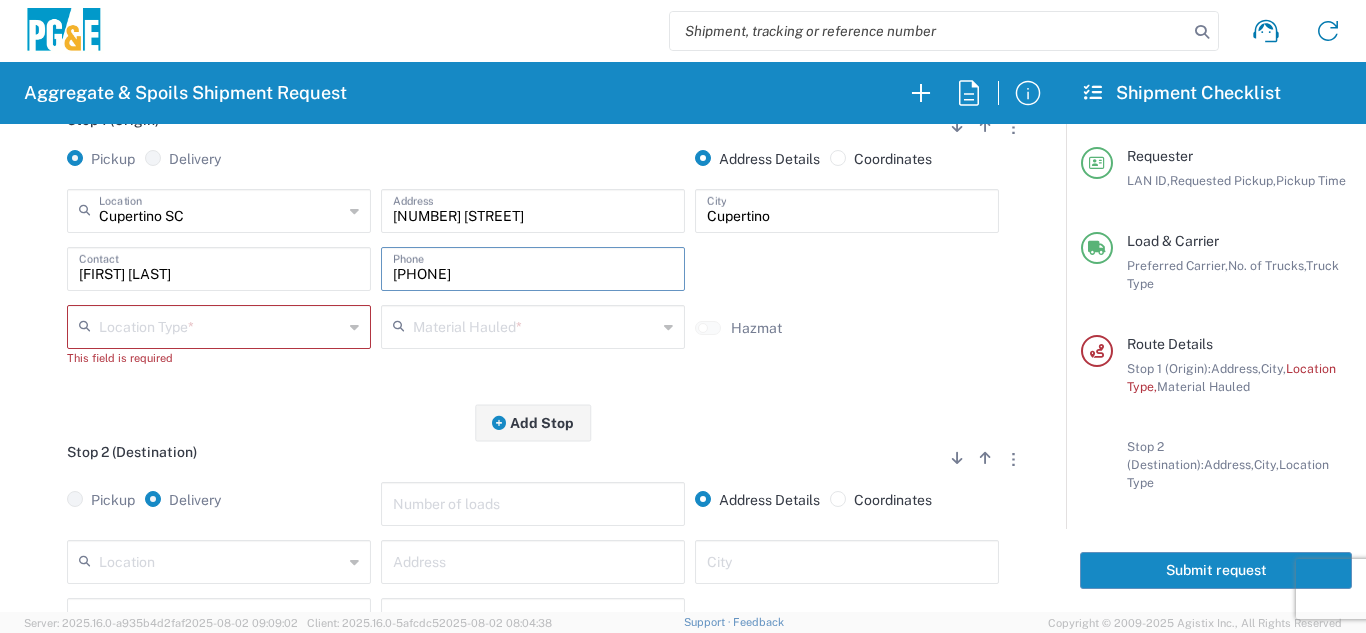 type on "[PHONE]" 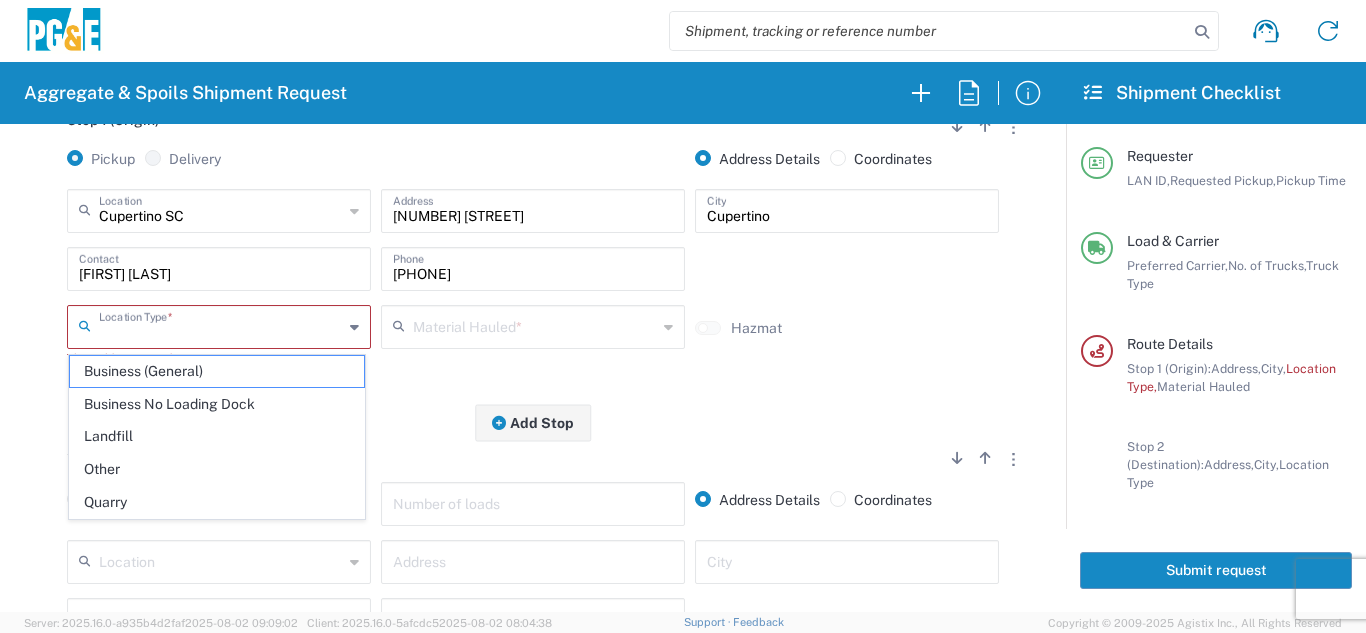 click at bounding box center [221, 325] 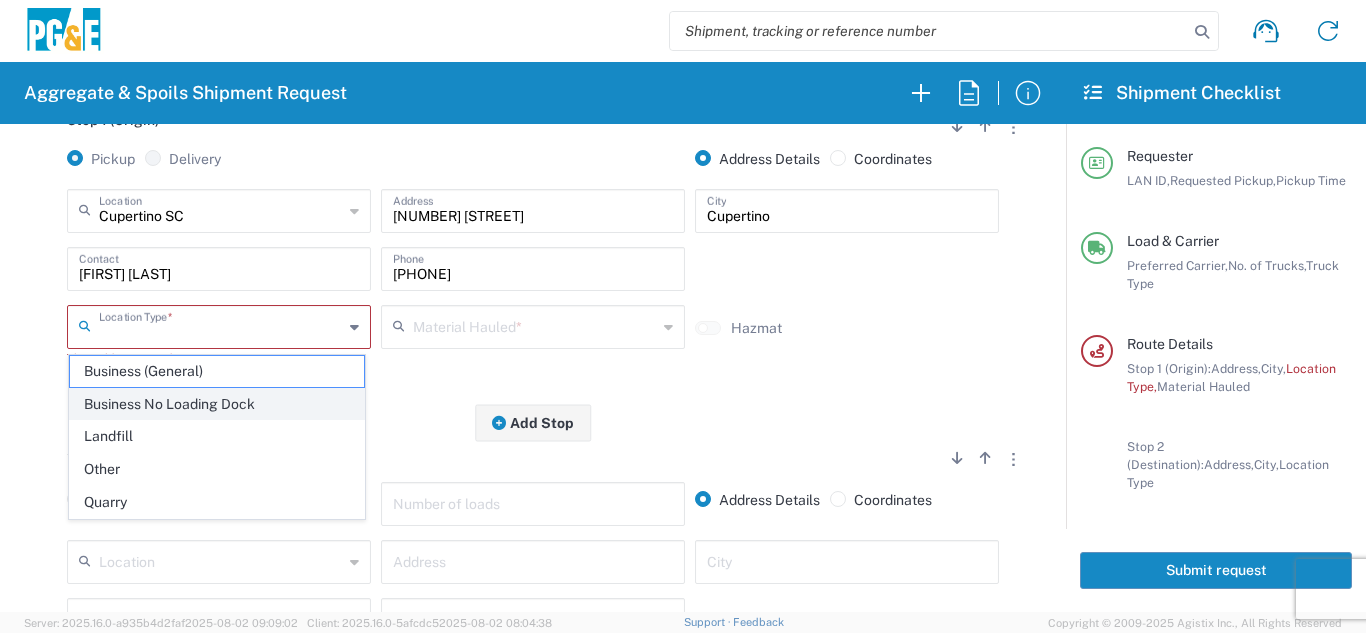 click on "Business No Loading Dock" 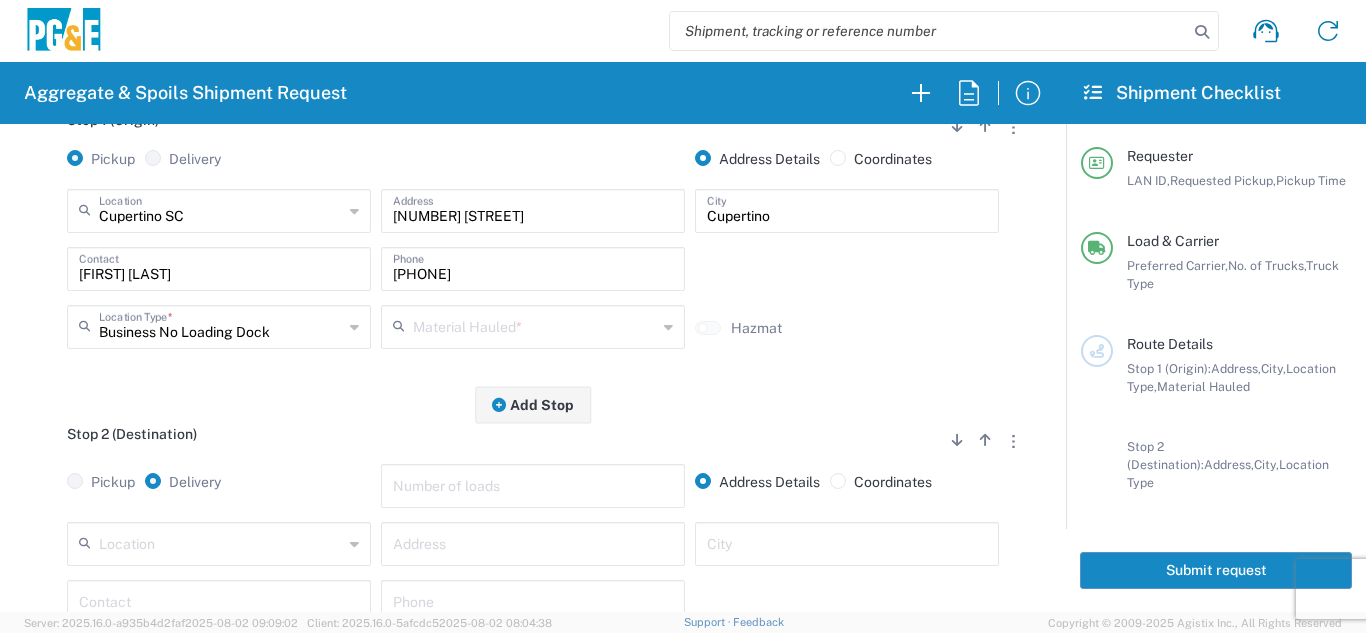 click at bounding box center [535, 325] 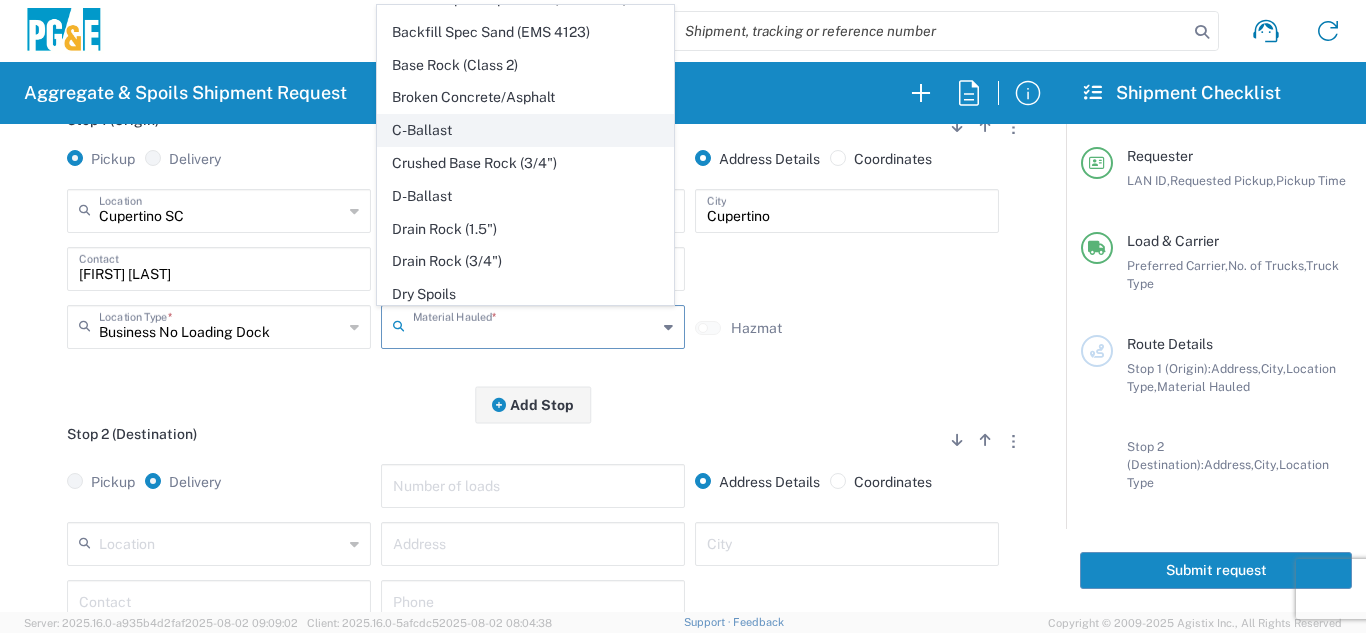 scroll, scrollTop: 300, scrollLeft: 0, axis: vertical 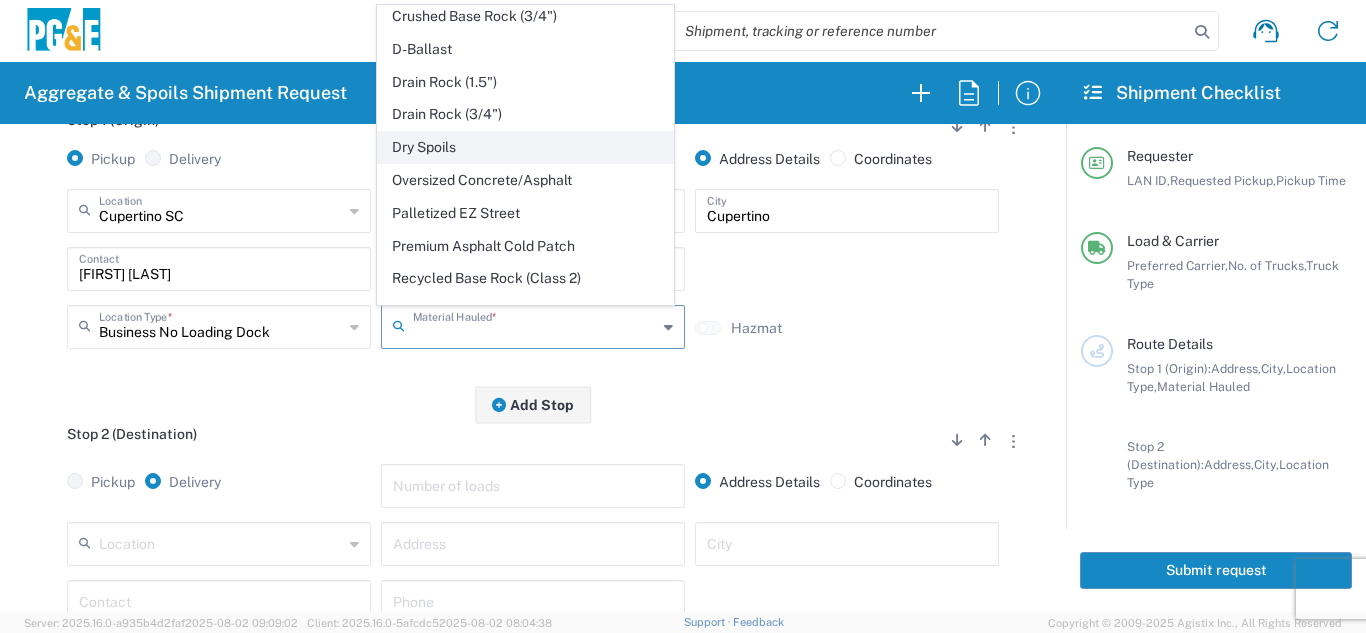 click on "Dry Spoils" 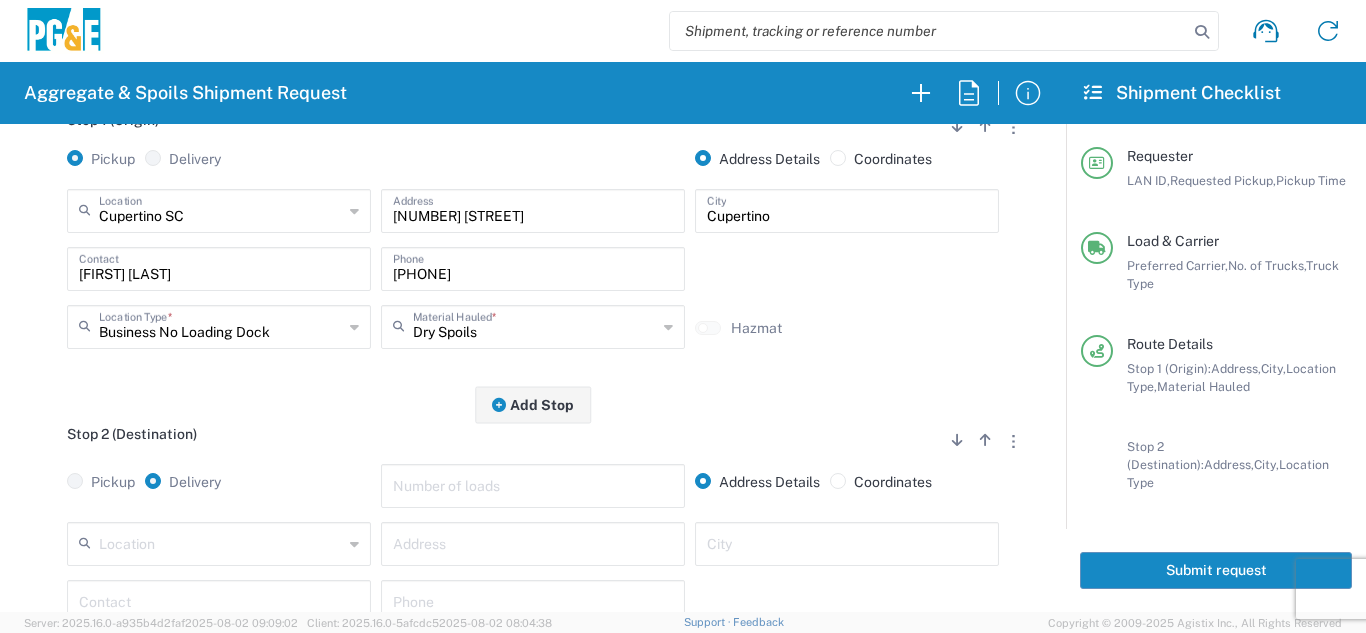 click on "Stop 1 (Origin)
Add Stop Above   Add Stop Below   Remove Stop   Pickup   Delivery   Address Details   Coordinates  [CITY] SC  Location  [CITY] SC 17300 East Jahant Rd - Quarry 7/11 Materials - Chico - Quarry 7/11 Materials - Ridgecrest - Quarry Acampo Airport - Santa Rosa Altamont Landfill - Livermore American Canyon Anderson Landfill - Waste Management Landfill Class II Antioch Building Materials Antioch SC Argent Materials - Oakland - Quarry Auburn Auburn HUB Yard Auburn SC Avenal Regional Landfill Bakersfield SC Bakersfield Sub Bangor Rock Quarry Bear River Aggregates - Meadow Vista - Quarry Best Rock Quarry - Barstow Blue Mountain Minerals - Columbia - Quarry Bodean Bowman & Sons Brisbane Recycling Burney SC Butte Sand & Gravel - Sutter - Quarry Calaveras Materials Inc - Merced - Quarry Canyon Rock Co Inc - Forestville - Quarry Carlotta Cedar Avenue Recycling - Fresno - Quarry Cemex - Antioch - Quarry Cemex - Clayton - Quarry Cemex - Clovis - Quarry *" 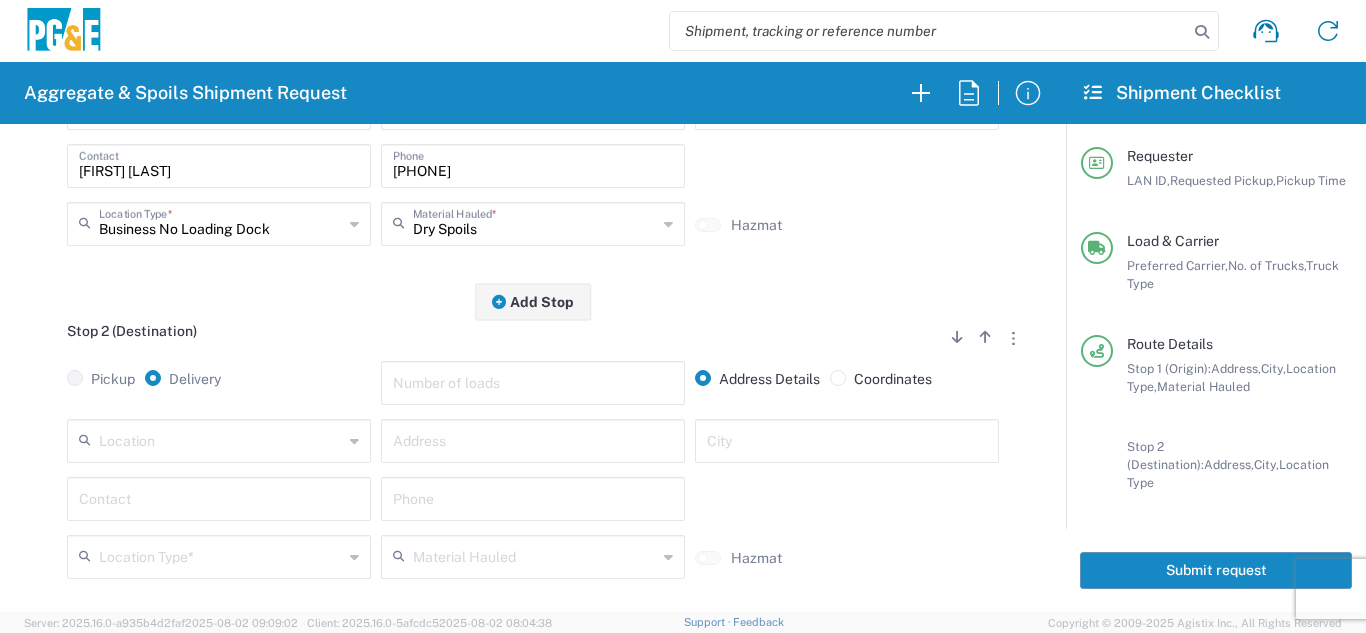 scroll, scrollTop: 500, scrollLeft: 0, axis: vertical 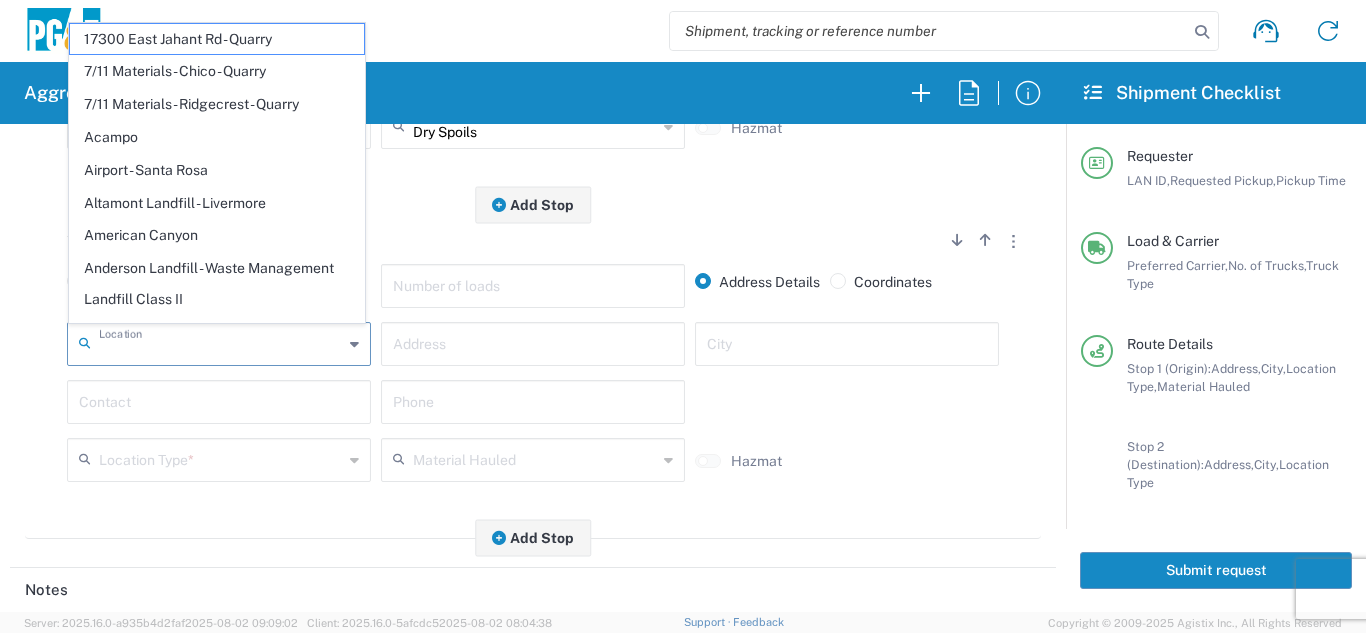 click at bounding box center (221, 342) 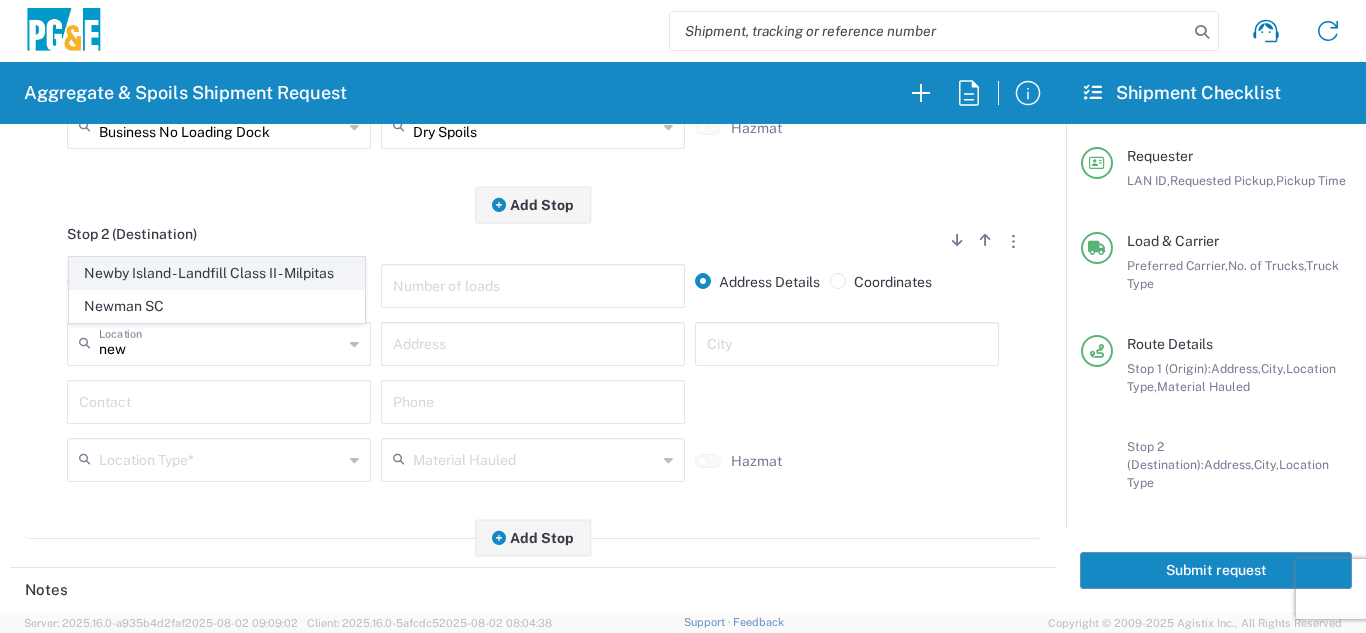 click on "Newby Island - Landfill Class II - Milpitas" 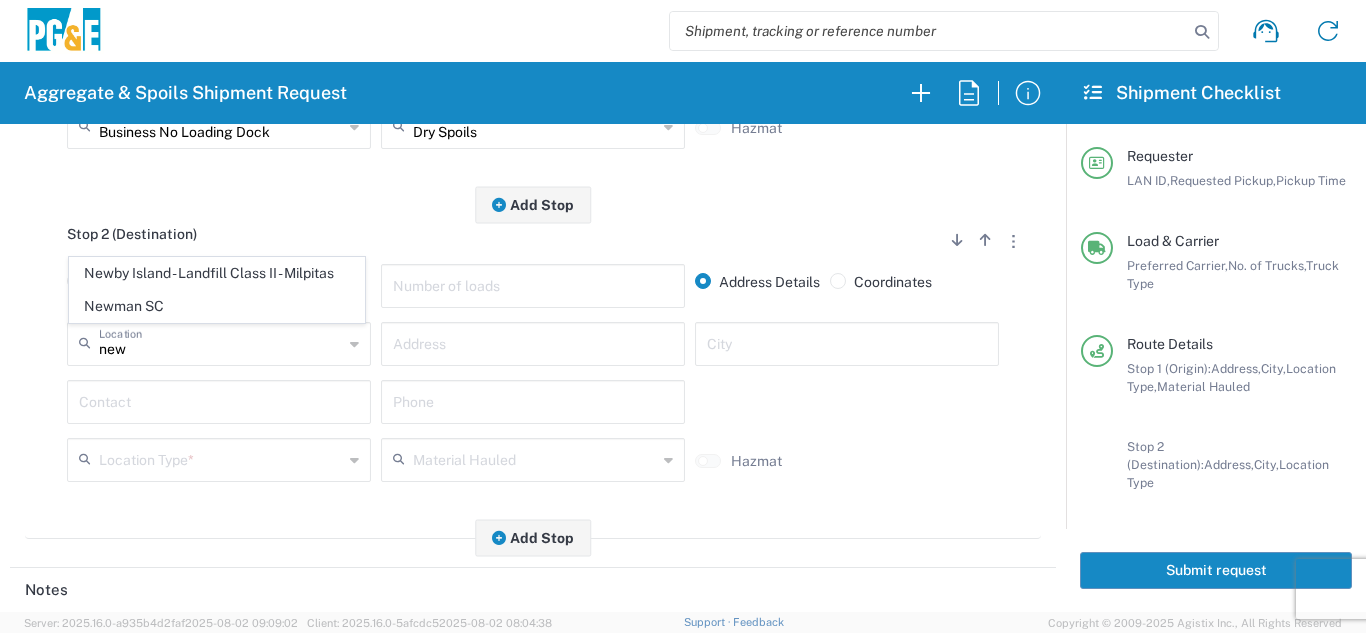 type on "Newby Island - Landfill Class II - Milpitas" 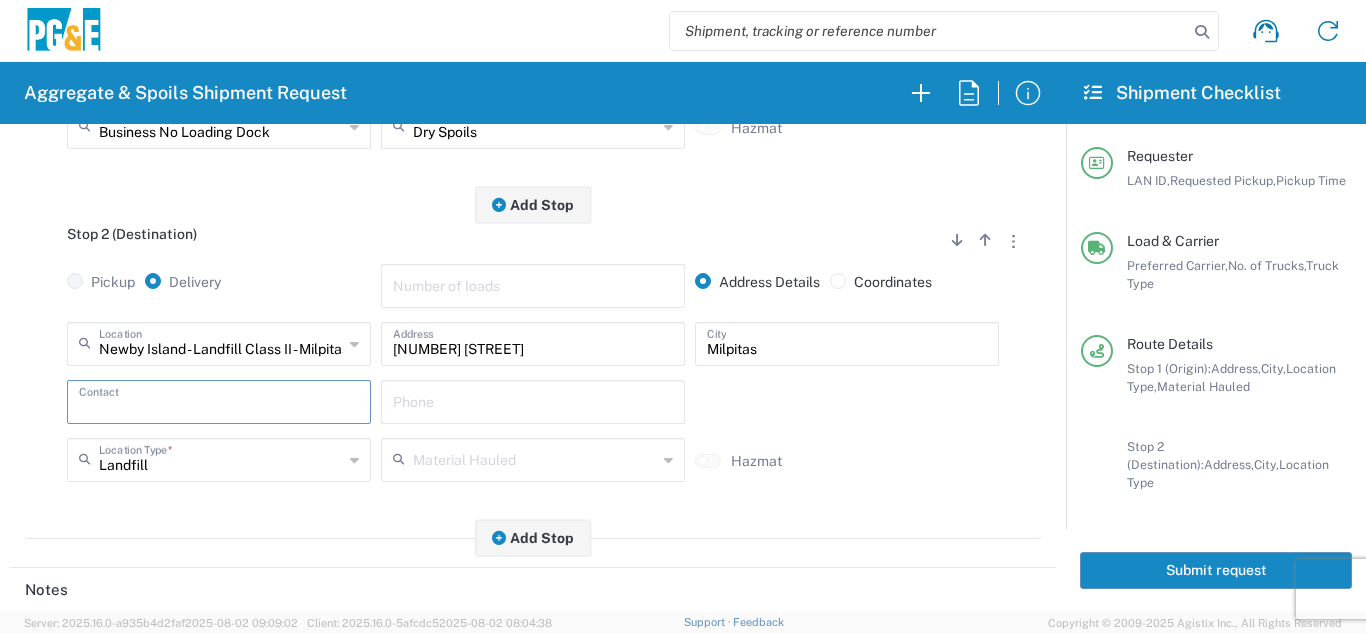 click at bounding box center [219, 400] 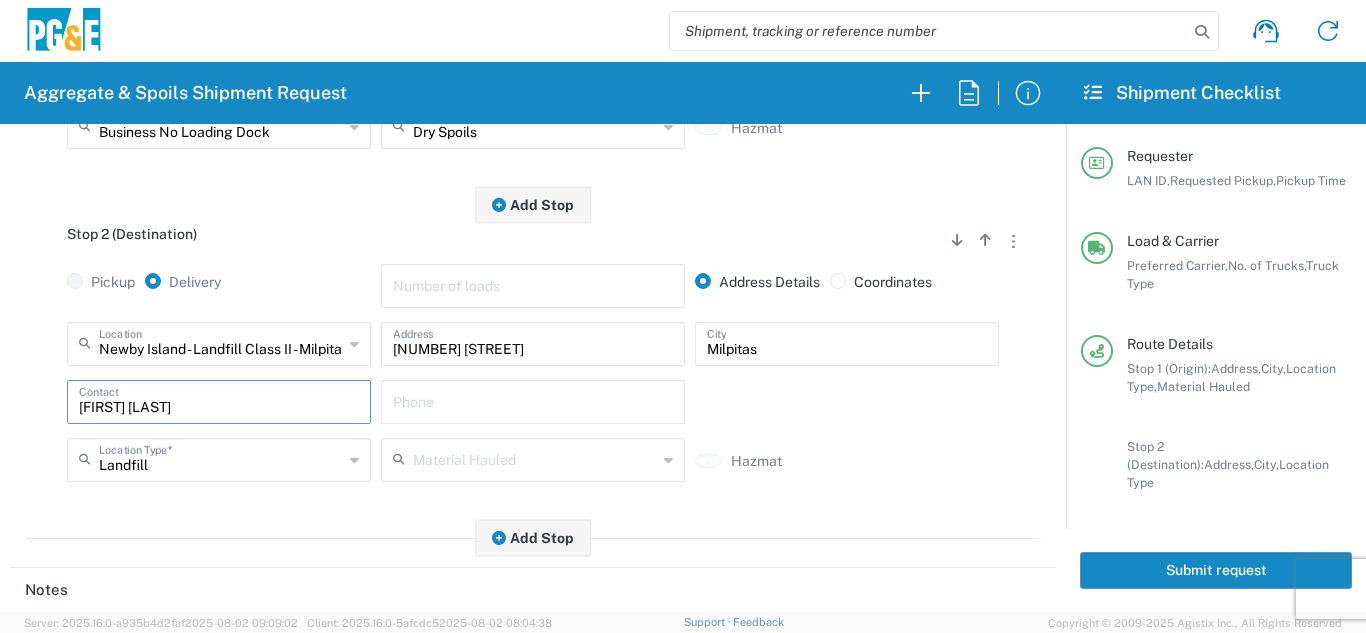 type on "[FIRST] [LAST]" 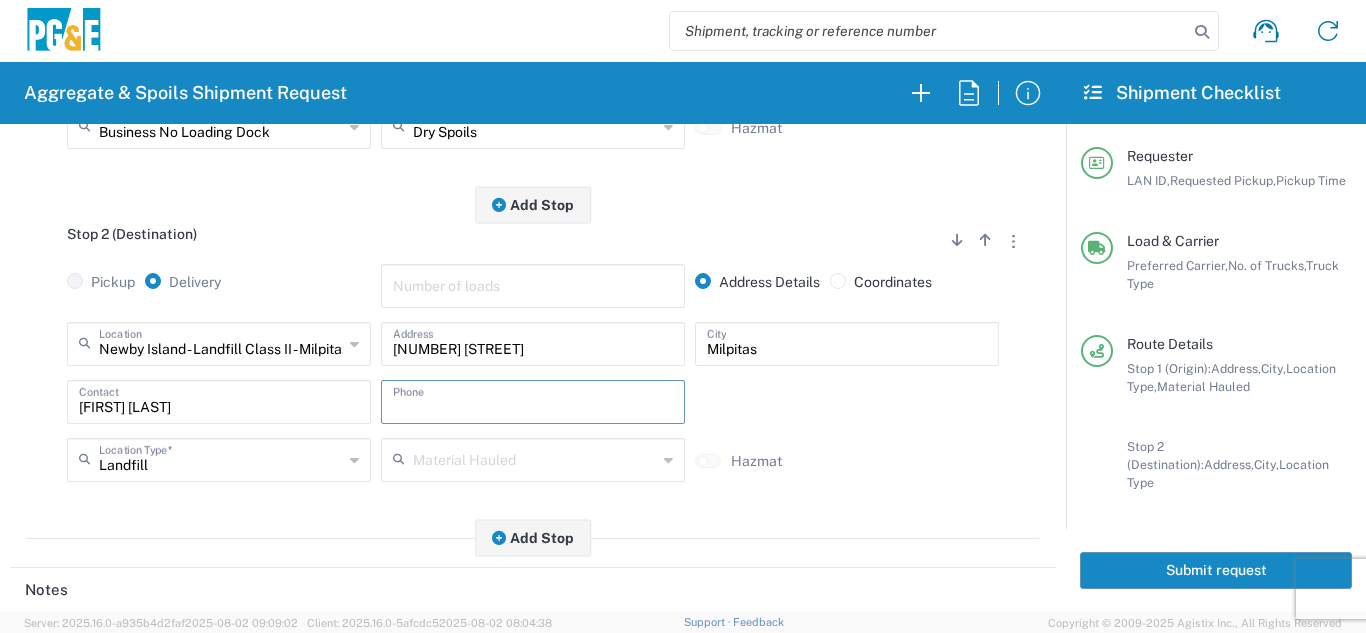 click at bounding box center (533, 400) 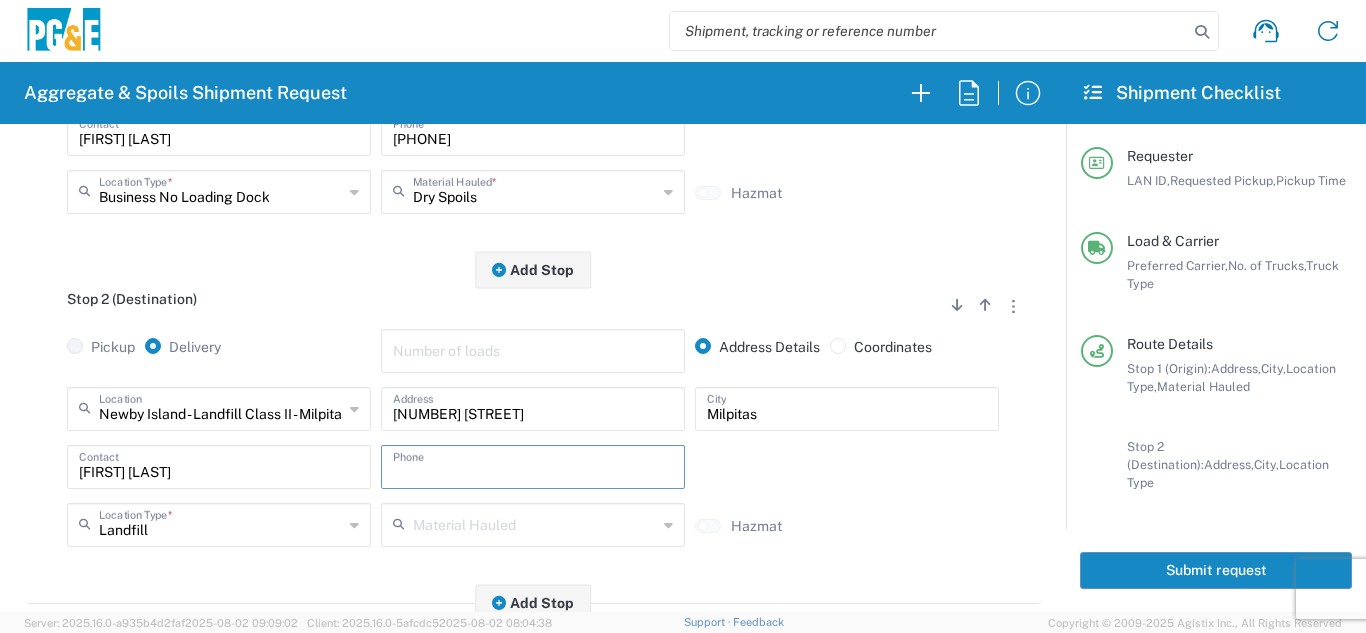 scroll, scrollTop: 400, scrollLeft: 0, axis: vertical 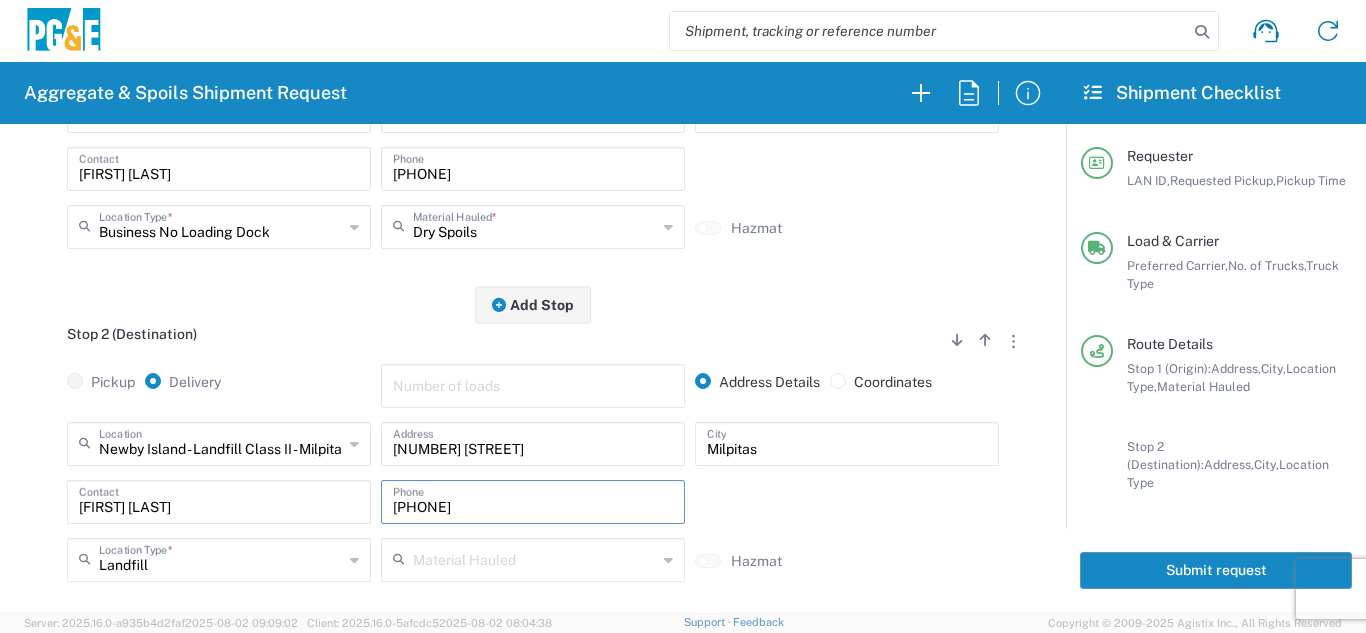type on "[PHONE]" 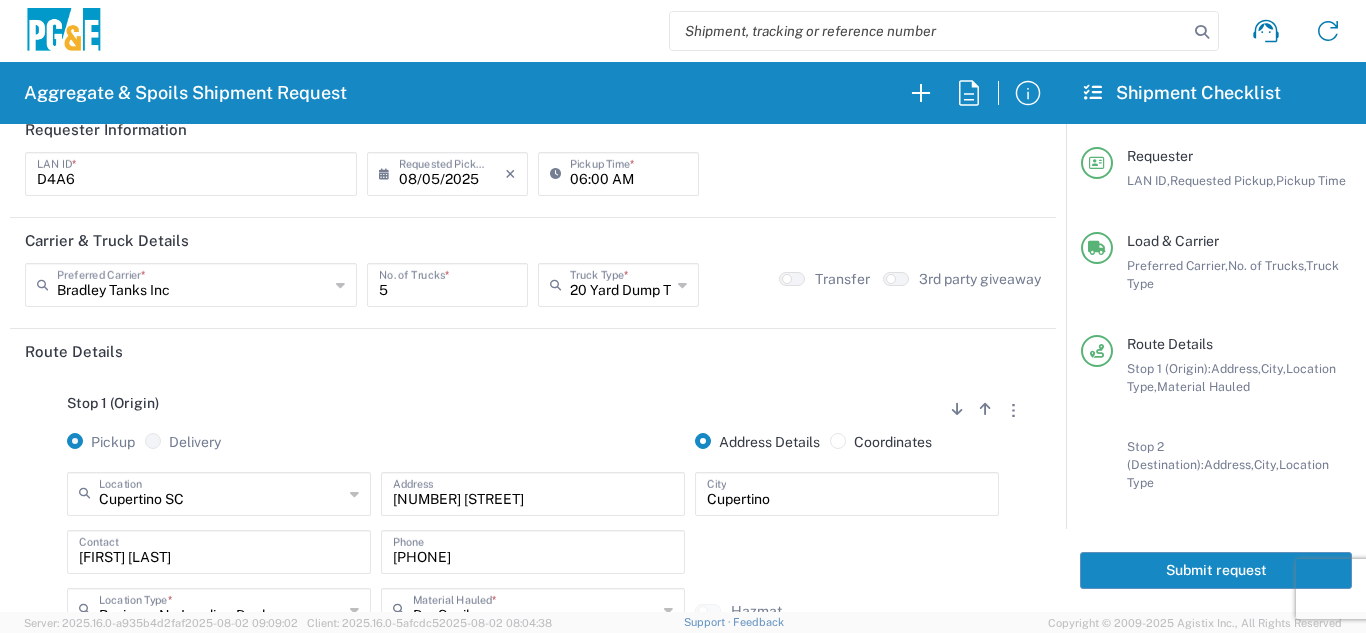 scroll, scrollTop: 0, scrollLeft: 0, axis: both 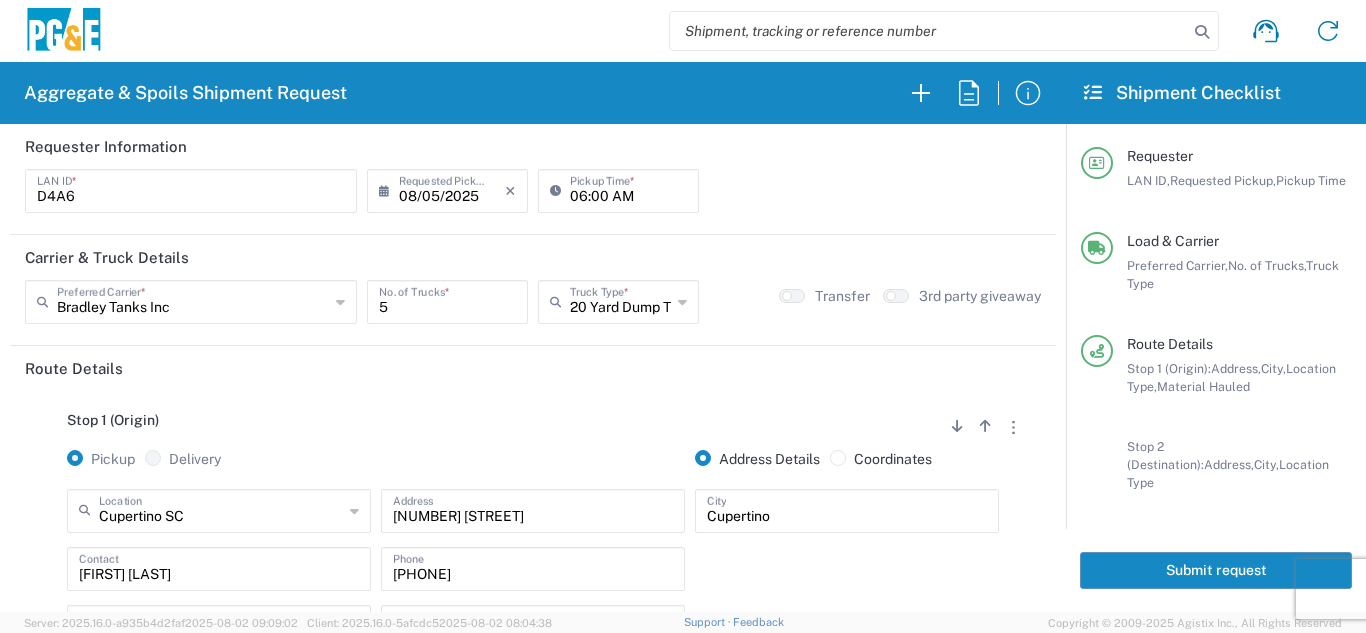 click on "Submit request" 